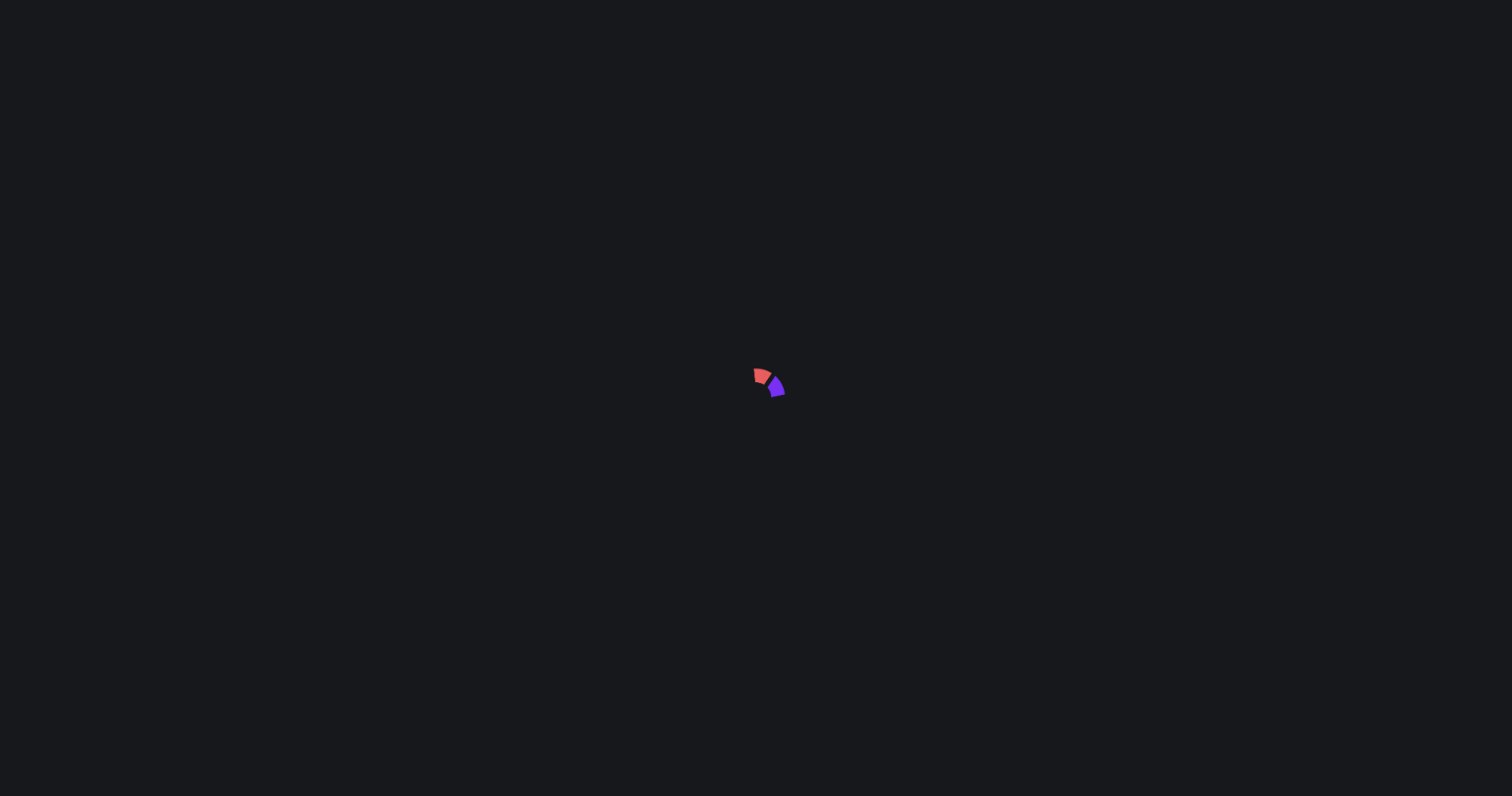 scroll, scrollTop: 0, scrollLeft: 0, axis: both 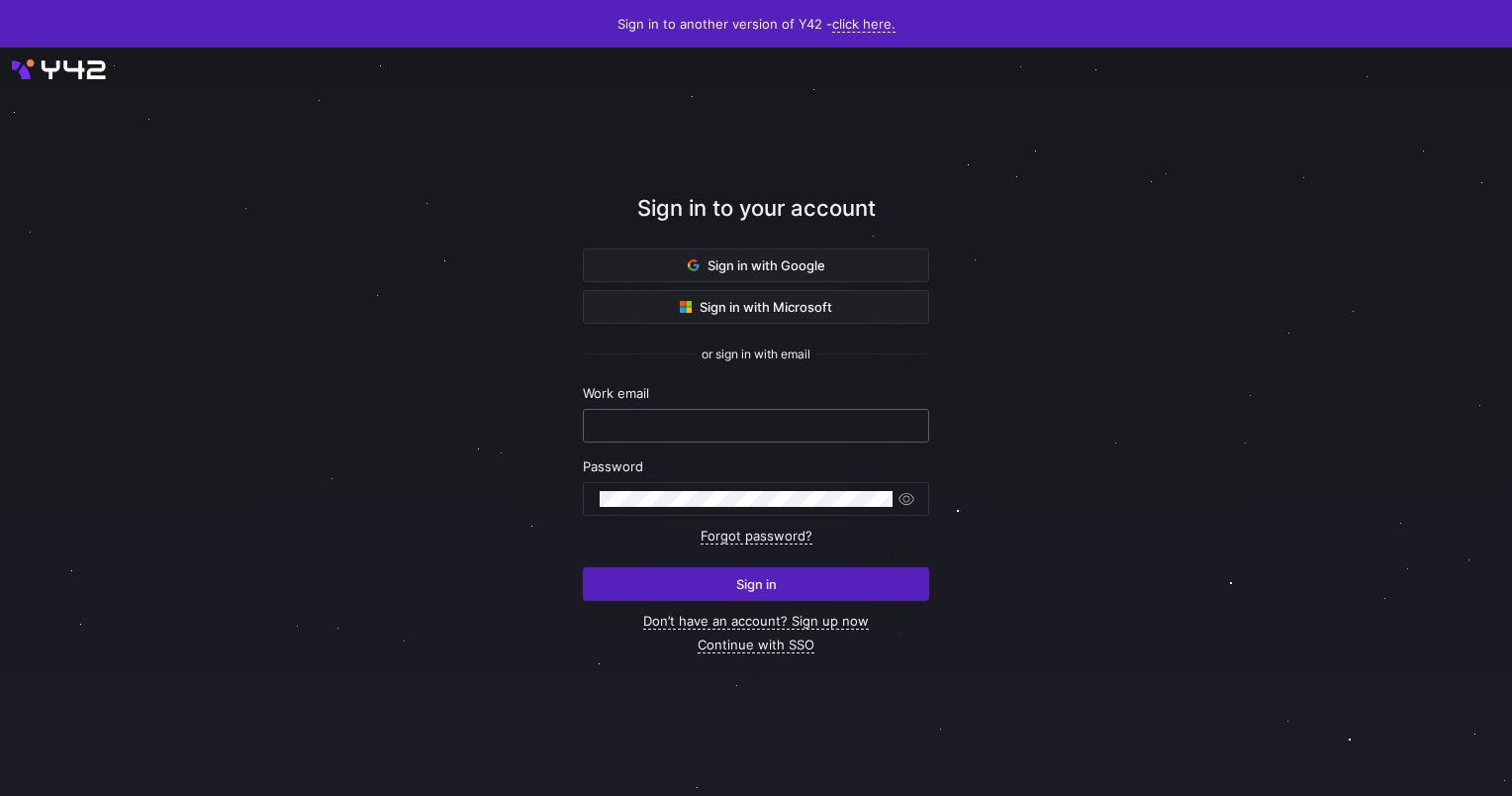 drag, startPoint x: 657, startPoint y: 416, endPoint x: 669, endPoint y: 421, distance: 13 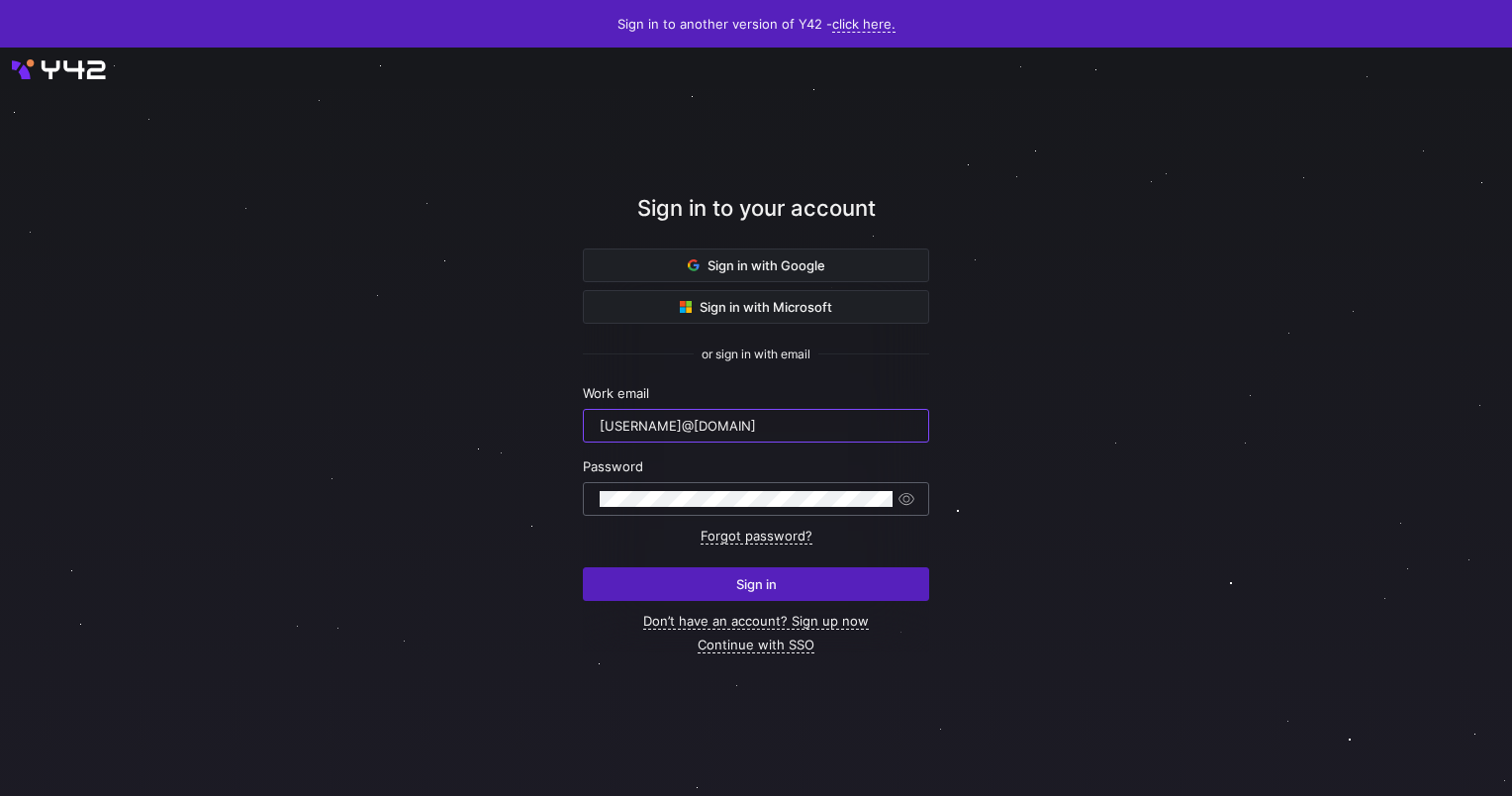 click at bounding box center (746, 499) 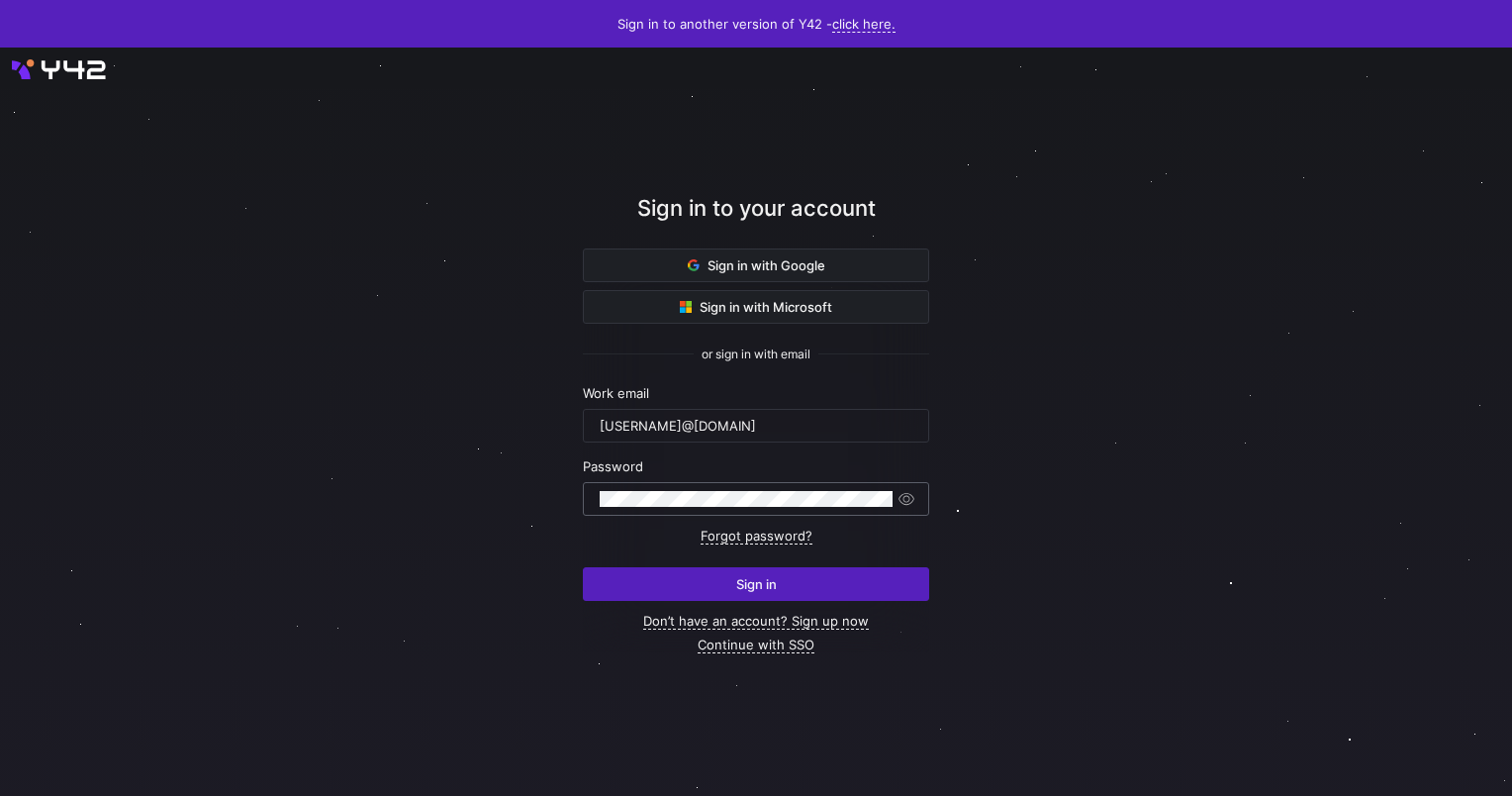 click on "Sign in" at bounding box center [756, 584] 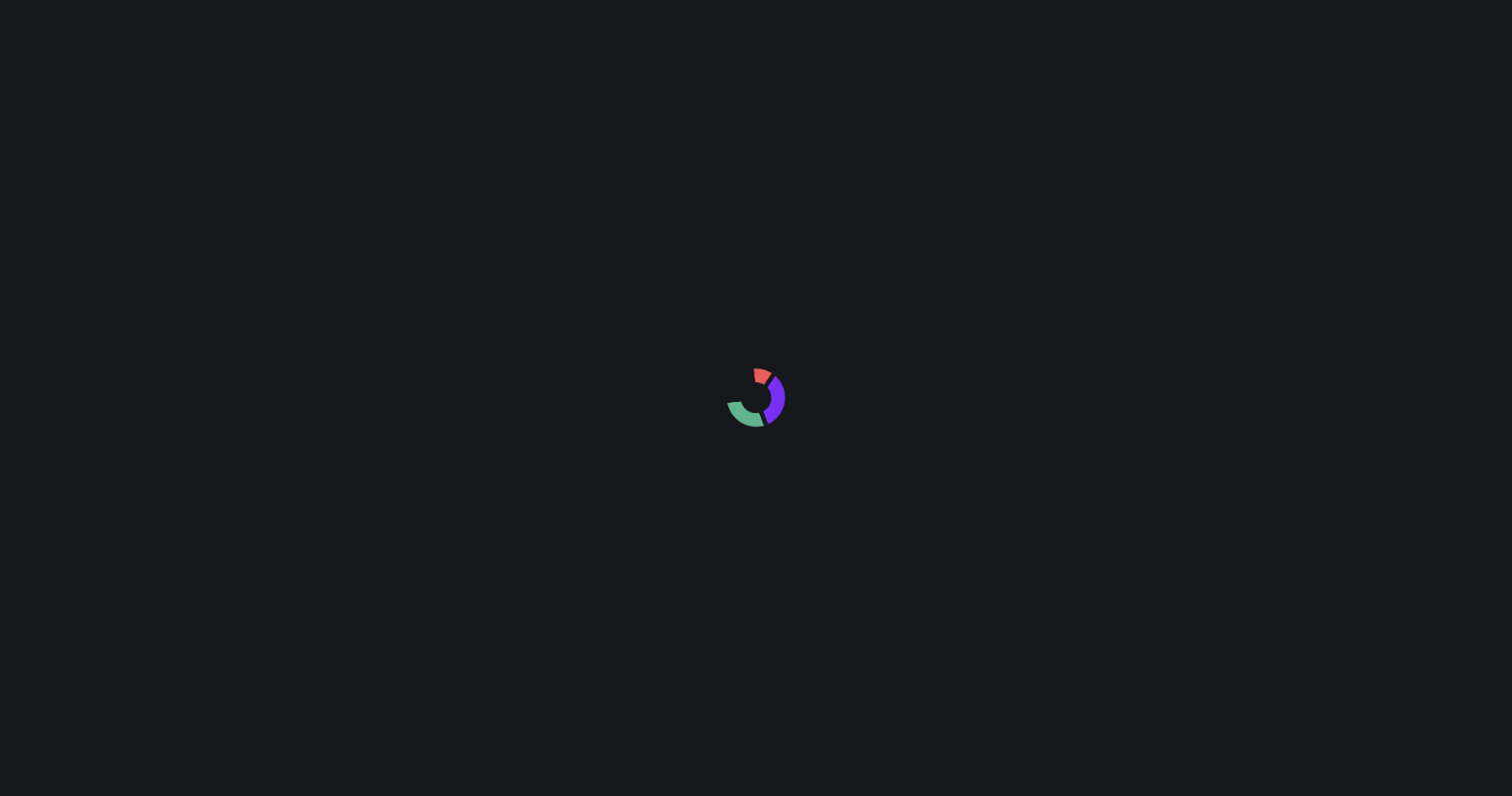 scroll, scrollTop: 0, scrollLeft: 0, axis: both 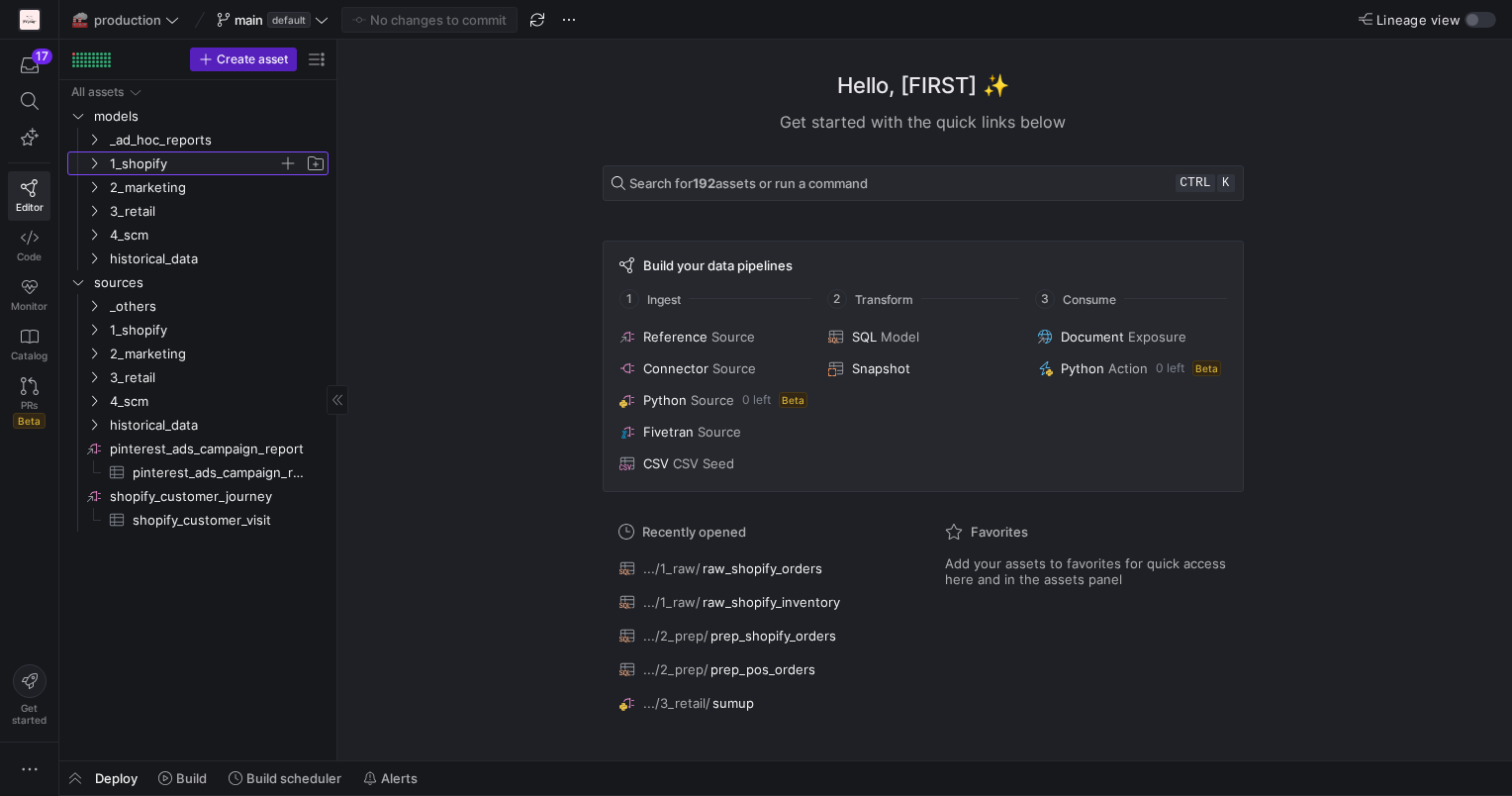 click at bounding box center (94, 163) 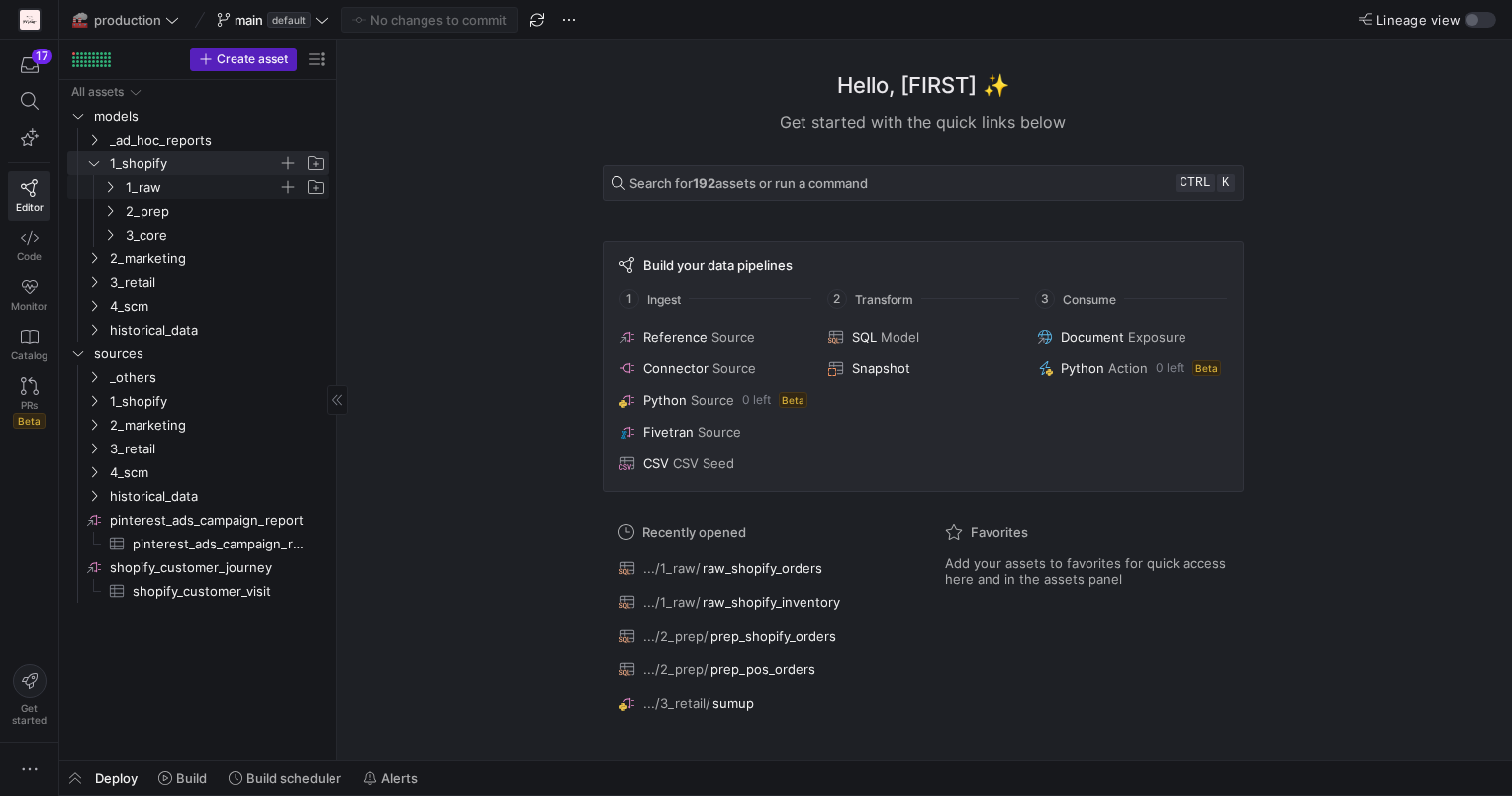 click at bounding box center (110, 187) 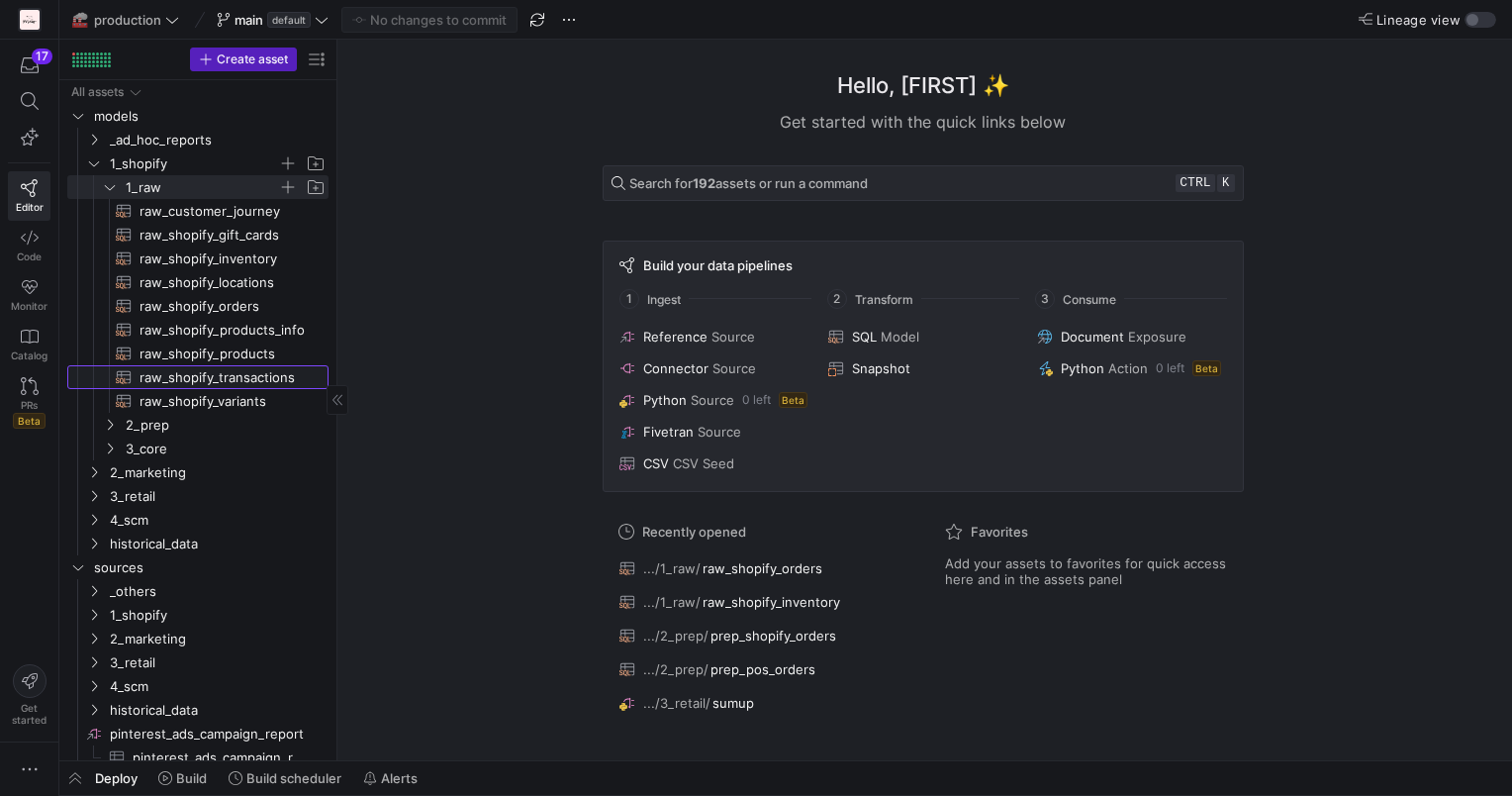 click on "raw_shopify_transactions​​​​​​​​​​" at bounding box center (223, 377) 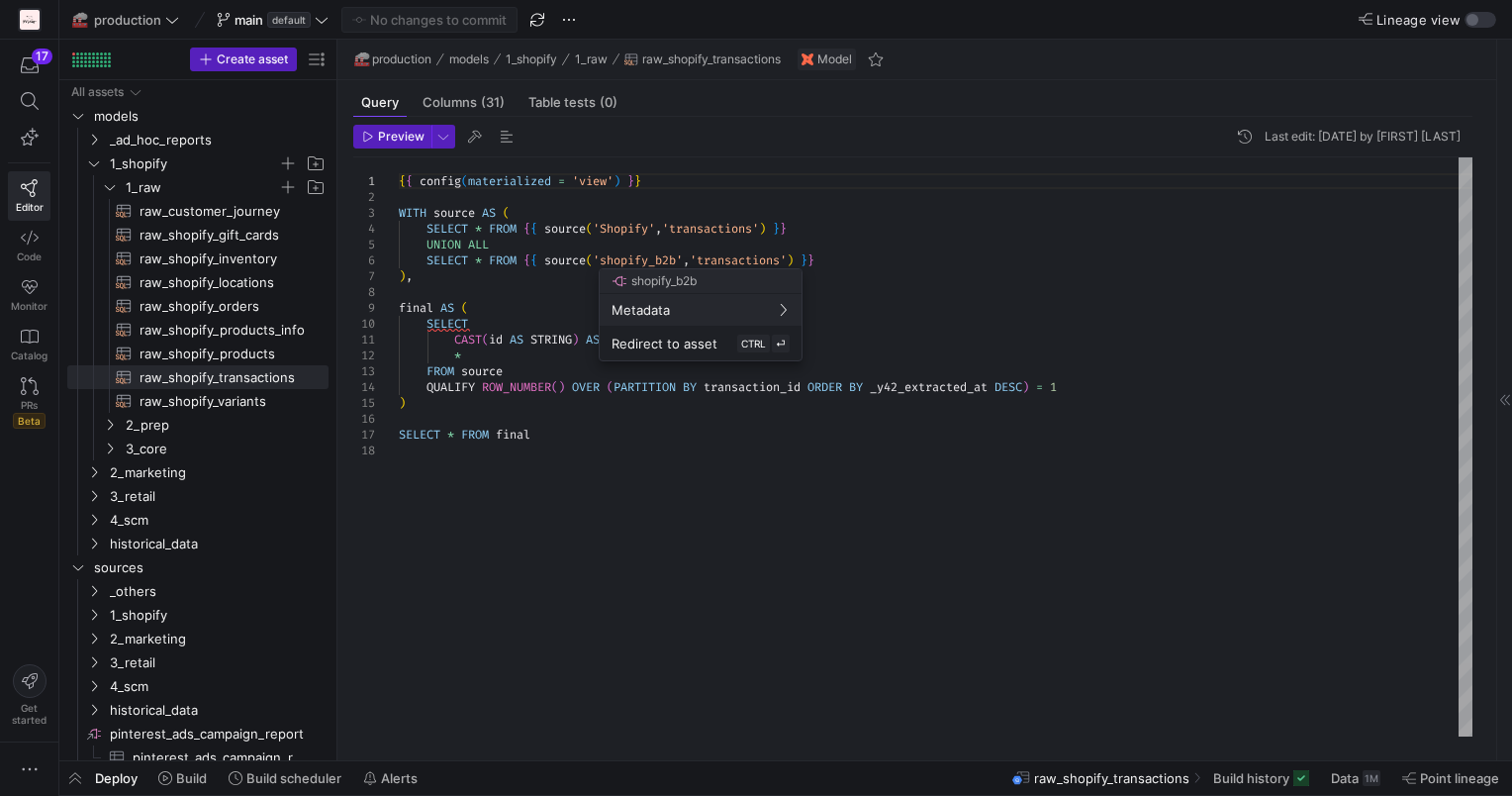 click at bounding box center [756, 398] 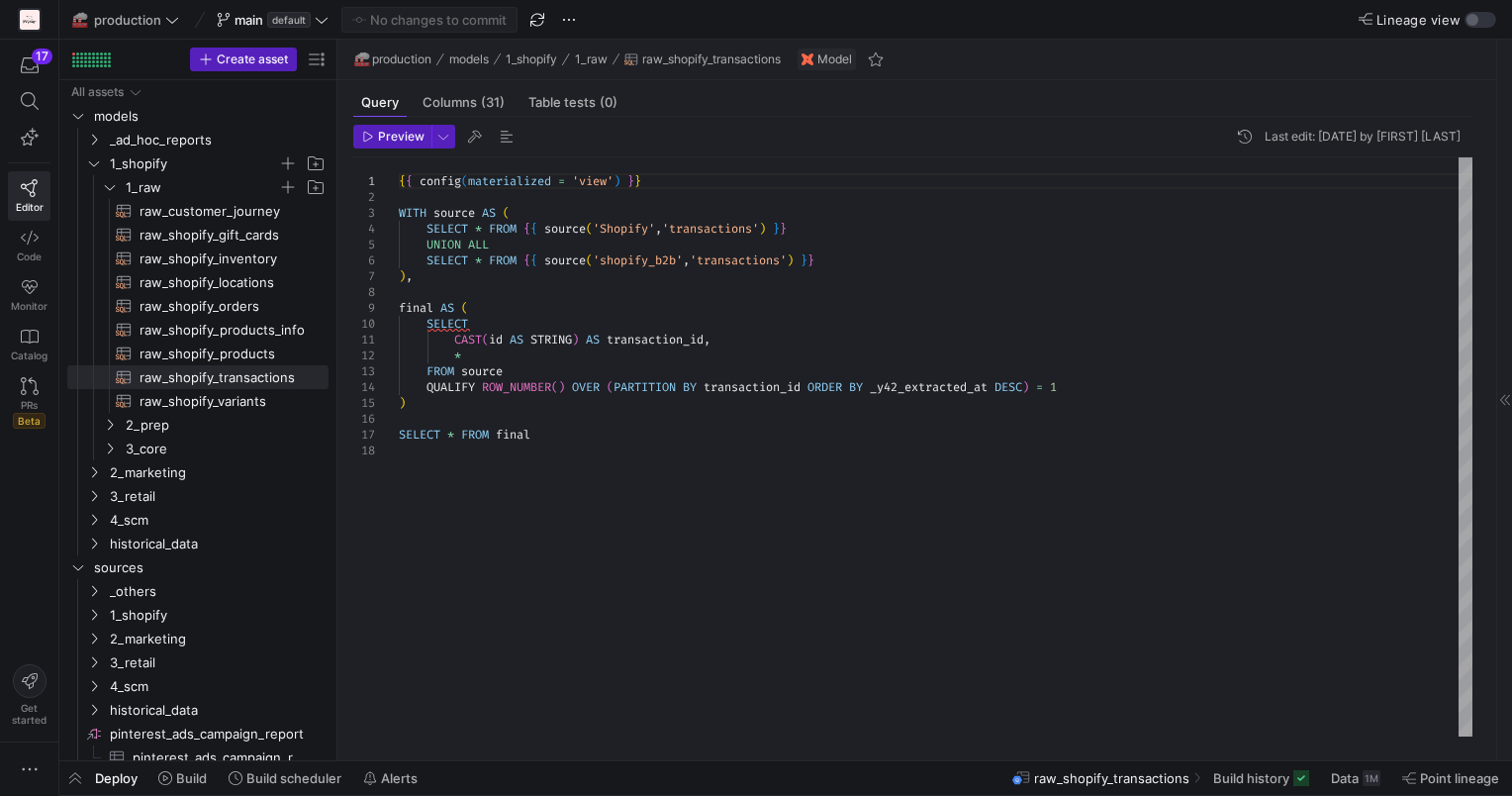 scroll, scrollTop: 0, scrollLeft: 0, axis: both 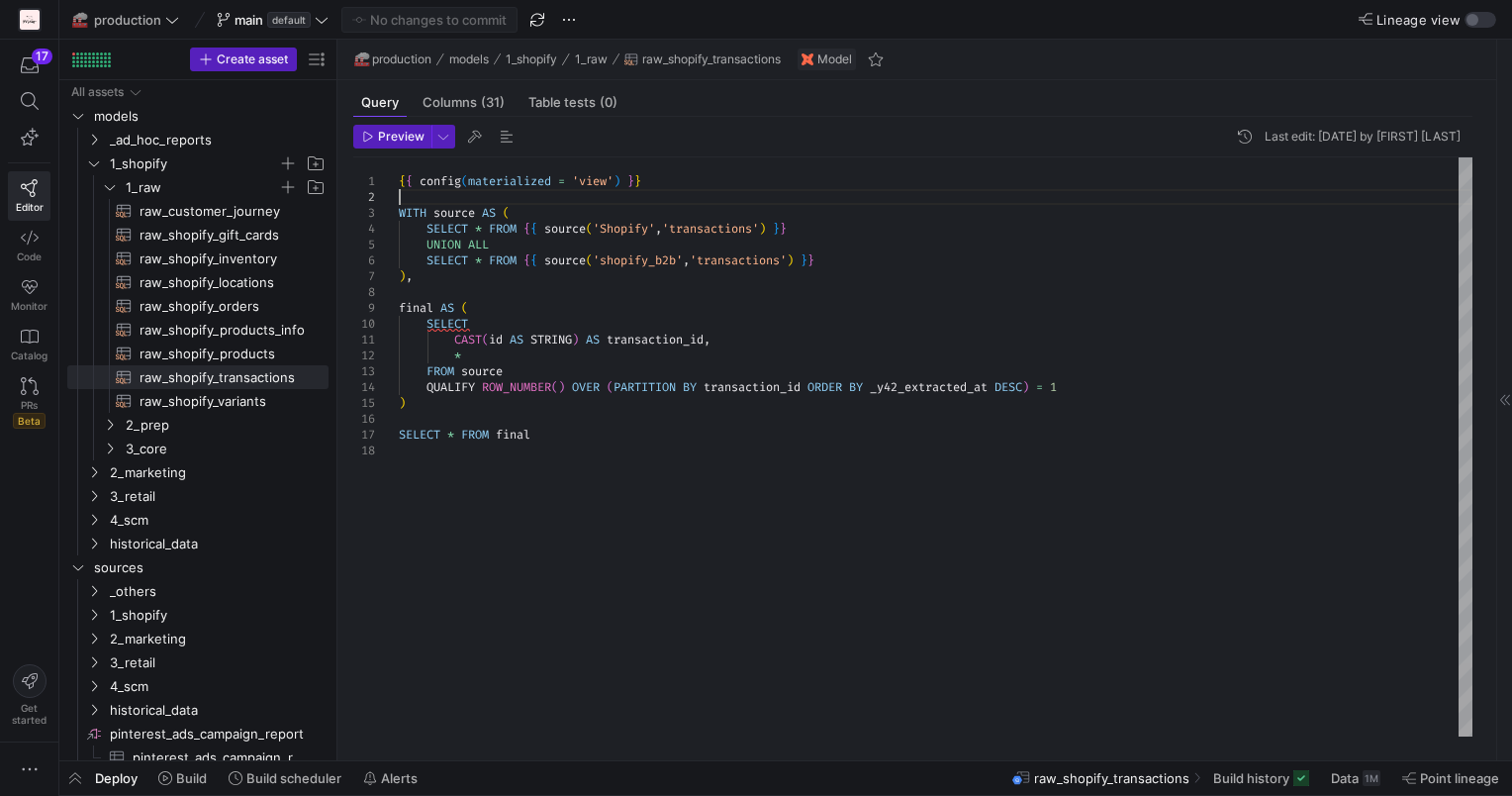 click on "{ {   config ( materialized   =   'view' )   } } WITH   source  AS   (      SELECT   *   FROM   { {   source ( 'Shopify' , 'transactions' )   } }     UNION   ALL      SELECT   *   FROM   { {   source ( 'shopify_b2b' , 'transactions' )   } } ) , final  AS   (      SELECT          CAST ( id   AS   STRING )  AS   transaction_id ,          *      FROM   source     QUALIFY   ROW_NUMBER ( )   OVER   ( PARTITION   BY   transaction_id   ORDER   BY   _y42_extracted_at   DESC )  =   1 ) SELECT   *   FROM   final" at bounding box center (935, 447) 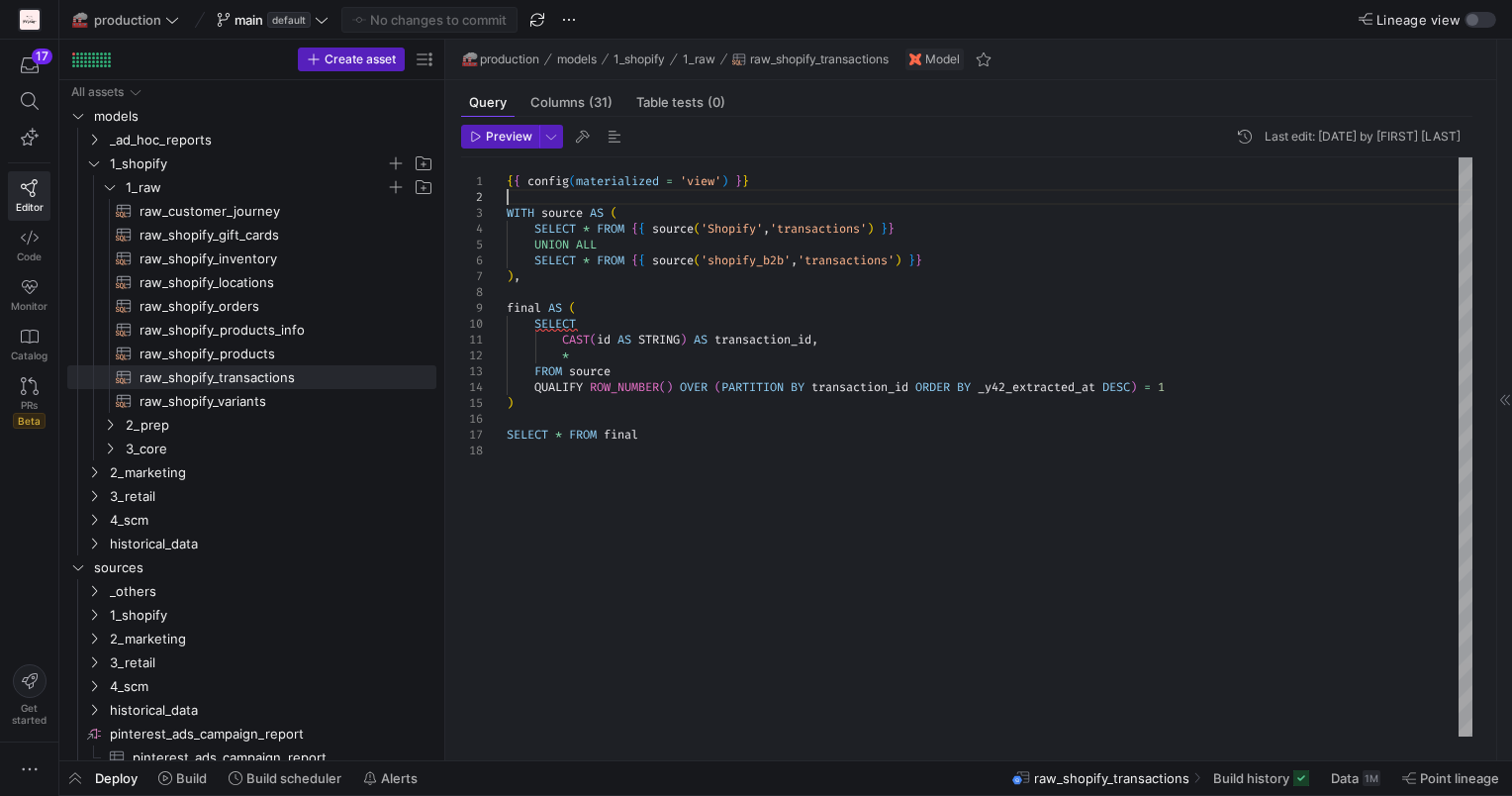 drag, startPoint x: 337, startPoint y: 337, endPoint x: 445, endPoint y: 337, distance: 108 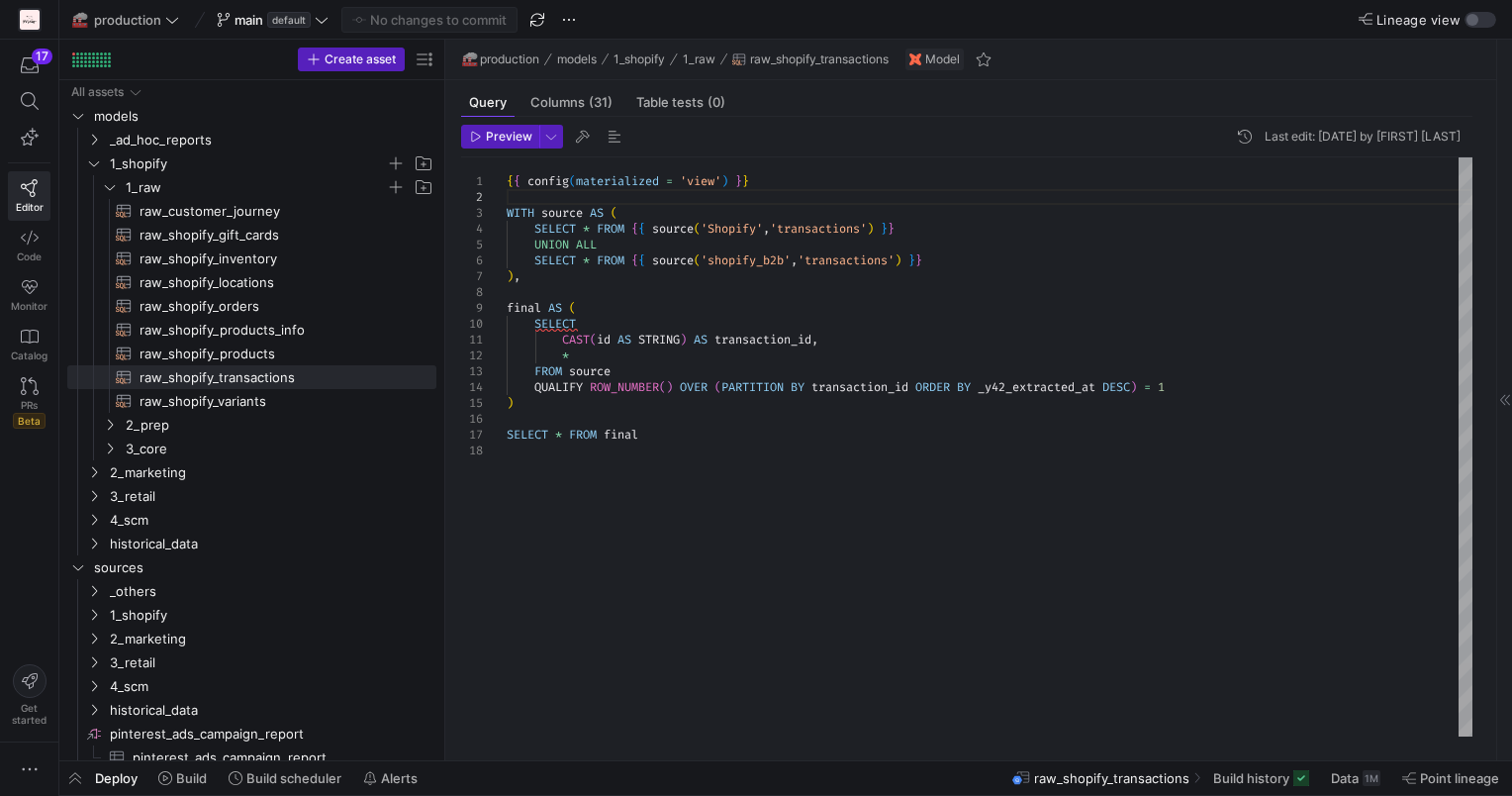 click on "🏭  production  main   default
No changes to commit Lineage view" at bounding box center (786, 20) 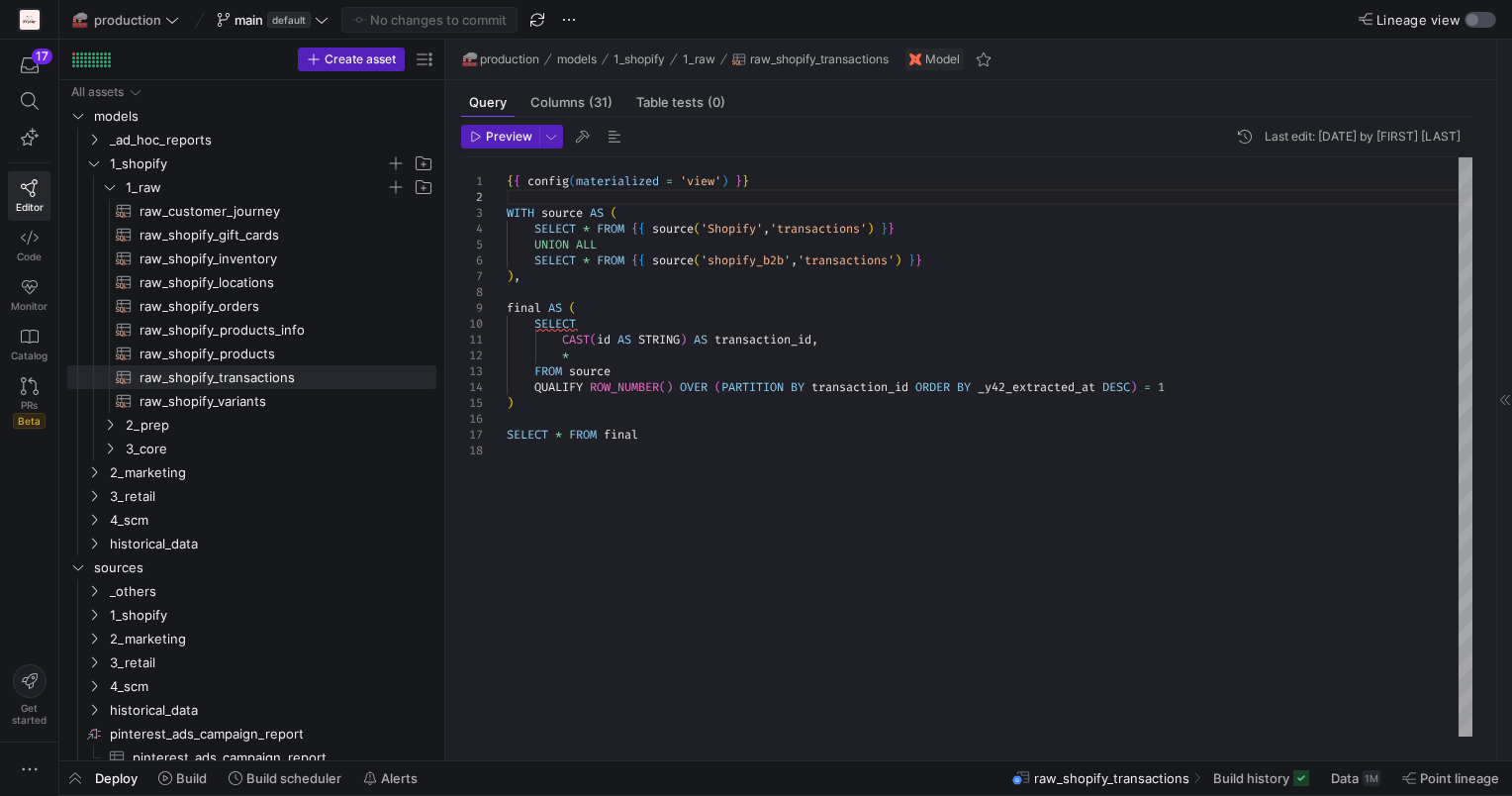click at bounding box center [1480, 20] 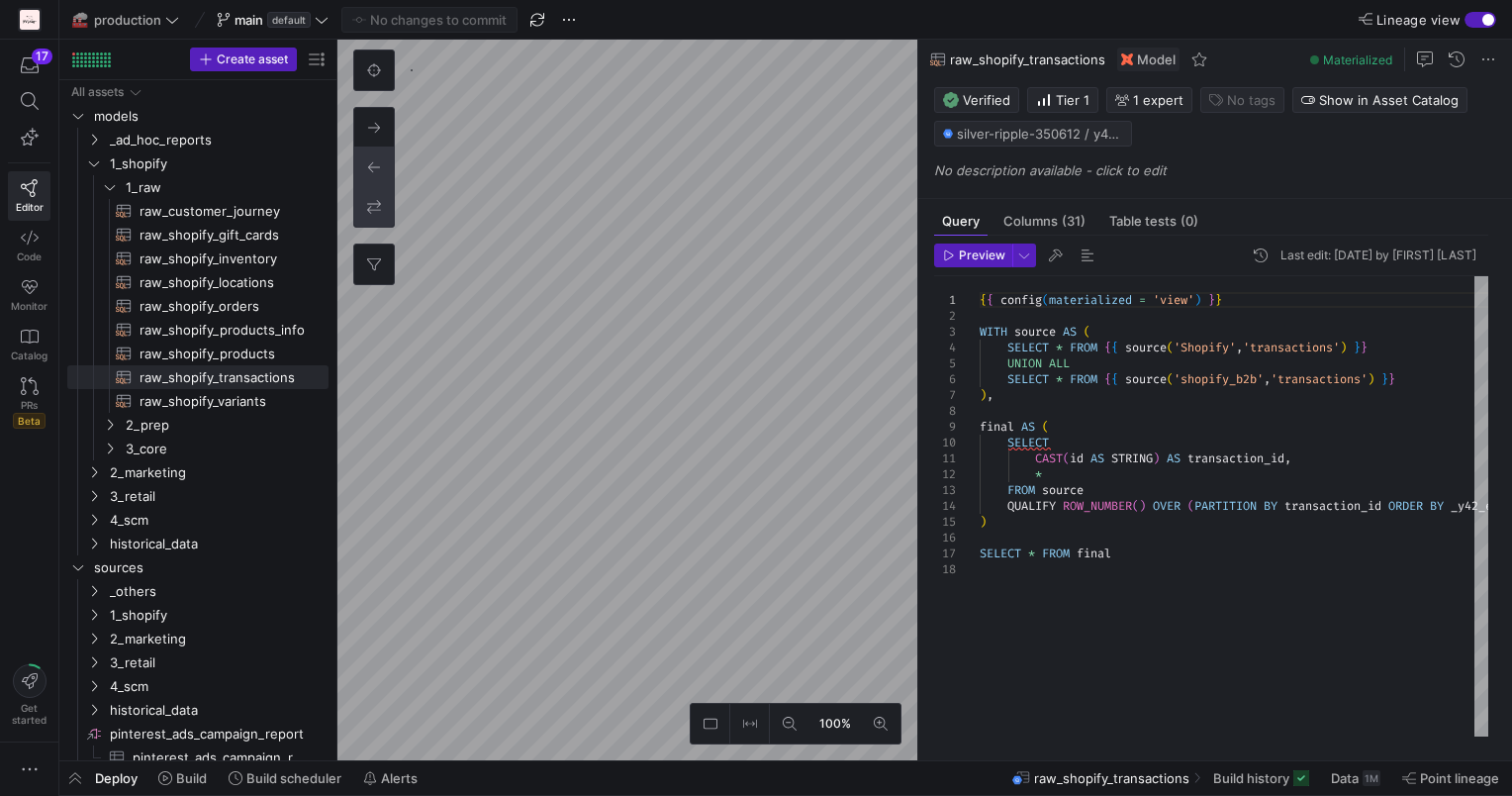 click at bounding box center (374, 207) 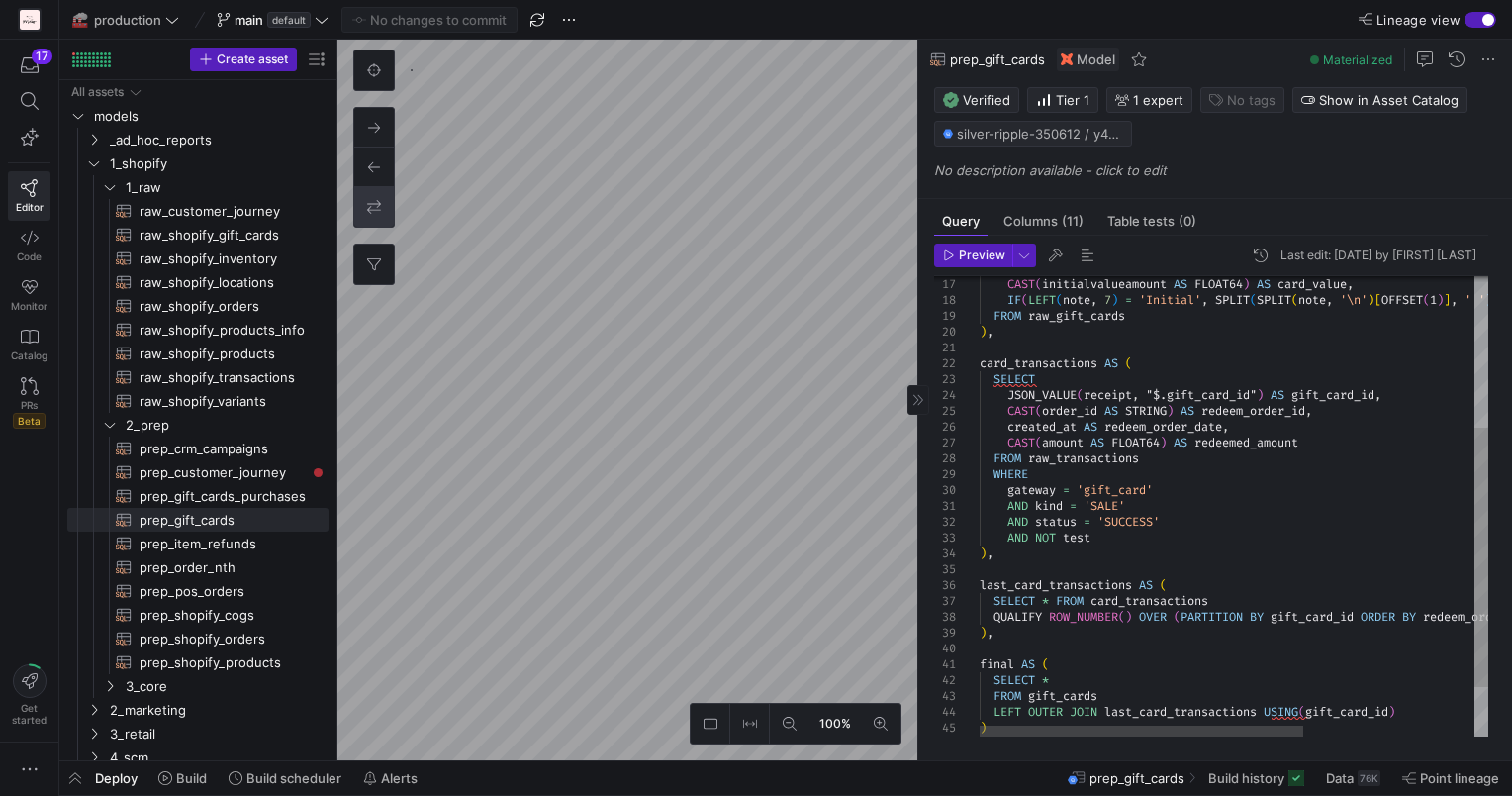 scroll, scrollTop: 0, scrollLeft: 0, axis: both 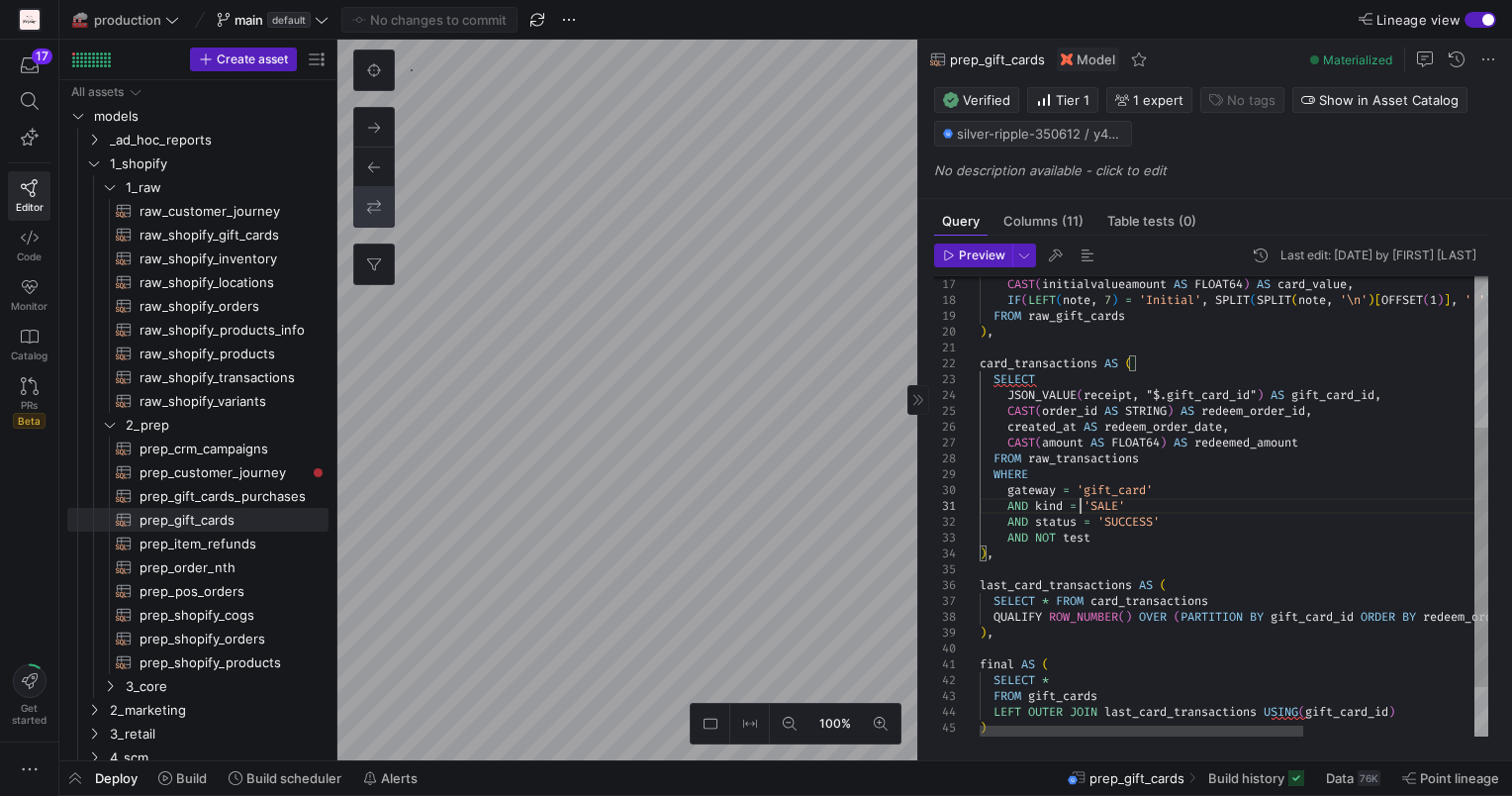 click on "[UUID]" at bounding box center (1368, 417) 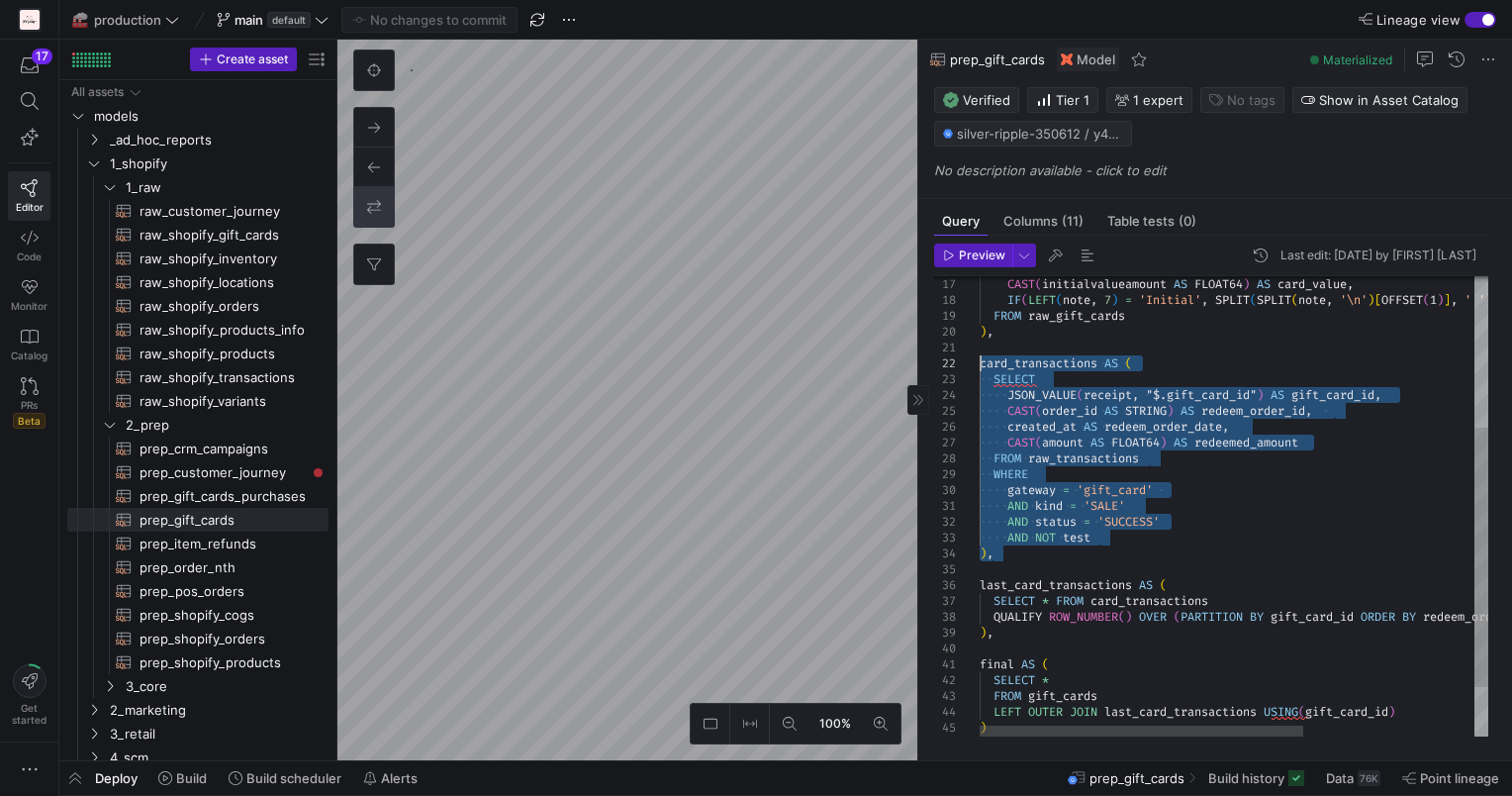 drag, startPoint x: 997, startPoint y: 555, endPoint x: 970, endPoint y: 360, distance: 196.8604 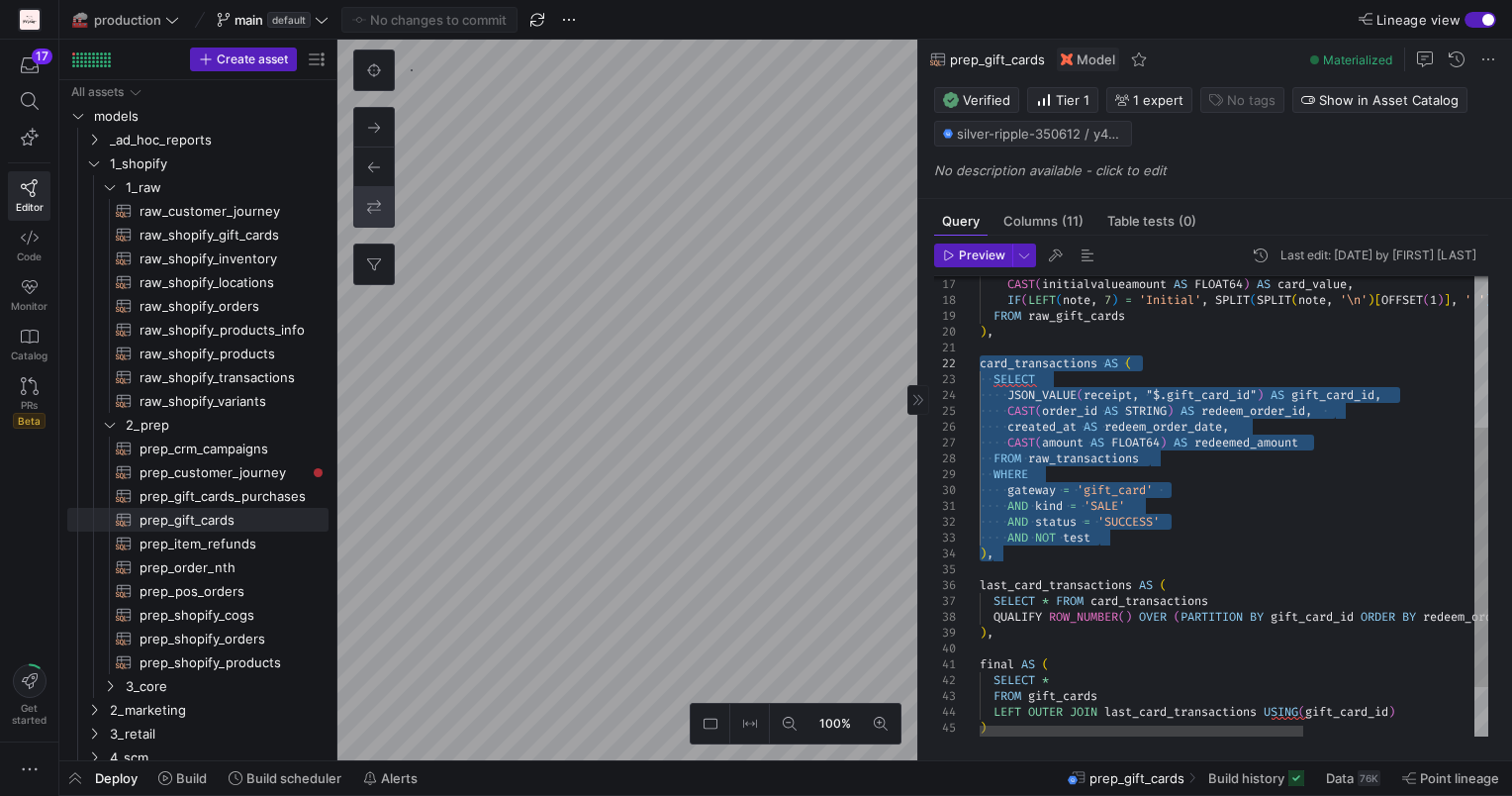 click on "[UUID]" at bounding box center [1368, 417] 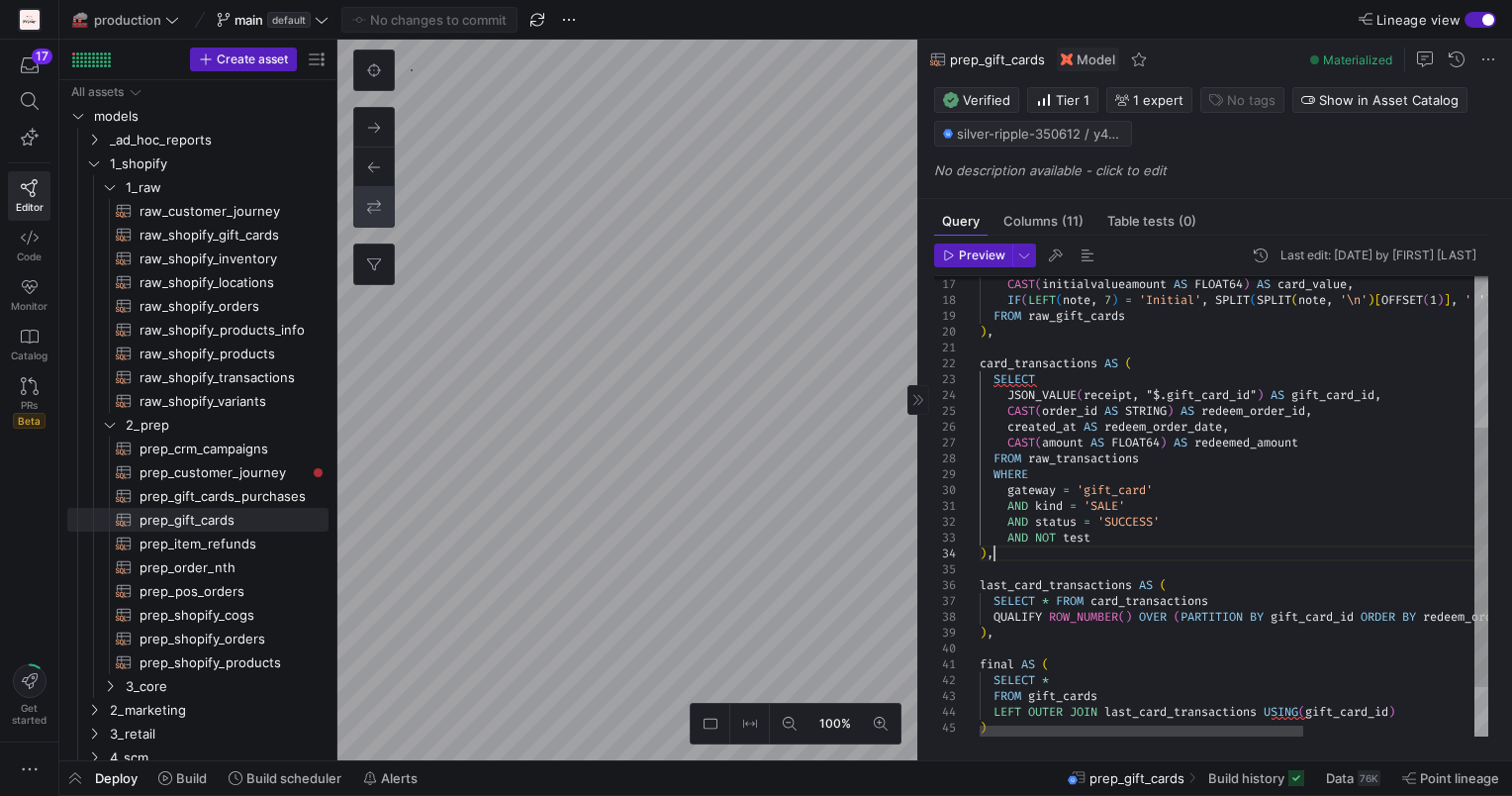 scroll, scrollTop: 79, scrollLeft: 0, axis: vertical 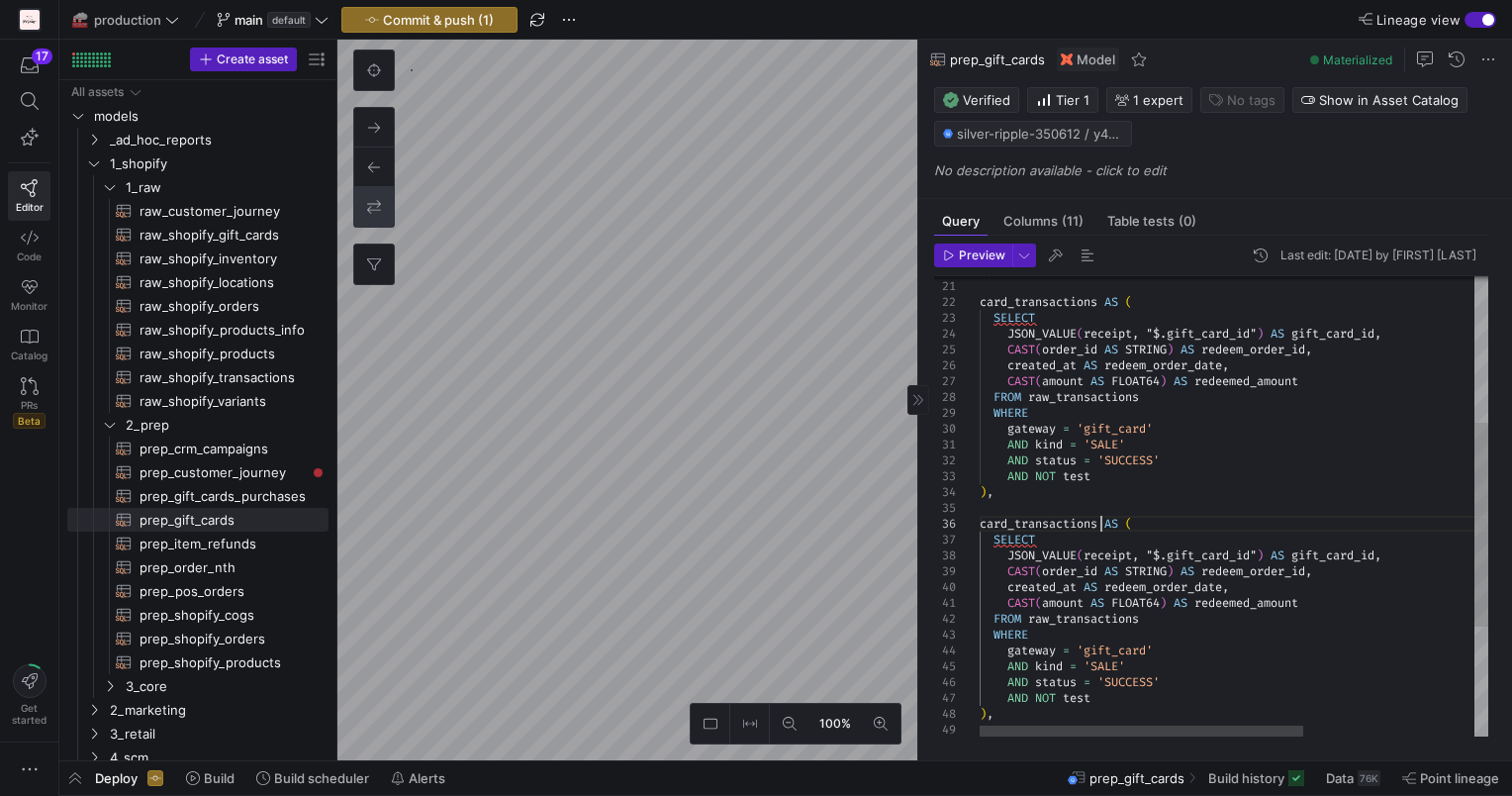 click on ") , card_transactions   AS   (    SELECT      JSON_VALUE ( receipt ,   "$.gift_card_id" )   AS   gift_card_id ,      CAST ( order_id   AS   STRING )   AS   redeem_order_id ,        created_at   AS   redeem_order_date ,      CAST ( amount   AS   FLOAT64 )   AS   redeemed_amount    FROM   raw_transactions    WHERE      gateway   =   'gift_card'        AND   kind   =   'SALE'      AND   status   =   'SUCCESS'      AND   NOT   test ) , card_transactions   AS   (    SELECT      JSON_VALUE ( receipt ,   "$.gift_card_id" )   AS   gift_card_id ,      CAST ( order_id   AS   STRING )   AS   redeem_order_id ,        created_at   AS   redeem_order_date ,      CAST ( amount   AS   FLOAT64 )   AS   redeemed_amount    FROM   raw_transactions    WHERE      gateway   =   'gift_card'        AND   kind   =   'SALE'      AND   status   =   'SUCCESS'      AND   NOT   test ) ," at bounding box center (1368, 466) 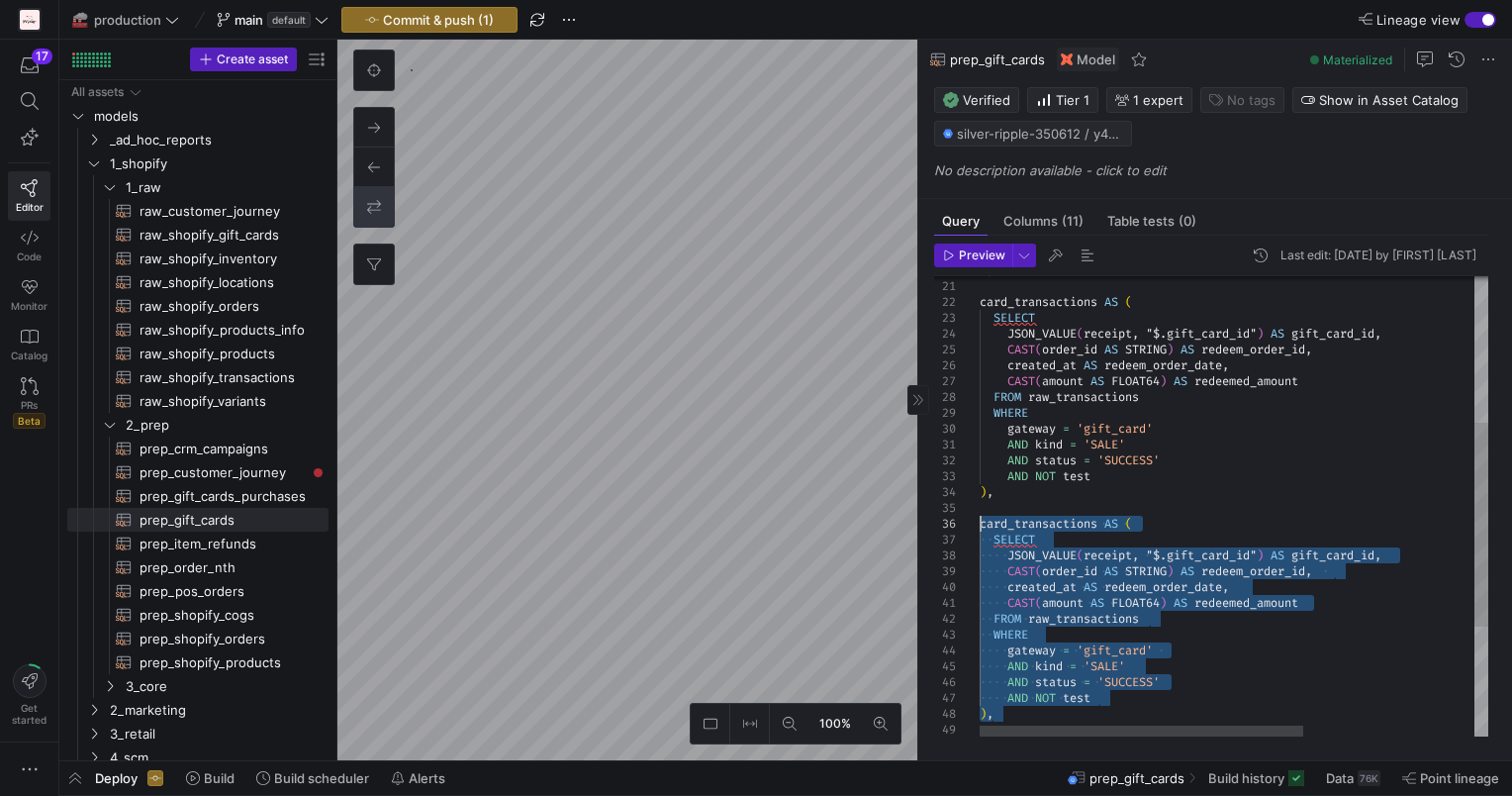 drag, startPoint x: 996, startPoint y: 709, endPoint x: 979, endPoint y: 527, distance: 182.79223 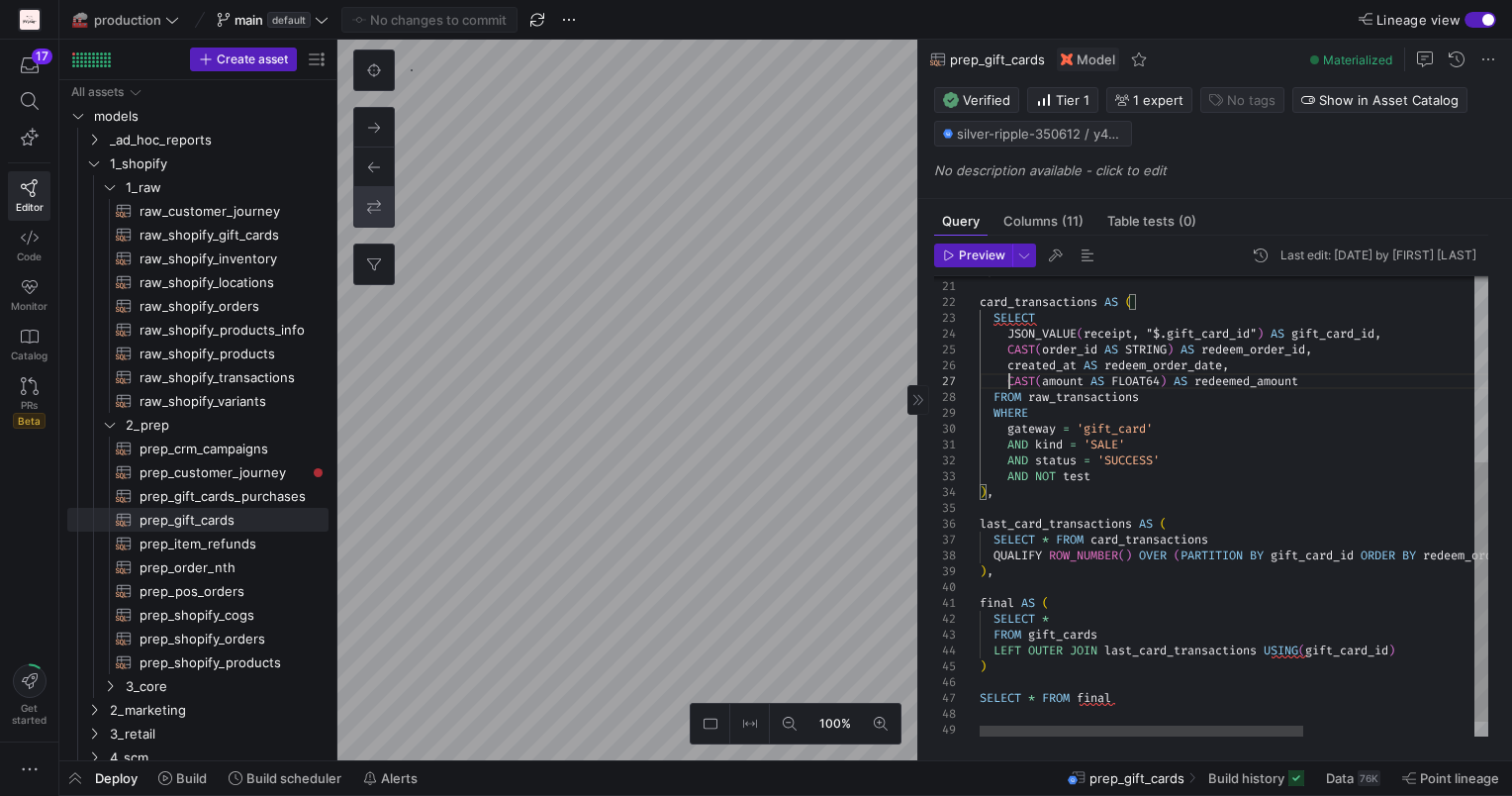 click on ") , card_transactions   AS   (    SELECT      JSON_VALUE ( receipt ,   "$.gift_card_id" )   AS   gift_card_id ,      CAST ( order_id   AS   STRING )   AS   redeem_order_id ,        created_at   AS   redeem_order_date ,      CAST ( amount   AS   FLOAT64 )   AS   redeemed_amount    FROM   raw_transactions    WHERE      gateway   =   'gift_card'        AND   kind   =   'SALE'      AND   status   =   'SUCCESS'      AND   NOT   test ) , last_card_transactions   AS   (    SELECT   *   FROM   card_transactions    QUALIFY   ROW_NUMBER ( )   OVER   ( PARTITION   BY   gift_card_id   ORDER   BY   redeem_order_date   DESC )   =   1 ) , final   AS   (    SELECT   *      FROM   gift_cards    LEFT   OUTER   JOIN   last_card_transactions   USING ( gift_card_id ) ) SELECT   *   FROM   final" at bounding box center [1368, 355] 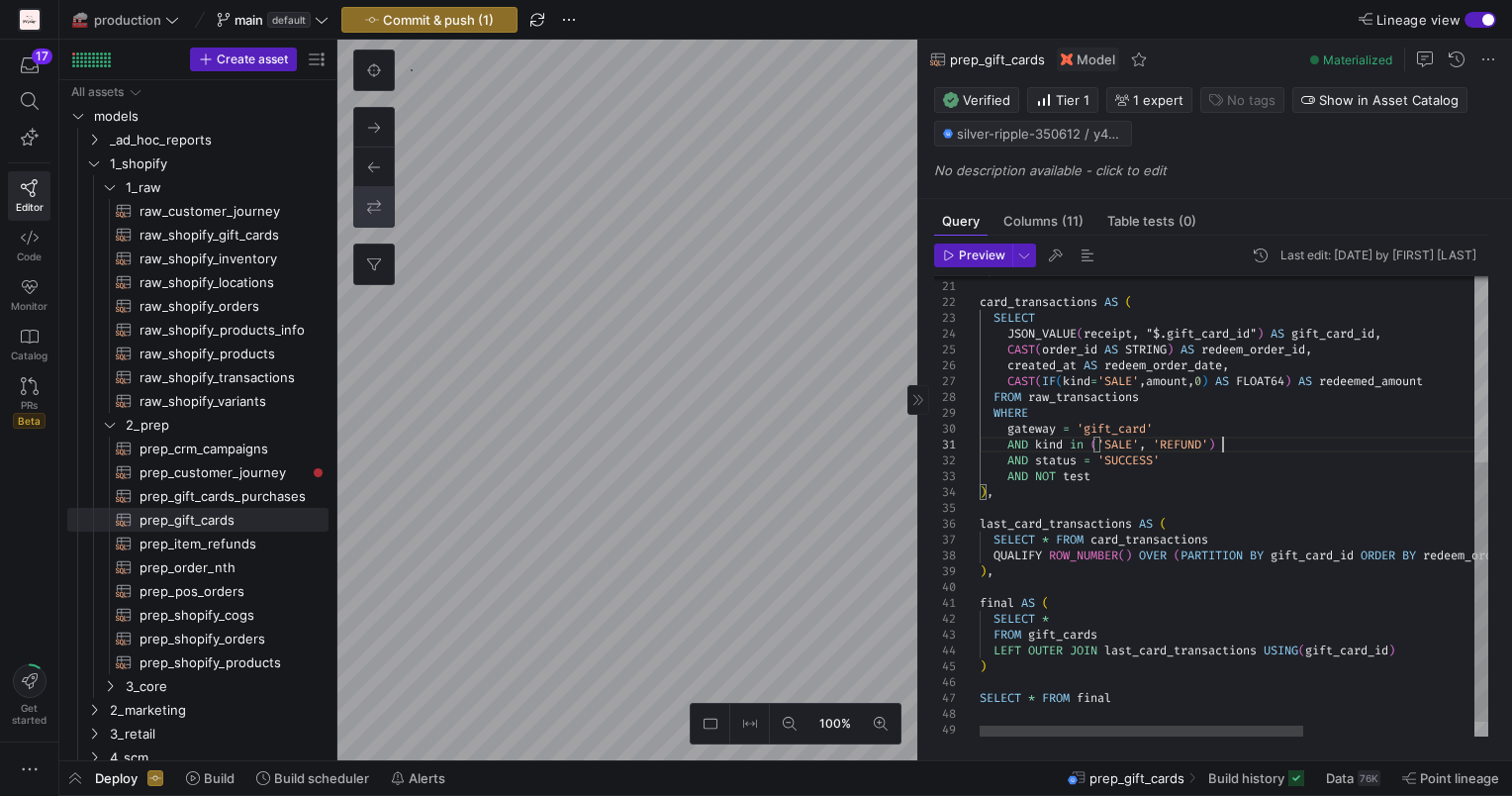 scroll, scrollTop: 15, scrollLeft: 240, axis: both 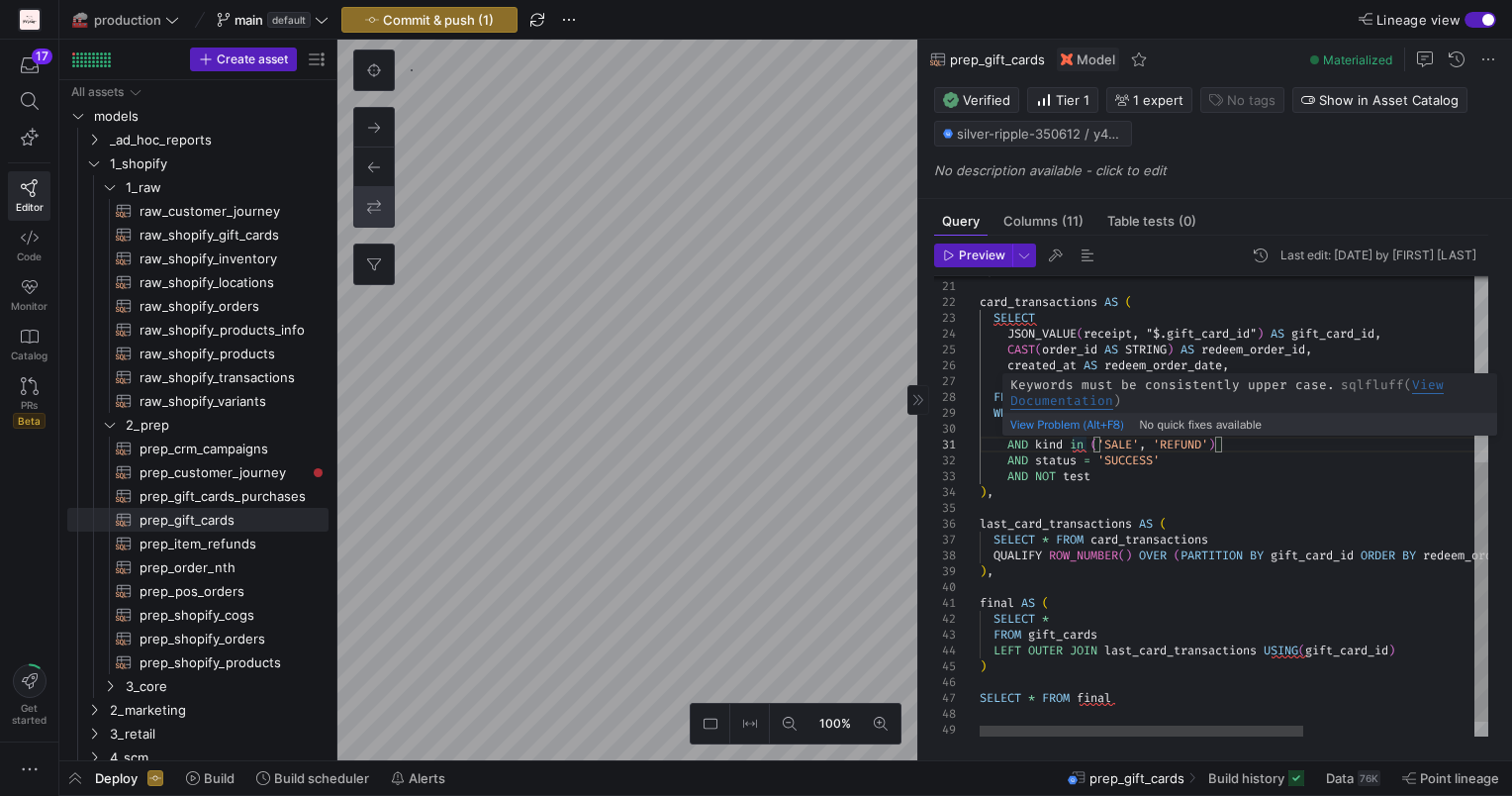 click on ") , card_transactions   AS   (    SELECT      JSON_VALUE ( receipt ,   "$.gift_card_id" )   AS   gift_card_id ,      CAST ( order_id   AS   STRING )   AS   redeem_order_id ,        created_at   AS   redeem_order_date ,      CAST ( IF ( kind = 'SALE' , amount , 0 )   AS   FLOAT64 )   AS   redeemed_amount    FROM   raw_transactions    WHERE      gateway   =   'gift_card'        AND   kind   in   ( 'SALE' ,   'REFUND' )      AND   status   =   'SUCCESS'      AND   NOT   test ) , last_card_transactions   AS   (    SELECT   *   FROM   card_transactions    QUALIFY   ROW_NUMBER ( )   OVER   ( PARTITION   BY   gift_card_id   ORDER   BY   redeem_order_date   DESC )   =   1 ) , final   AS   (    SELECT   *      FROM   gift_cards    LEFT   OUTER   JOIN   last_card_transactions   USING ( gift_card_id ) ) SELECT   *   FROM   final" at bounding box center [1368, 355] 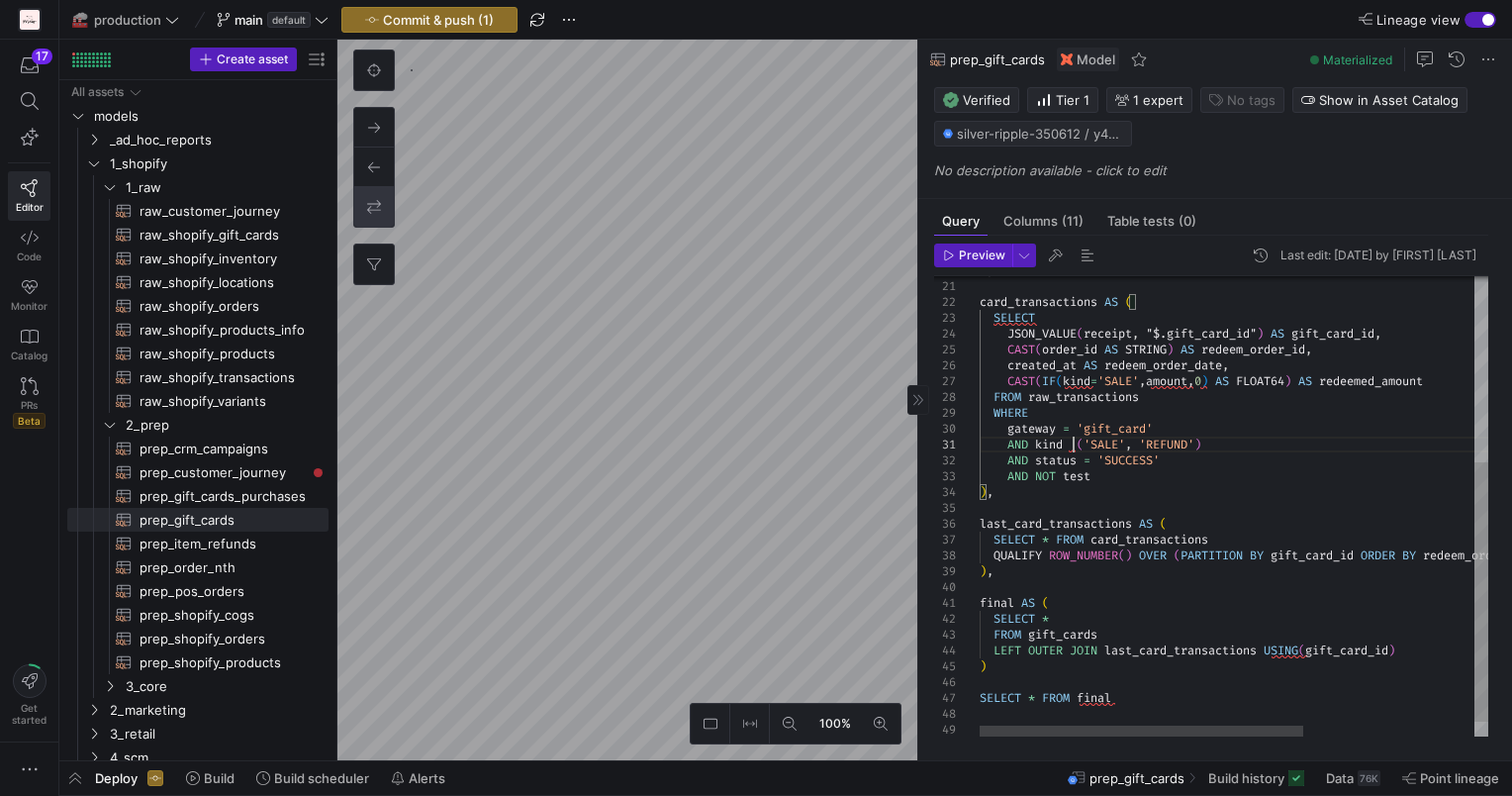 scroll, scrollTop: 15, scrollLeft: 105, axis: both 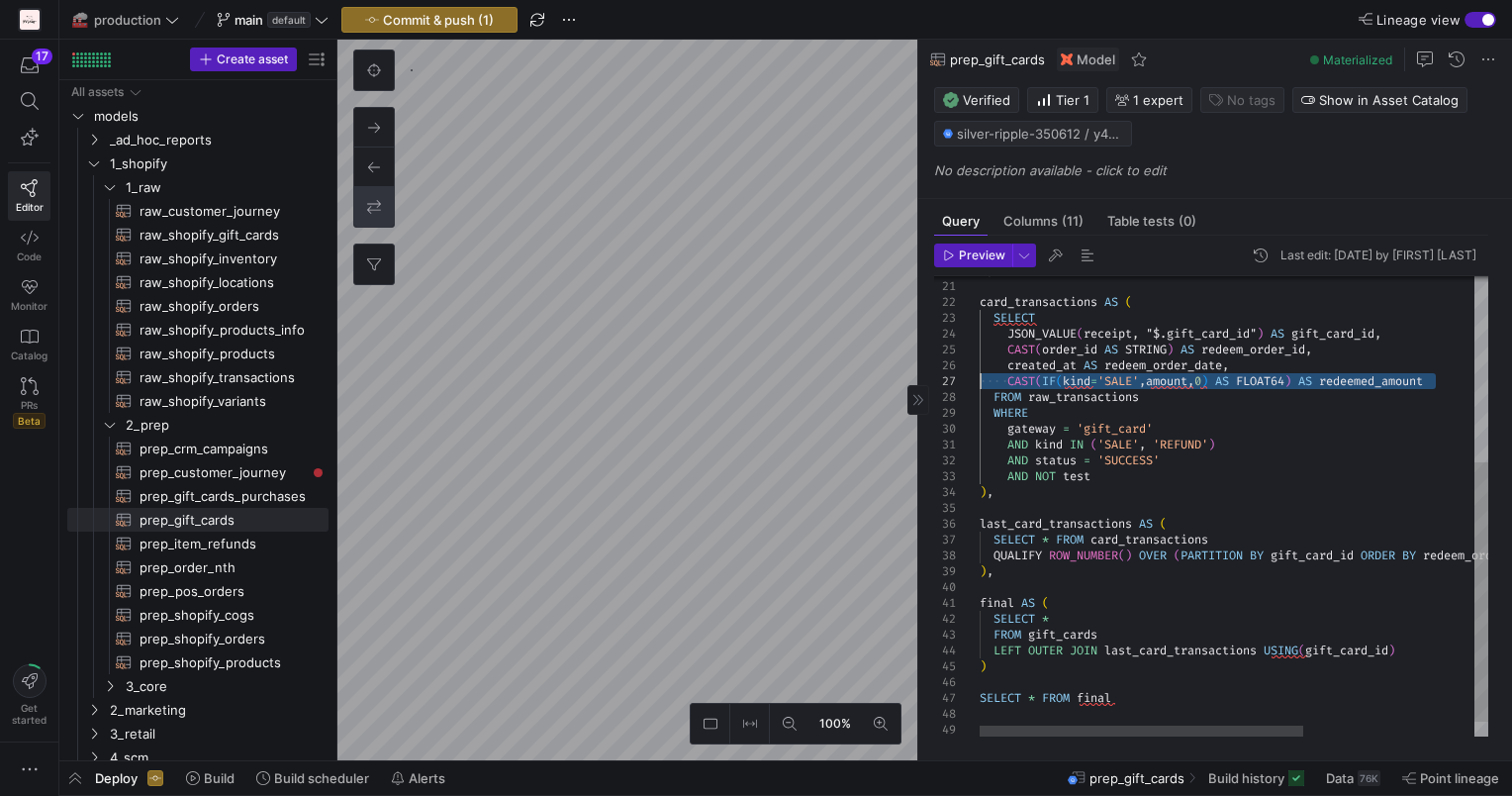 drag, startPoint x: 1434, startPoint y: 380, endPoint x: 932, endPoint y: 387, distance: 502.0488 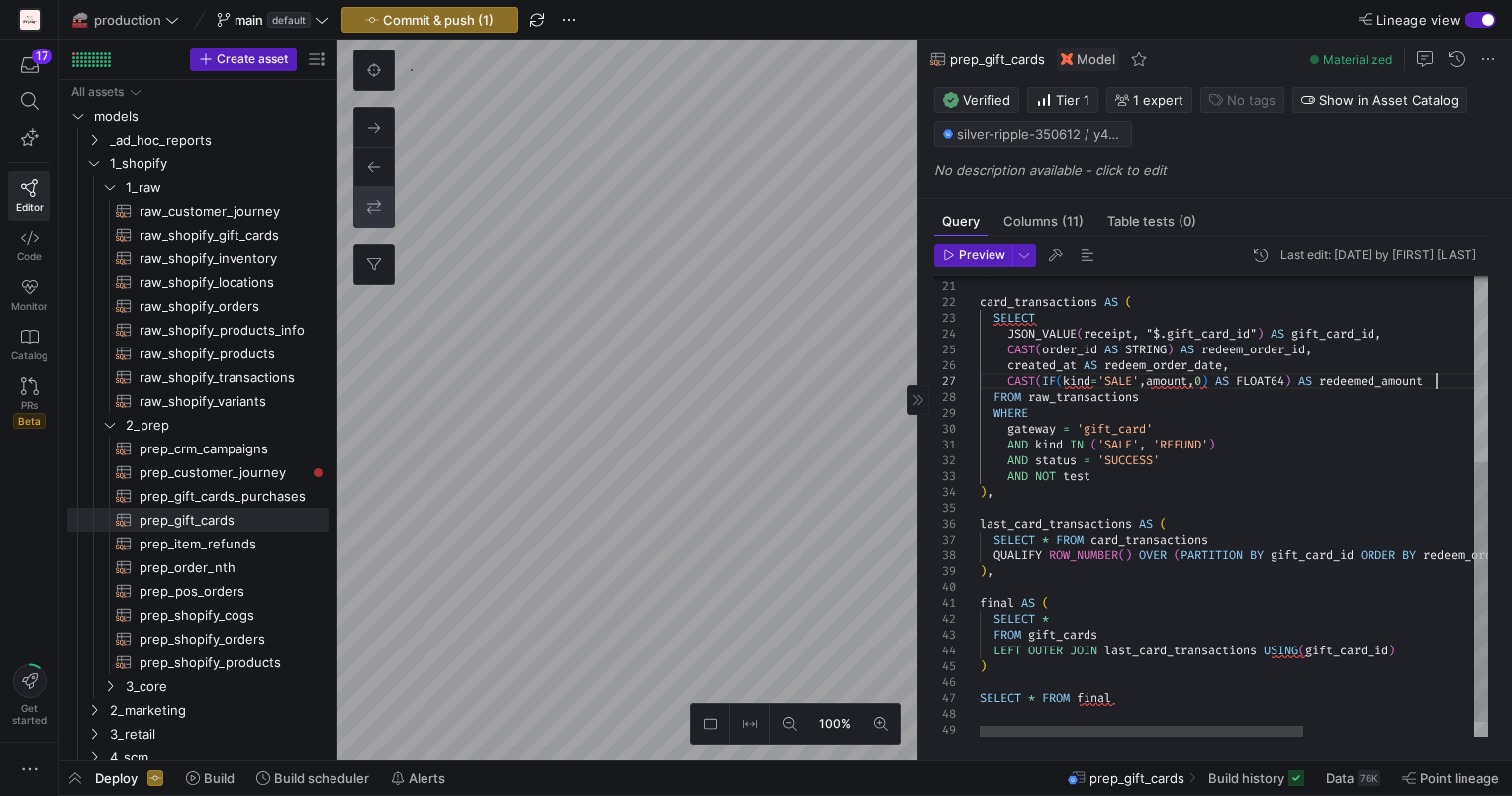 click on ") , card_transactions   AS   (    SELECT      JSON_VALUE ( receipt ,   "$.gift_card_id" )   AS   gift_card_id ,      CAST ( order_id   AS   STRING )   AS   redeem_order_id ,        created_at   AS   redeem_order_date ,      CAST ( IF ( kind = 'SALE' , amount , 0 )   AS   FLOAT64 )   AS   redeemed_amount    FROM   raw_transactions    WHERE      gateway   =   'gift_card'        AND   kind   IN   ( 'SALE' ,   'REFUND' )      AND   status   =   'SUCCESS'      AND   NOT   test ) , last_card_transactions   AS   (    SELECT   *   FROM   card_transactions    QUALIFY   ROW_NUMBER ( )   OVER   ( PARTITION   BY   gift_card_id   ORDER   BY   redeem_order_date   DESC )   =   1 ) , final   AS   (    SELECT   *      FROM   gift_cards    LEFT   OUTER   JOIN   last_card_transactions   USING ( gift_card_id ) ) SELECT   *   FROM   final" at bounding box center (1368, 355) 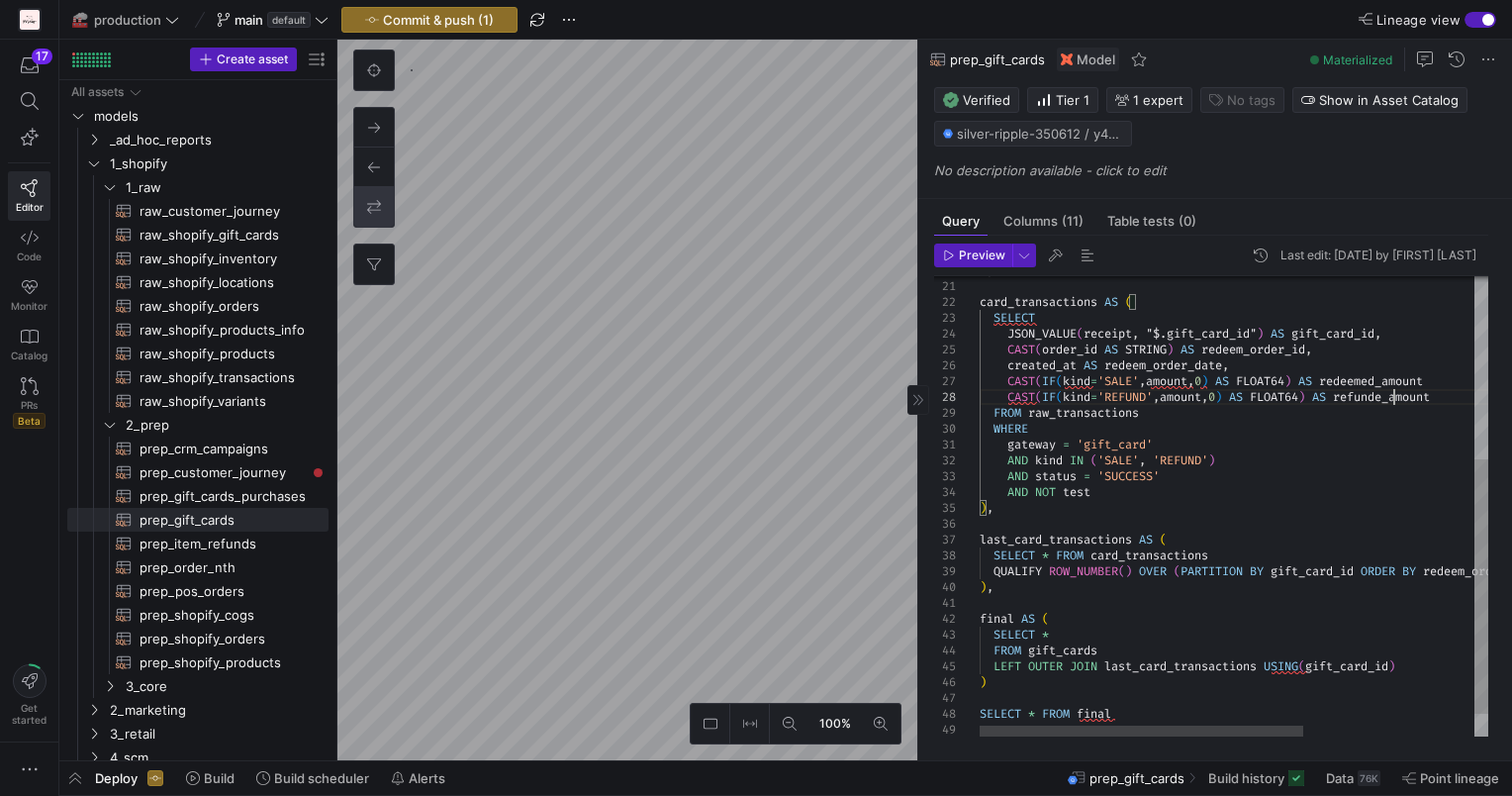 scroll, scrollTop: 111, scrollLeft: 420, axis: both 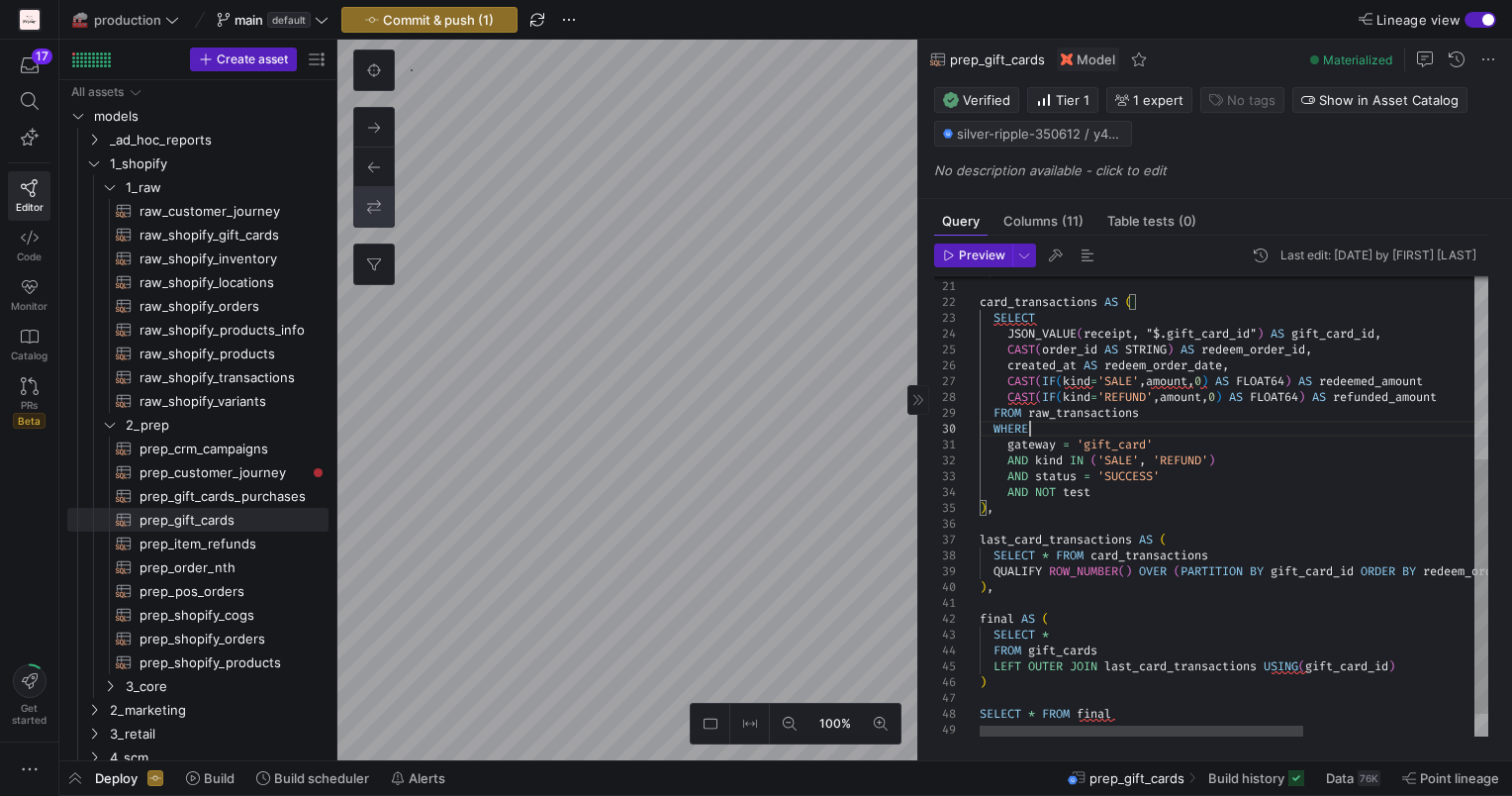 click on ") , card_transactions  AS   (    SELECT      JSON_VALUE ( receipt ,   "$.gift_card_id" )  AS   gift_card_id ,      CAST ( order_id  AS   STRING )  AS   redeem_order_id ,        created_at  AS   redeem_order_date ,      CAST ( IF ( kind = 'SALE' , amount , 0 )  AS   FLOAT64 )  AS   redeemed_amount    FROM   raw_transactions    WHERE      gateway   =   'gift_card'        AND   kind  IN   ( 'SALE' ,   'REFUND' )      AND   status   =   'SUCCESS'      AND   NOT   test ) , last_card_transactions  AS   (    SELECT   *   FROM   card_transactions    QUALIFY   ROW_NUMBER ( )   OVER   ( PARTITION   BY   gift_card_id   ORDER   BY   redeem_order_date   DESC )   =   1 ) , final  AS   (    SELECT   *      FROM   gift_cards    LEFT   OUTER   JOIN   last_card_transactions   USING ( gift_card_id ) ) SELECT   *   FROM   final        CAST ( IF ( kind = 'REFUND' , amount , 0 )  AS   FLOAT64 )  AS" at bounding box center (1368, 363) 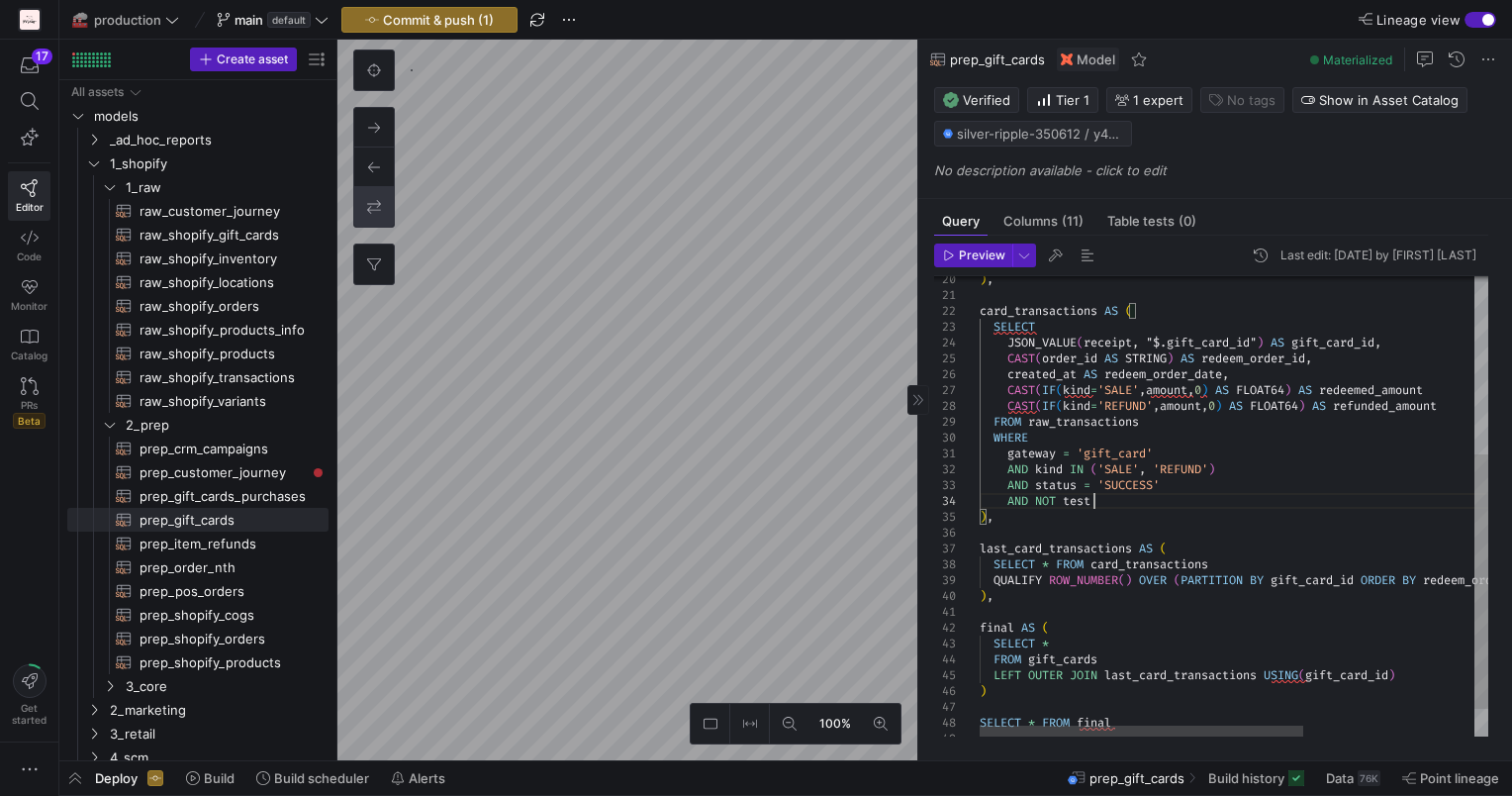 click on ") , card_transactions   AS   (    SELECT      JSON_VALUE ( receipt ,   "$.gift_card_id" )   AS   gift_card_id ,      CAST ( order_id   AS   STRING )   AS   redeem_order_id ,        created_at   AS   redeem_order_date ,      CAST ( IF ( kind = 'SALE' , amount , 0 )   AS   FLOAT64 )   AS   redeemed_amount    FROM   raw_transactions      CAST ( IF ( kind = 'REFUND' , amount , 0 )   AS   FLOAT64 )   AS   refunded_amount    WHERE      gateway   =   'gift_card'        AND   kind   IN   ( 'SALE' ,   'REFUND' )      AND   status   =   'SUCCESS'      AND   NOT   test ) , last_card_transactions   AS   (    SELECT   *   FROM   card_transactions    QUALIFY   ROW_NUMBER ( )   OVER   ( PARTITION   BY   gift_card_id   ORDER   BY   redeem_order_date   DESC )   =   1 ) , final   AS   (    SELECT   *      FROM   gift_cards    LEFT   OUTER   JOIN   last_card_transactions   USING ( gift_card_id ) ) SELECT   *   FROM" at bounding box center (1368, 372) 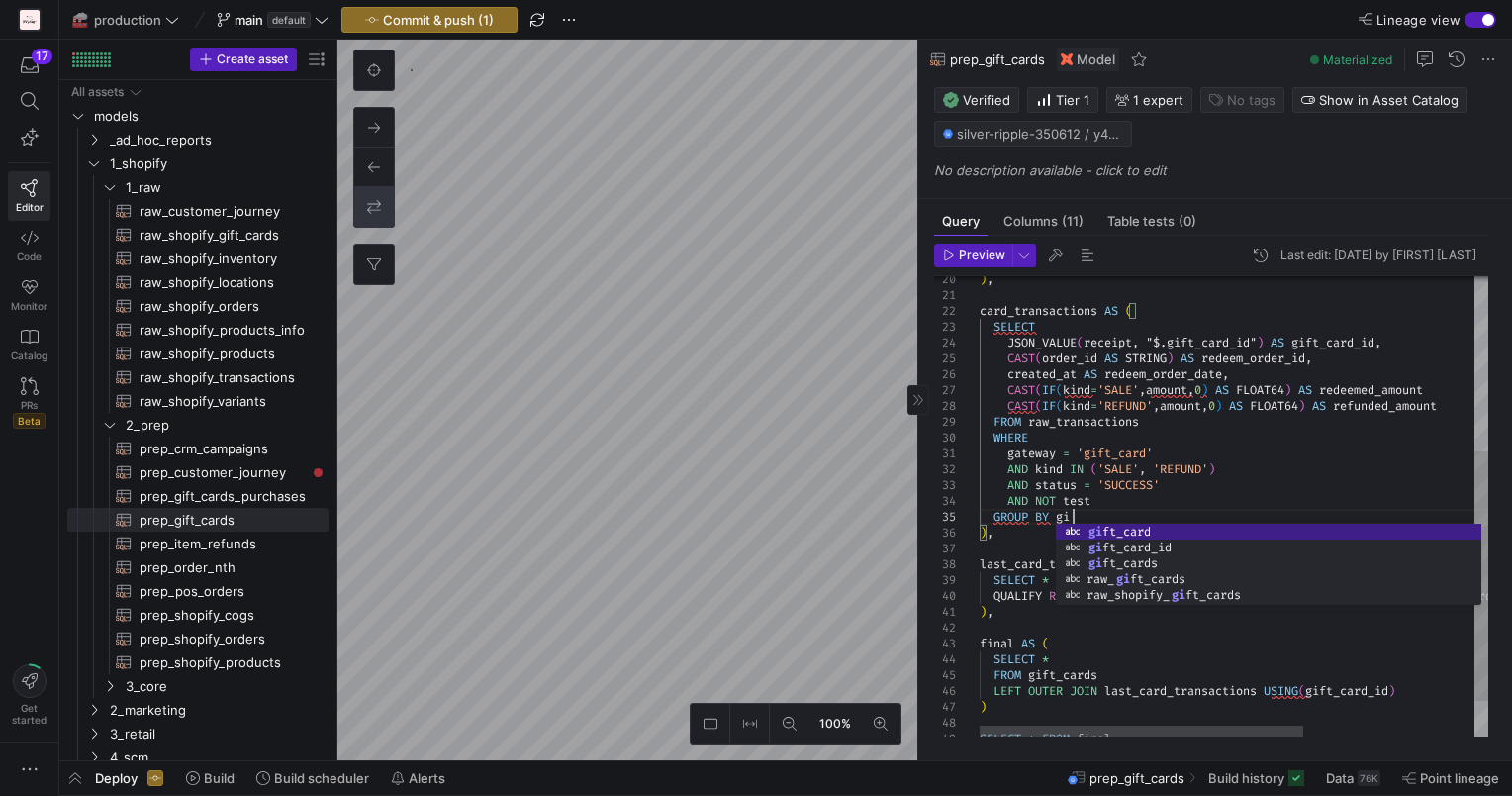 scroll, scrollTop: 79, scrollLeft: 98, axis: both 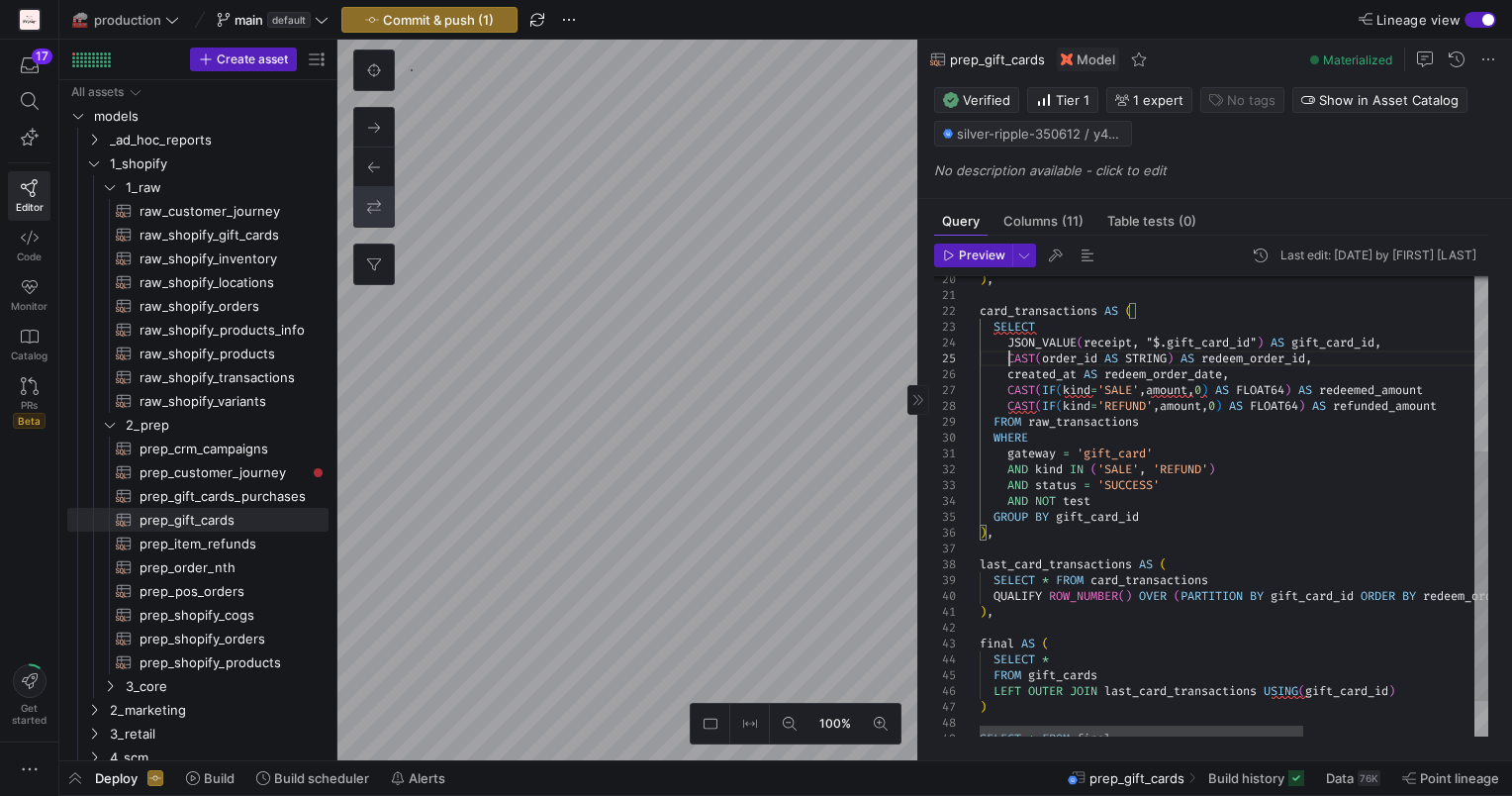 click on ") , card_transactions   AS   (    SELECT      JSON_VALUE ( receipt ,   "$.gift_card_id" )   AS   gift_card_id ,      CAST ( order_id   AS   STRING )   AS   redeem_order_id ,        created_at   AS   redeem_order_date ,      CAST ( IF ( kind = 'SALE' , amount , 0 )   AS   FLOAT64 )   AS   redeemed_amount    FROM   raw_transactions      CAST ( IF ( kind = 'REFUND' , amount , 0 )   AS   FLOAT64 )   AS   refunded_amount    WHERE      gateway   =   'gift_card'        AND   kind   IN   ( 'SALE' ,   'REFUND' )      AND   status   =   'SUCCESS'      AND   NOT   test ) , last_card_transactions   AS   (    SELECT   *   FROM   card_transactions    QUALIFY   ROW_NUMBER ( )   OVER   ( PARTITION   BY   gift_card_id   ORDER   BY   redeem_order_date   DESC )   =   1 ) , final   AS   (    SELECT   *      FROM   gift_cards    LEFT   OUTER   JOIN   last_card_transactions   USING ( gift_card_id ) ) SELECT   *   FROM" at bounding box center [1368, 380] 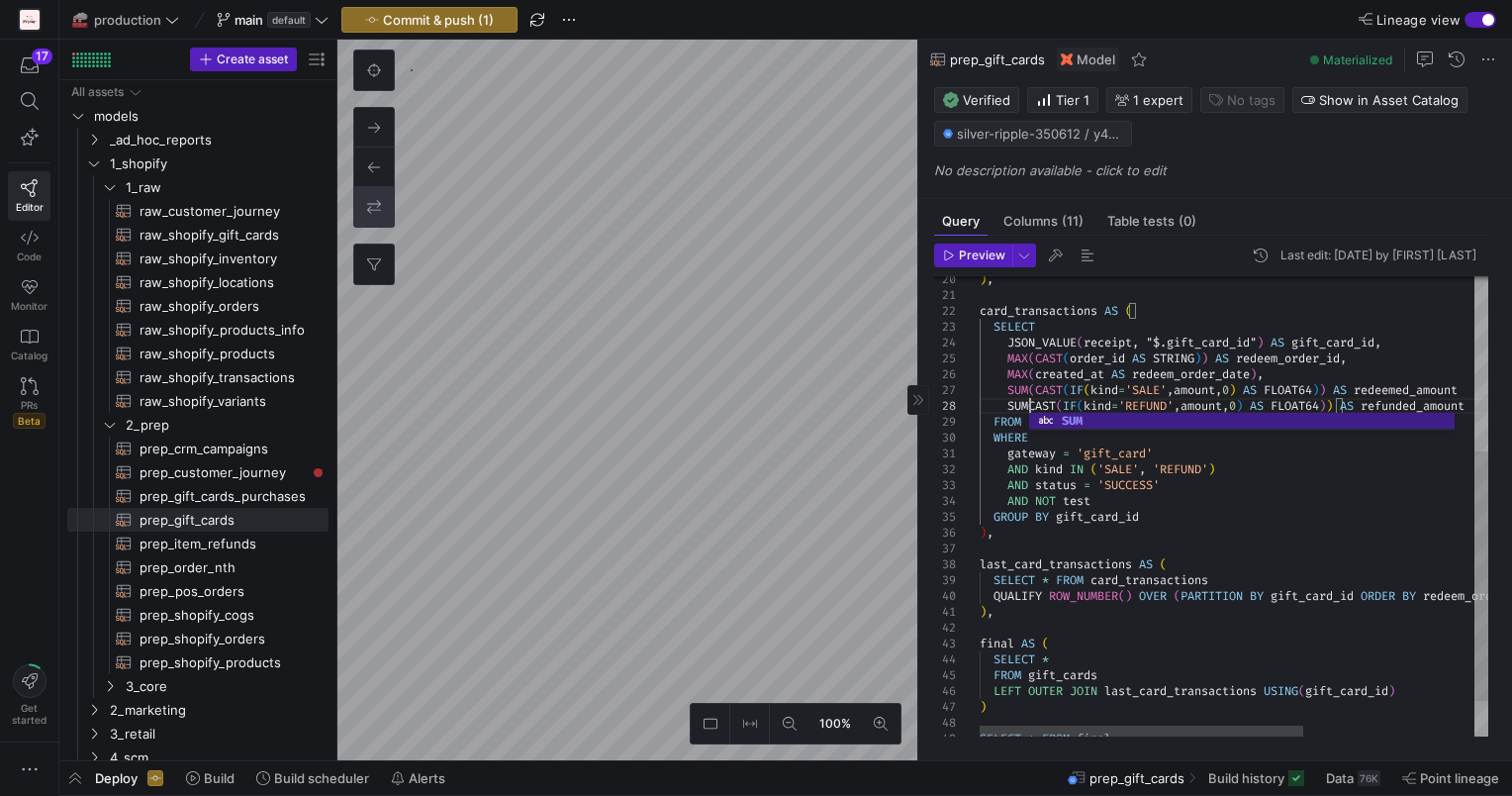 scroll, scrollTop: 111, scrollLeft: 55, axis: both 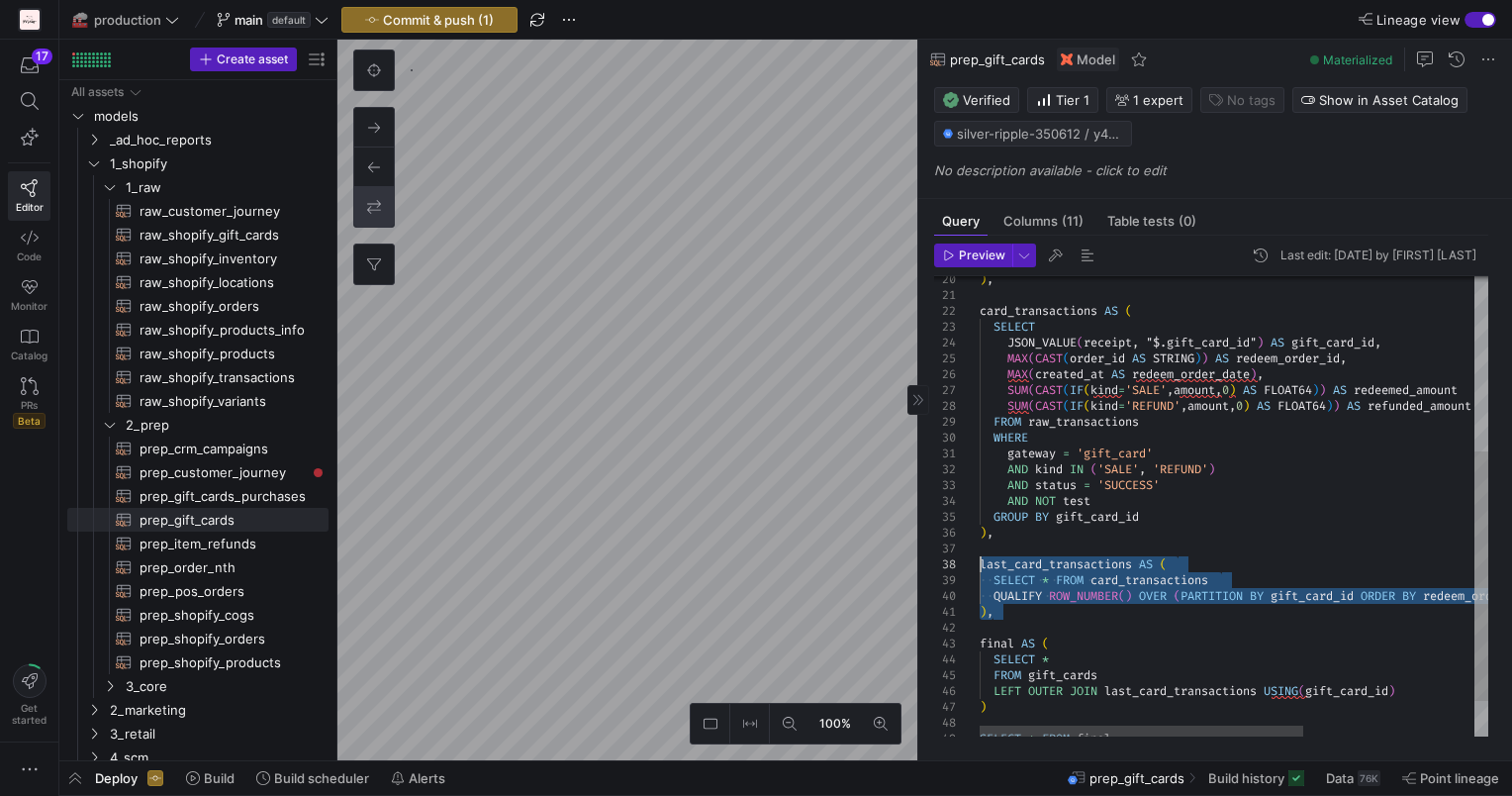 drag, startPoint x: 1004, startPoint y: 614, endPoint x: 964, endPoint y: 566, distance: 62.481997 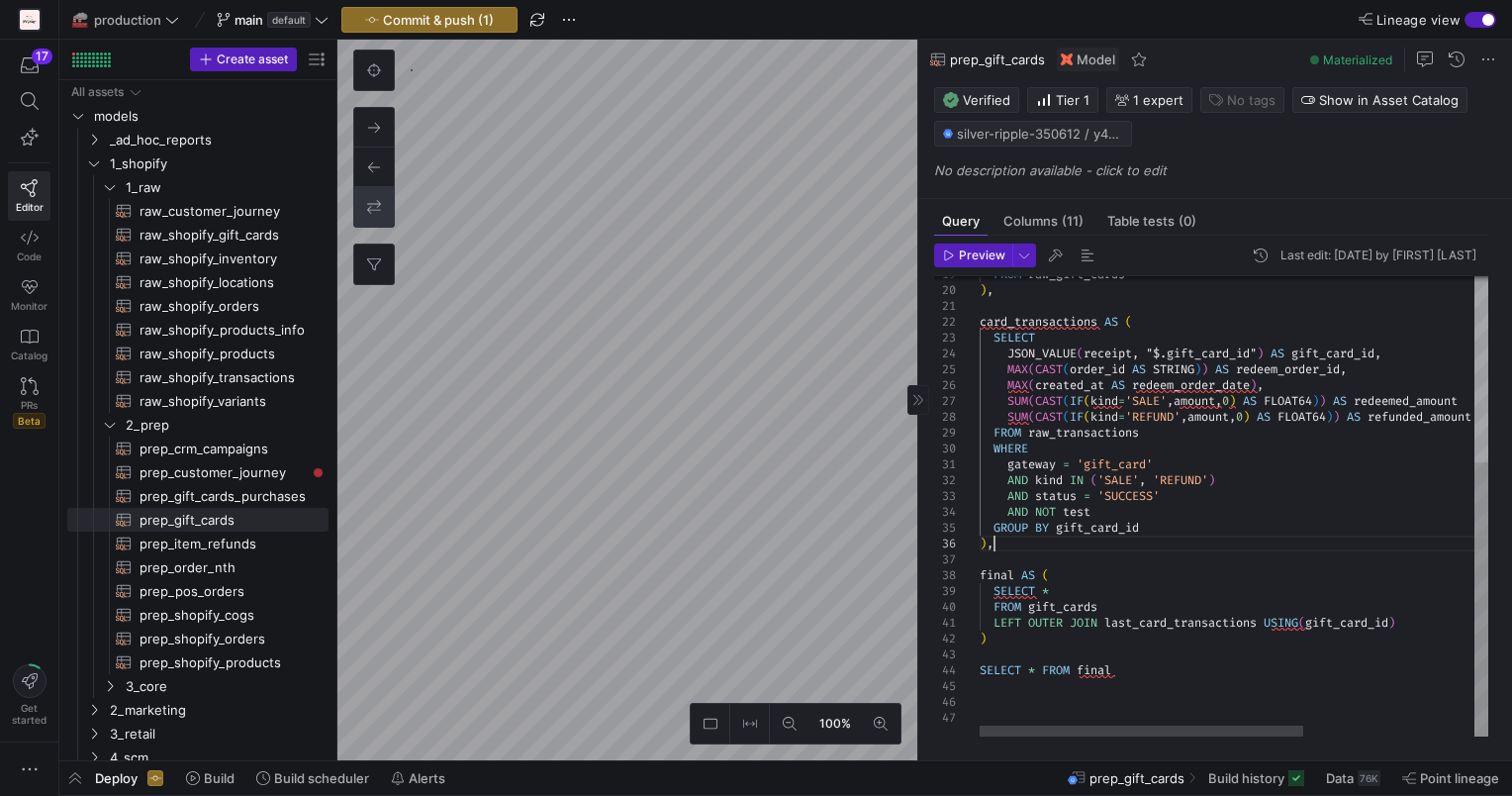 scroll, scrollTop: 110, scrollLeft: 55, axis: both 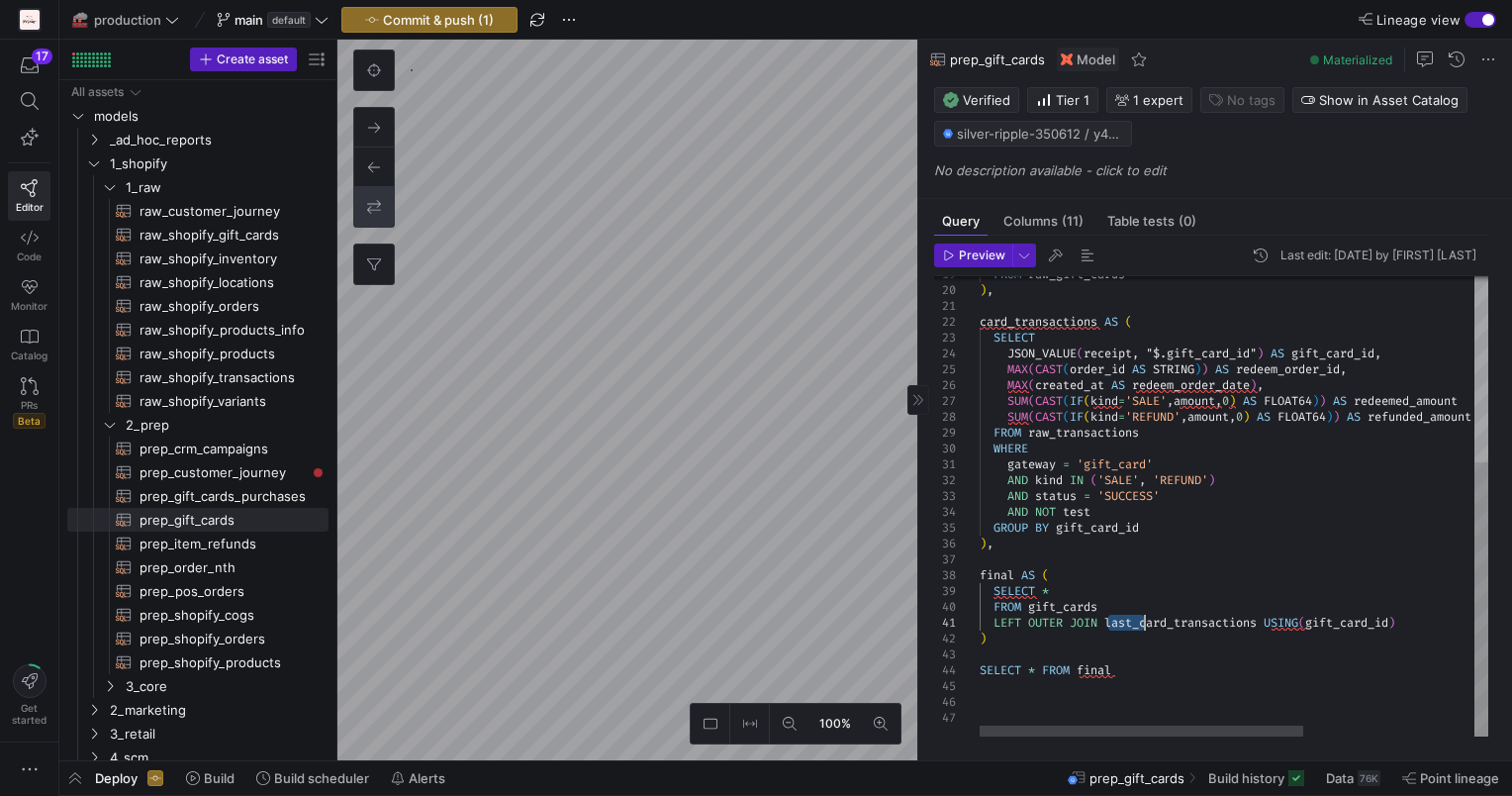 drag, startPoint x: 1110, startPoint y: 618, endPoint x: 1144, endPoint y: 617, distance: 34.0147 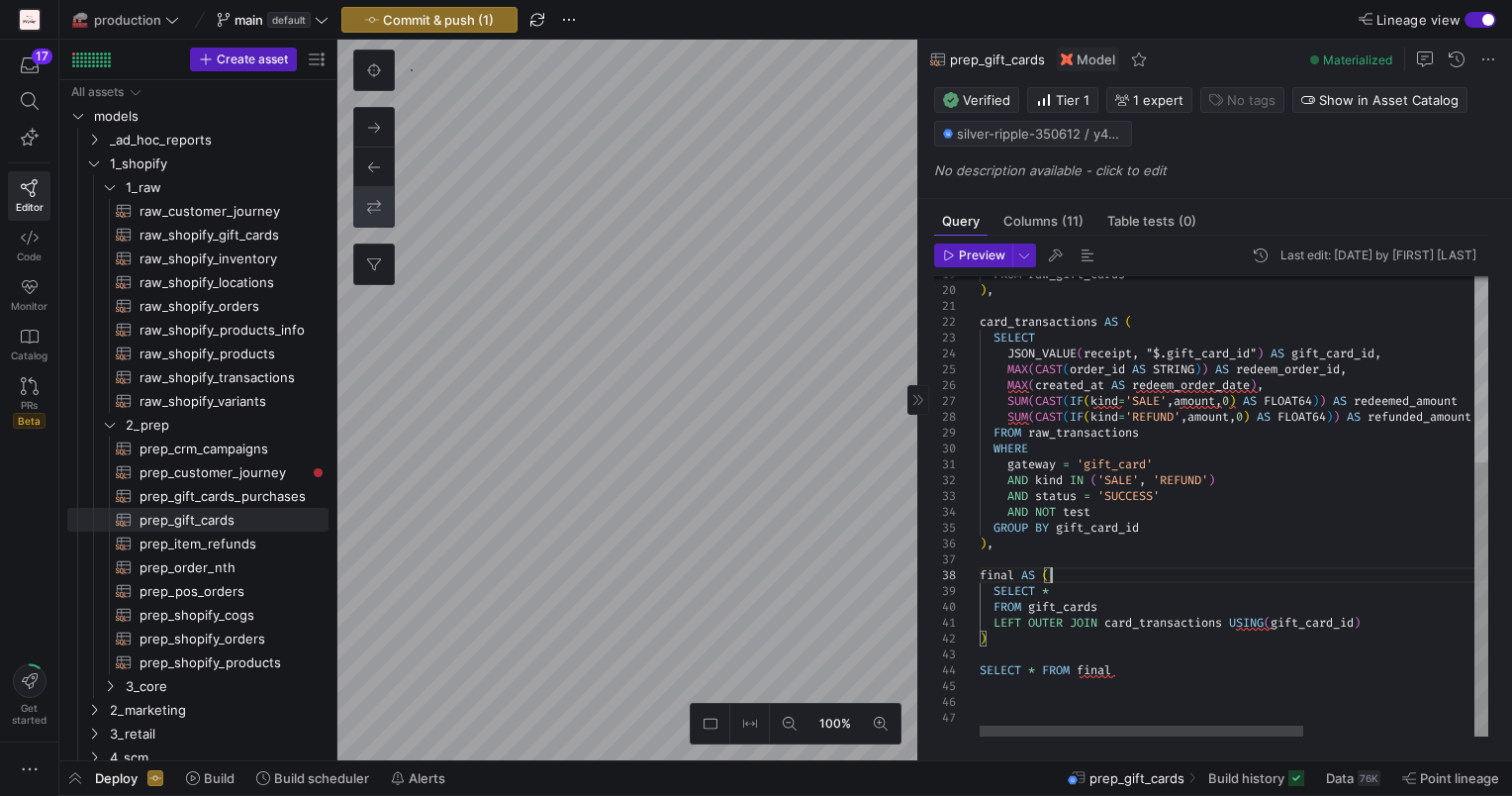 click on ") , card_transactions   AS   (    SELECT      JSON_VALUE ( receipt ,   "$.gift_card_id" )   AS   gift_card_id ,      MAX ( CAST ( order_id   AS   STRING ) )   AS   redeem_order_id ,        MAX ( created_at   AS   redeem_order_date ) ,      SUM ( CAST ( IF ( kind = 'SALE' , amount , 0 )   AS   FLOAT64 ) )   AS   redeemed_amount    FROM   raw_transactions      SUM ( CAST ( IF ( kind = 'REFUND' , amount , 0 )   AS   FLOAT64 ) )   AS   refunded_amount    WHERE      gateway   =   'gift_card'        AND   kind   IN   ( 'SALE' ,   'REFUND' )      AND   status   =   'SUCCESS'      AND   NOT   test ) , final   AS   (    SELECT   *      FROM   gift_cards    LEFT   OUTER   JOIN   card_transactions   USING ( gift_card_id ) ) SELECT   *   FROM   final      GROUP   BY   gift_card_id    FROM   raw_gift_cards" at bounding box center (1368, 351) 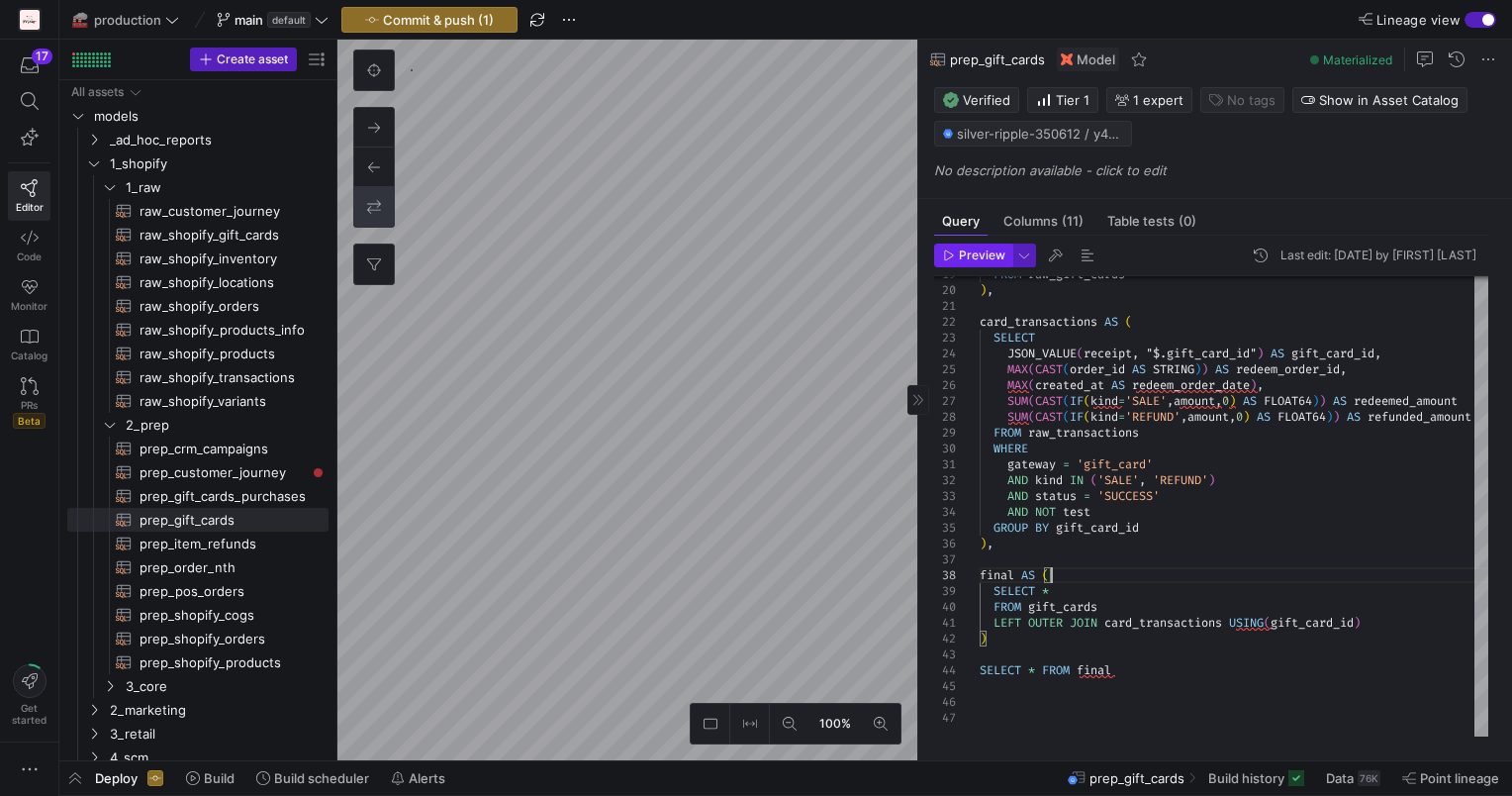 click on "Preview" at bounding box center (982, 255) 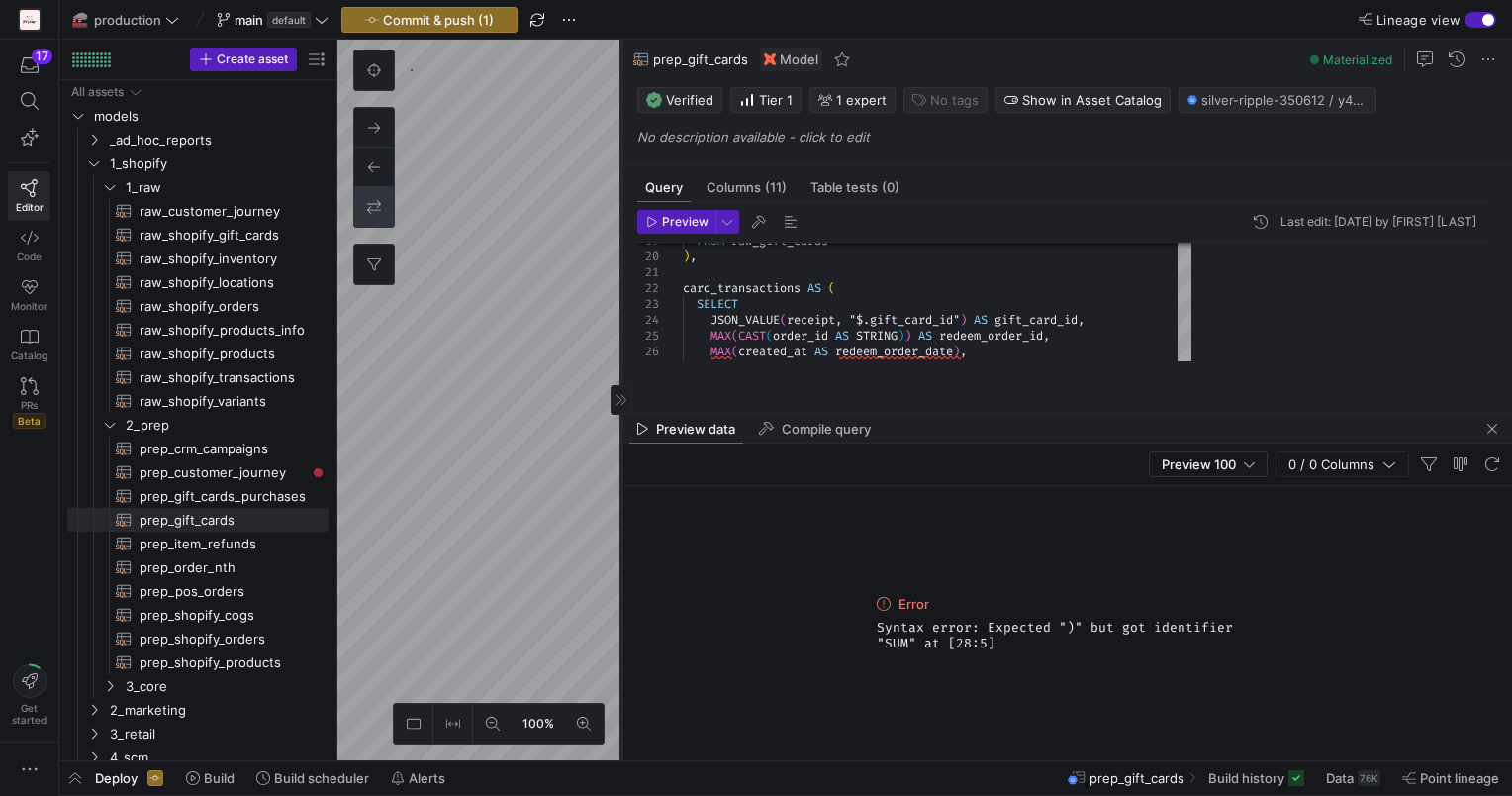 click on "100% 0  Query   Columns  (11)  Table tests  (0) Preview Last edit: Monday 14 April 2025 by [FIRST] [LAST] 20 21 22 23 24 25 26 27 19 ) , card_transactions  AS   (    SELECT      JSON_VALUE ( receipt ,   "$.gift_card_id" )  AS   gift_card_id ,      MAX ( CAST ( order_id  AS   STRING ) )  AS   redeem_order_id ,        MAX ( created_at  AS   redeem_order_date ) ,      SUM ( CAST ( IF ( kind = 'SALE' , amount , 0 )  AS   FLOAT64 ) )  AS   redeemed_amount    FROM   raw_gift_cards gateway = 'gift_card'
AND kind IN ('SALE', 'REFUND')
AND status = 'SUCCESS'
AND NOT test
GROUP BY gift_card_id
),
final AS (
SELECT *
FROM gift_cards
prep_gift_cards  Model  Materialized Status  Verified  Tier  Tier 1  Experts [FIRST] [LAST]  1 expert Tags No tags Show in  Asset Catalog Show in Asset Catalog Publish asset
silver-ripple-350612 / y42_production_main / prep_gift_cards" at bounding box center (924, 400) 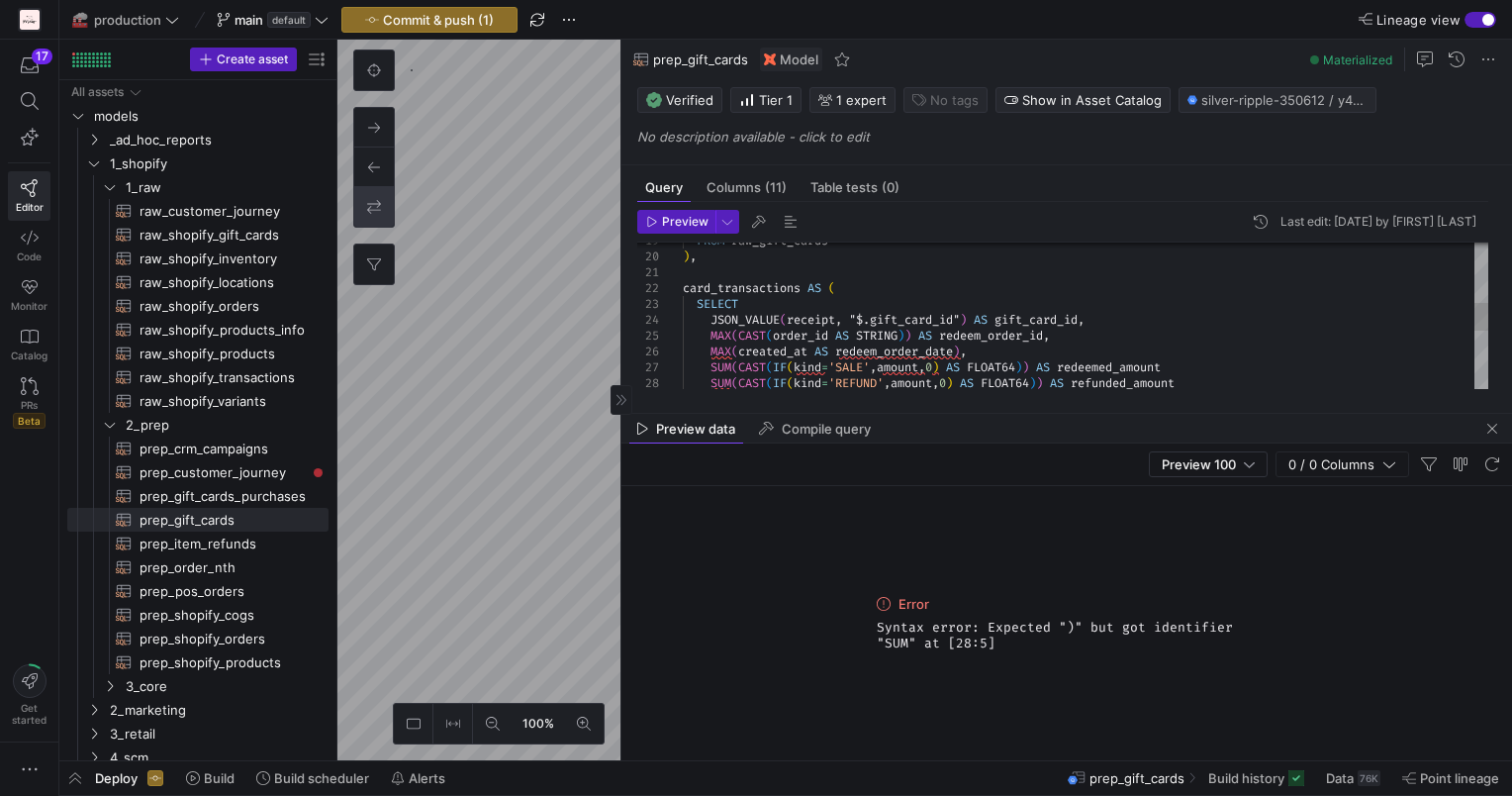 scroll, scrollTop: 110, scrollLeft: 69, axis: both 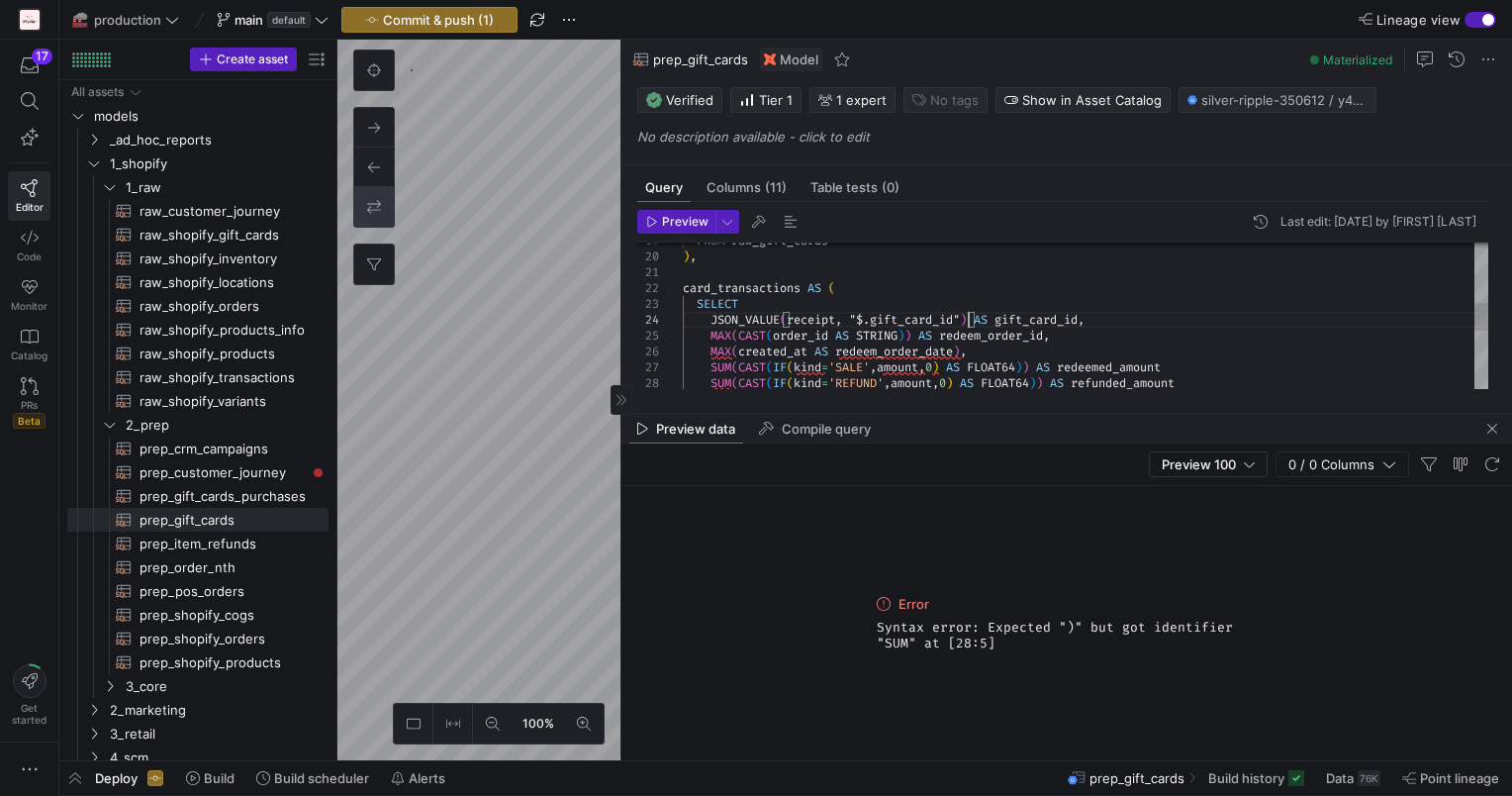 click on ") , card_transactions   AS   (    SELECT      JSON_VALUE ( receipt ,   "$.gift_card_id" )   AS   gift_card_id ,      MAX ( CAST ( order_id   AS   STRING ) )   AS   redeem_order_id ,        MAX ( created_at   AS   redeem_order_date ) ,      SUM ( CAST ( IF ( kind = 'SALE' , amount , 0 )   AS   FLOAT64 ) )   AS   redeemed_amount    FROM   raw_gift_cards      SUM ( CAST ( IF ( kind = 'REFUND' , amount , 0 )   AS   FLOAT64 ) )   AS   refunded_amount" at bounding box center [1086, 312] 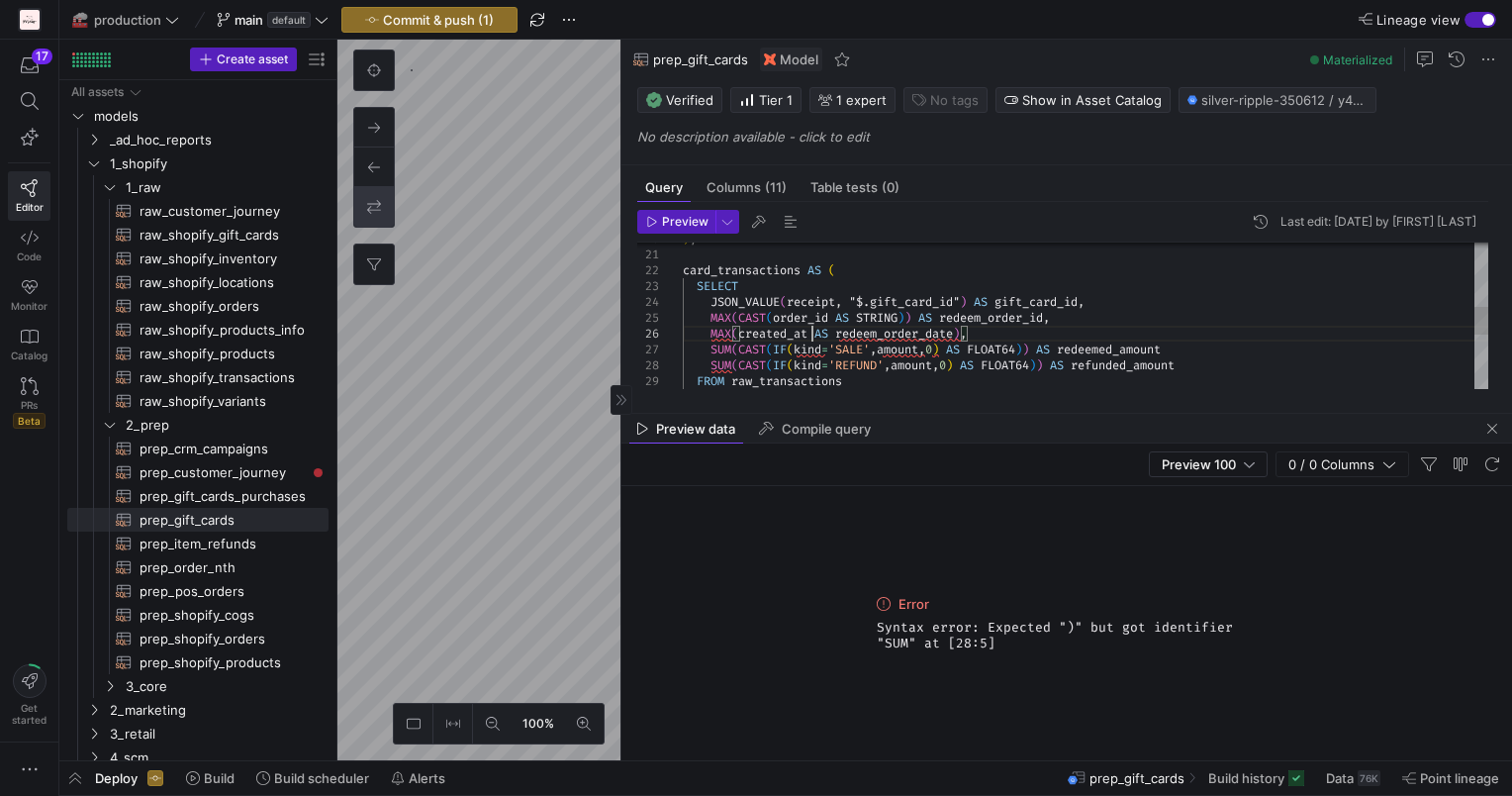 click on ") , card_transactions  AS   (    SELECT      JSON_VALUE ( receipt ,   "$.gift_card_id" )  AS   gift_card_id ,      MAX ( CAST ( order_id  AS   STRING ) )  AS   redeem_order_id ,        MAX ( created_at  AS   redeem_order_date ) ,      SUM ( CAST ( IF ( kind = 'SALE' , amount , 0 )  AS   FLOAT64 ) )  AS   redeemed_amount      SUM ( CAST ( IF ( kind = 'REFUND' , amount , 0 )  AS   FLOAT64 ) )  AS   refunded_amount    FROM   raw_transactions    WHERE" at bounding box center (1086, 294) 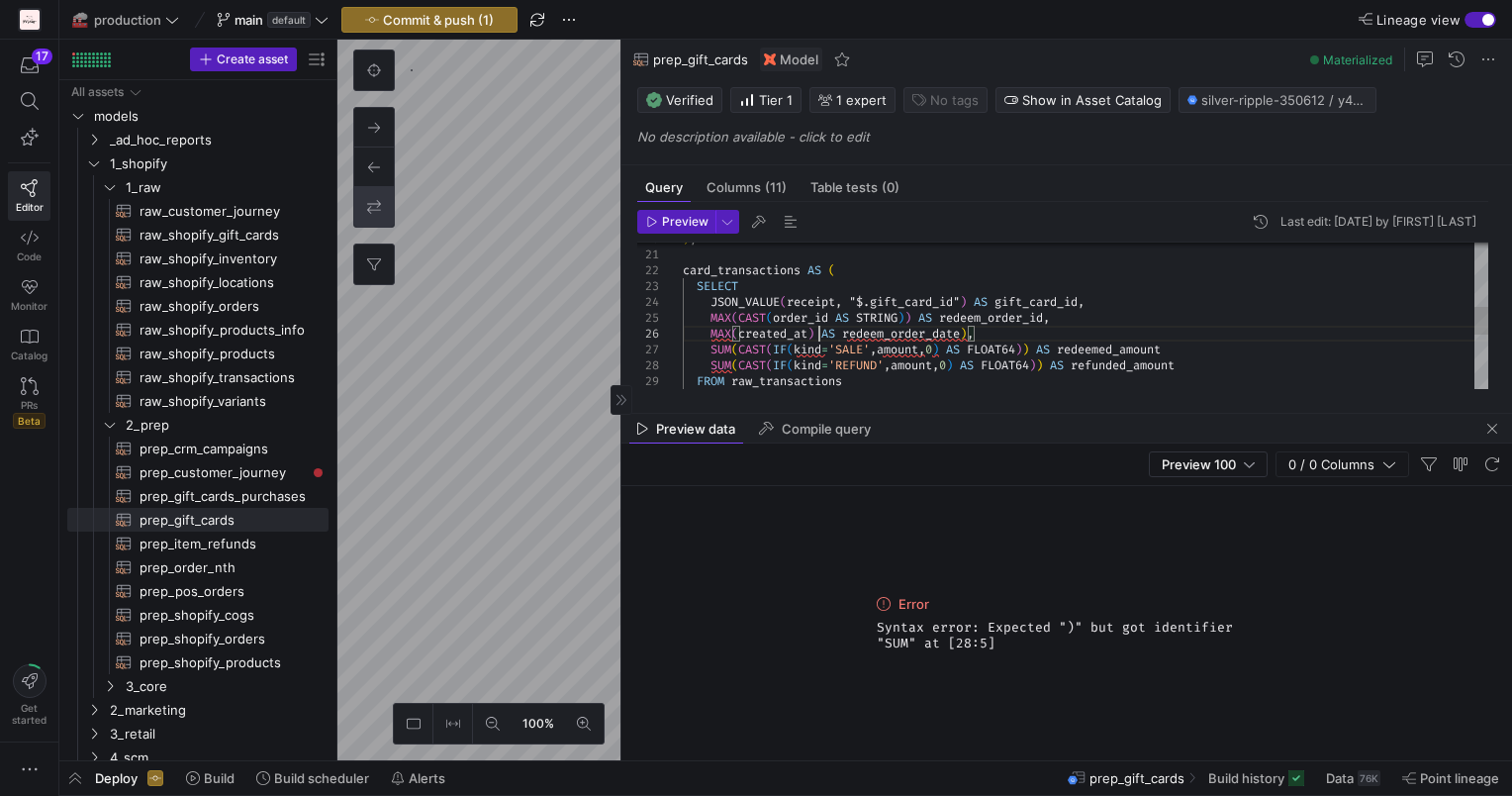 scroll, scrollTop: 94, scrollLeft: 135, axis: both 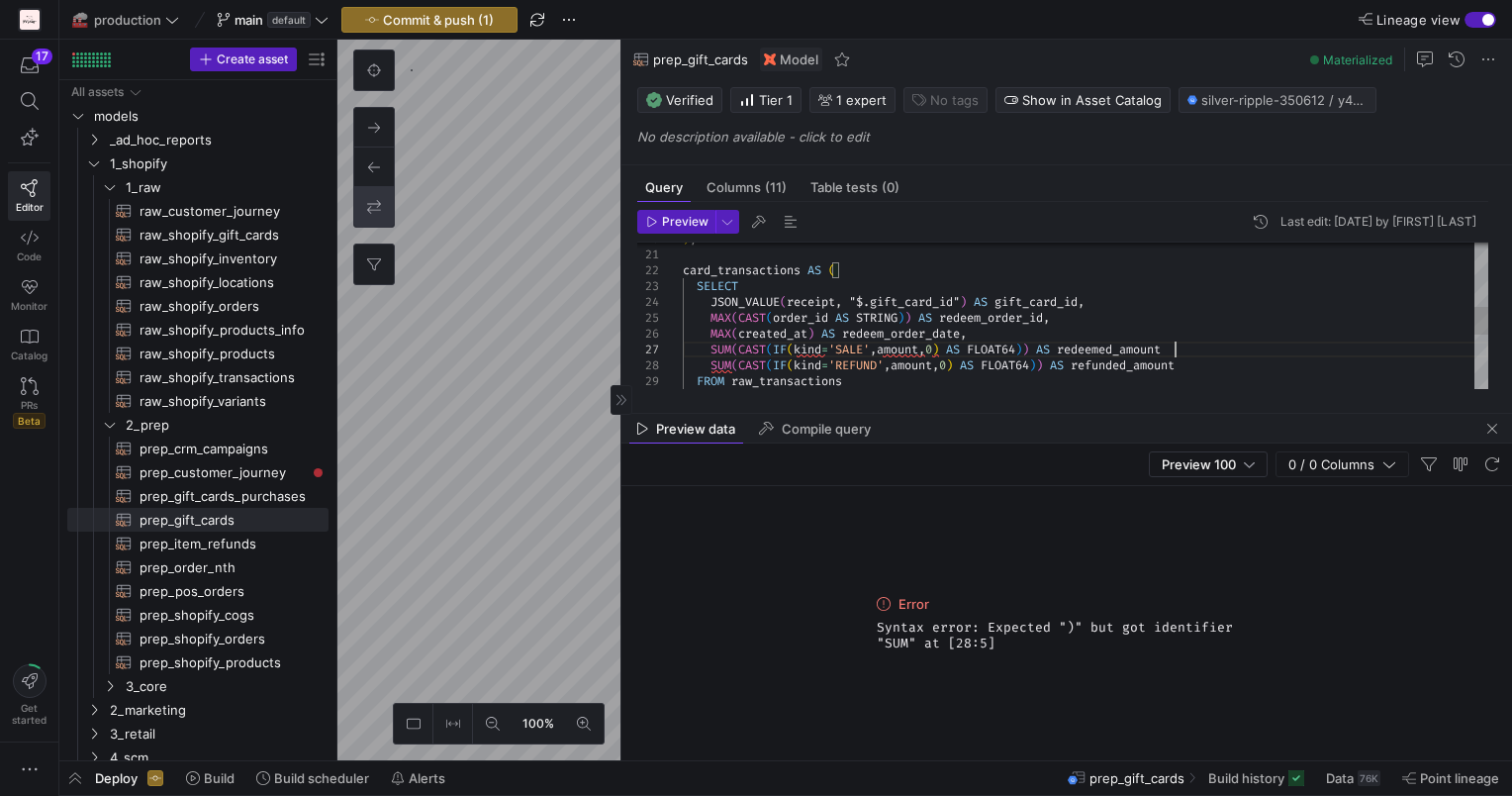 click on ") , card_transactions   AS   (    SELECT      JSON_VALUE ( receipt ,   "$.gift_card_id" )   AS   gift_card_id ,      MAX ( CAST ( order_id   AS   STRING ) )   AS   redeem_order_id ,        MAX ( created_at )   AS   redeem_order_date ,      SUM ( CAST ( IF ( kind = 'SALE' , amount , 0 )   AS   FLOAT64 ) )   AS   redeemed_amount      SUM ( CAST ( IF ( kind = 'REFUND' , amount , 0 )   AS   FLOAT64 ) )   AS   refunded_amount    FROM   raw_transactions    WHERE" at bounding box center [1086, 294] 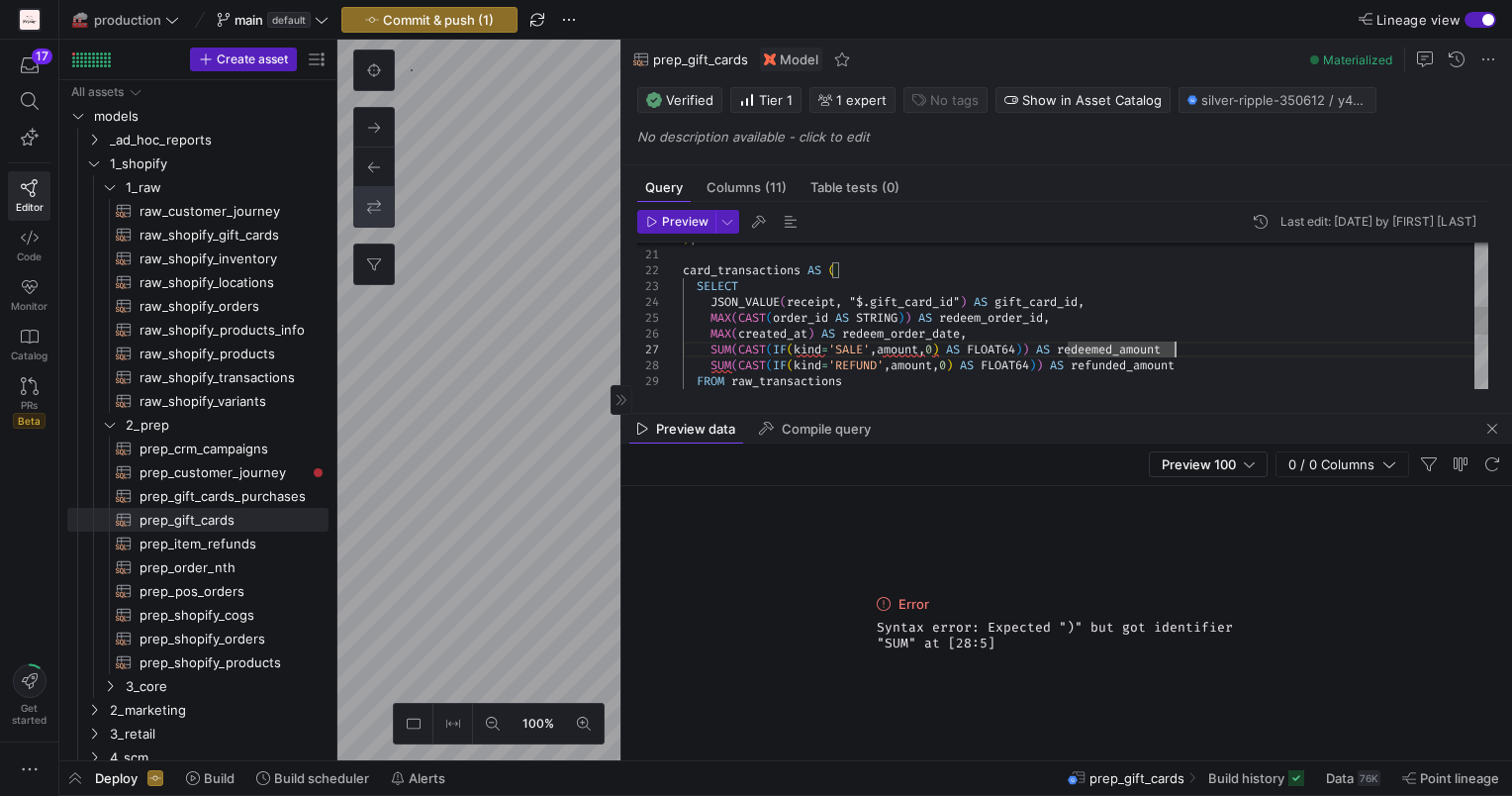 scroll, scrollTop: 95, scrollLeft: 496, axis: both 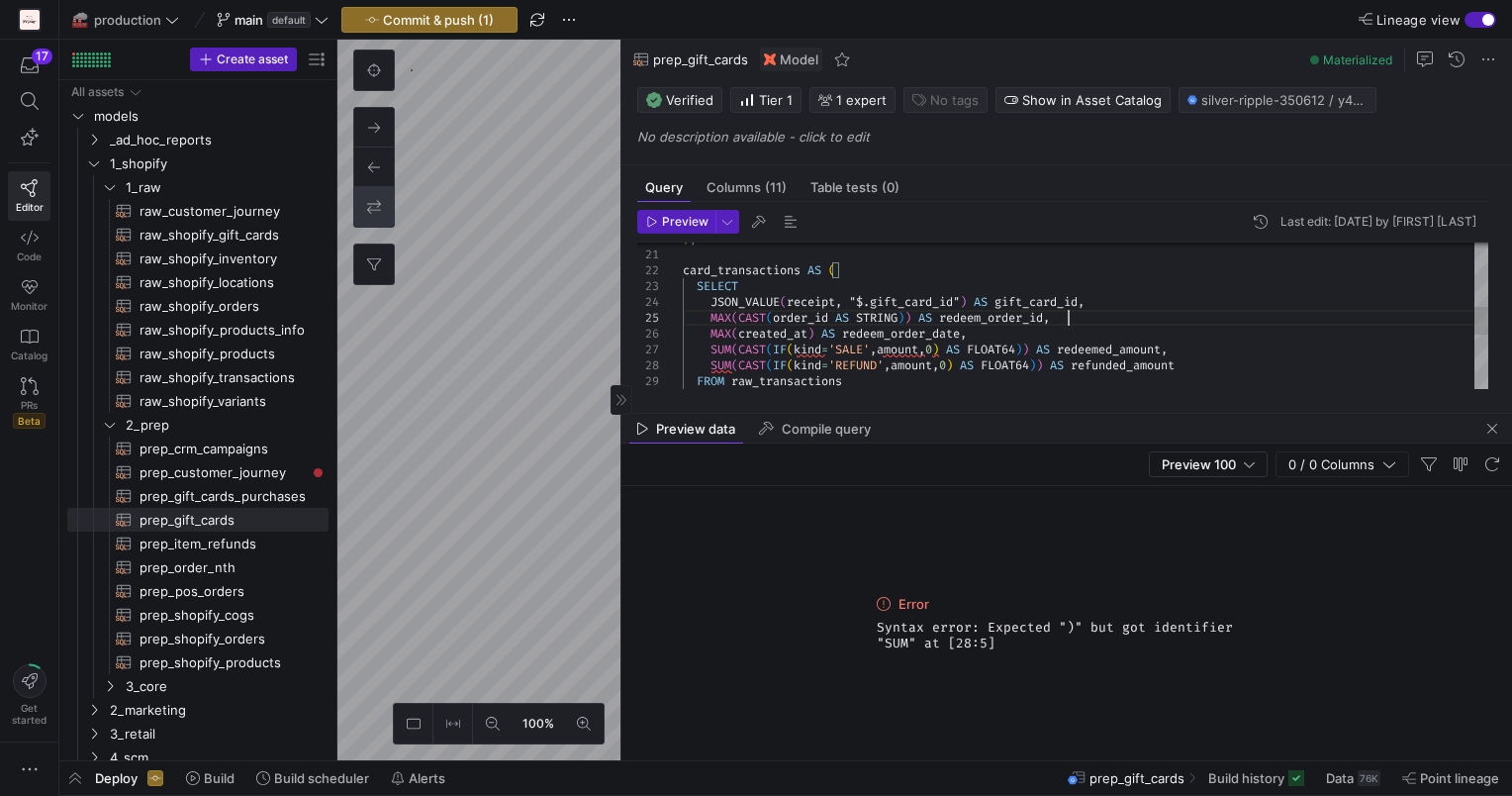 click on ") , card_transactions   AS   (    SELECT      JSON_VALUE ( receipt ,   "$.gift_card_id" )   AS   gift_card_id ,      MAX ( CAST ( order_id   AS   STRING ) )   AS   redeem_order_id ,        MAX ( created_at )   AS   redeem_order_date ,      SUM ( CAST ( IF ( kind = 'SALE' , amount , 0 )   AS   FLOAT64 ) )   AS   redeemed_amount ,      SUM ( CAST ( IF ( kind = 'REFUND' , amount , 0 )   AS   FLOAT64 ) )   AS   refunded_amount    FROM   raw_transactions    WHERE" at bounding box center (1086, 294) 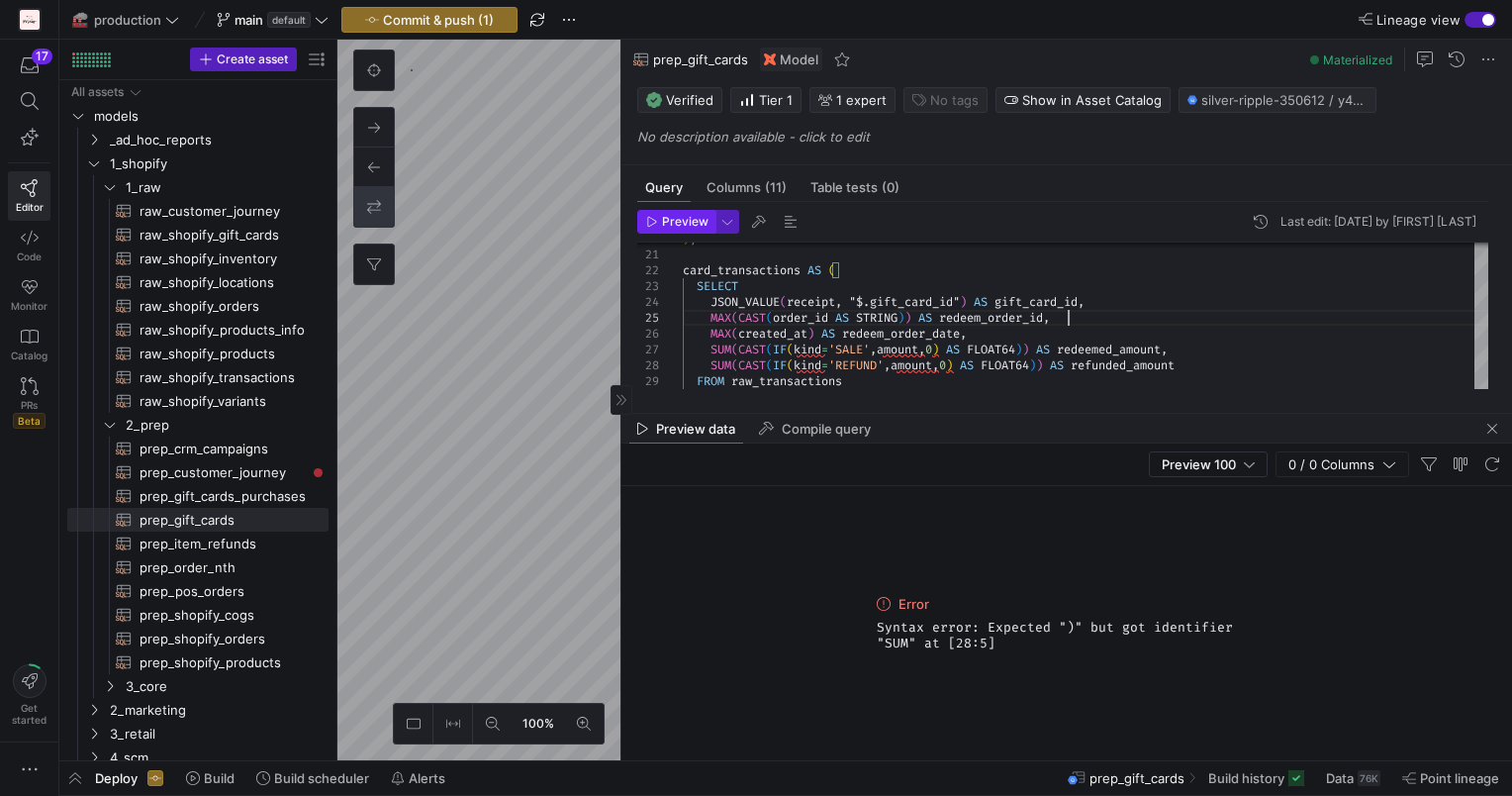 type on "card_transactions AS (
SELECT
JSON_VALUE(receipt, "$.gift_card_id") AS gift_card_id,
MAX(CAST(order_id AS STRING)) AS redeem_order_id,
MAX(created_at) AS redeem_order_date,
SUM(CAST(IF(kind='SALE',amount,0) AS FLOAT64)) AS redeemed_amount,
SUM(CAST(IF(kind='REFUND',amount,0) AS FLOAT64)) AS refunded_amount
FROM raw_transactions
WHERE" 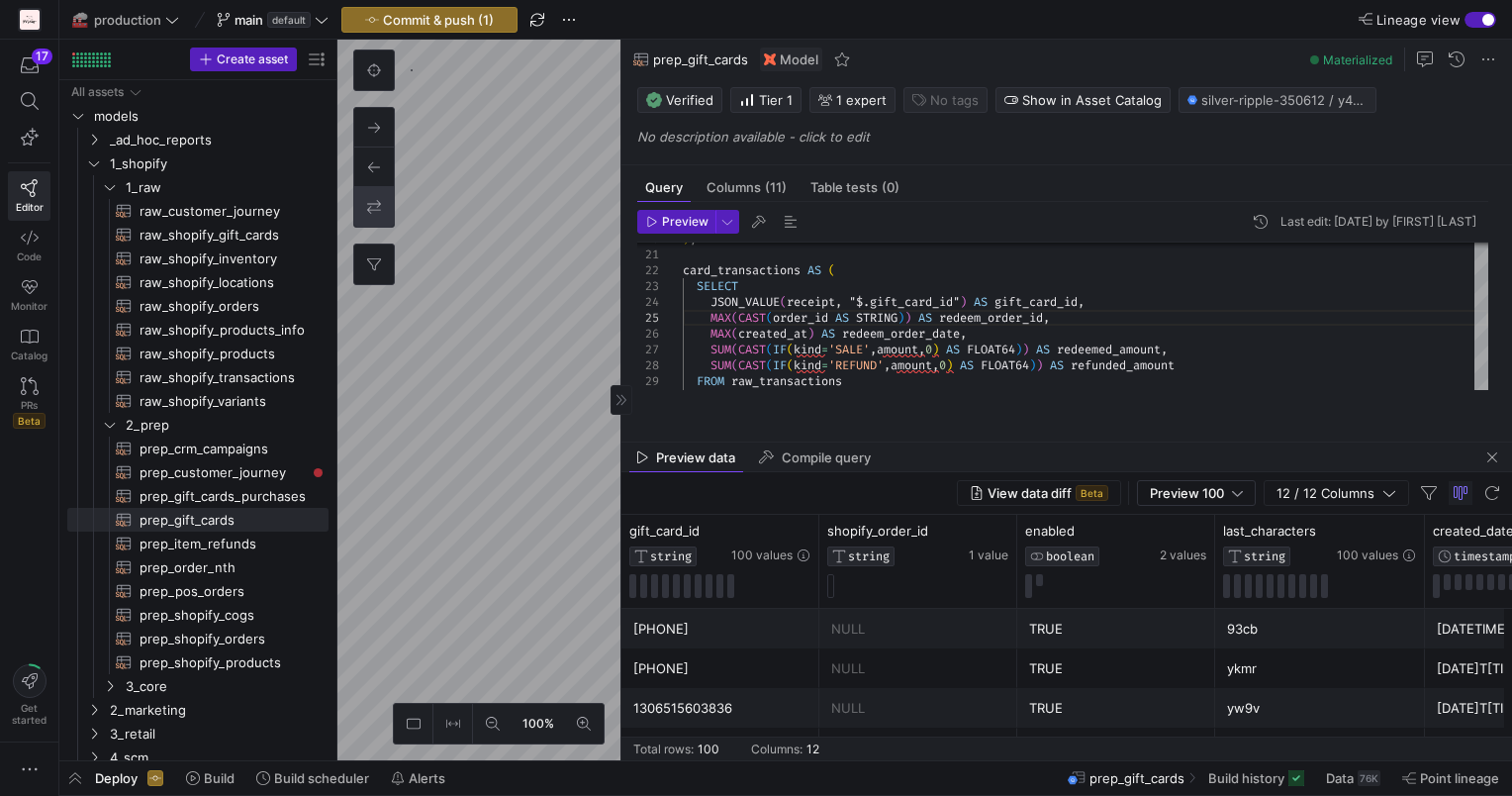 drag, startPoint x: 924, startPoint y: 416, endPoint x: 917, endPoint y: 448, distance: 32.756679 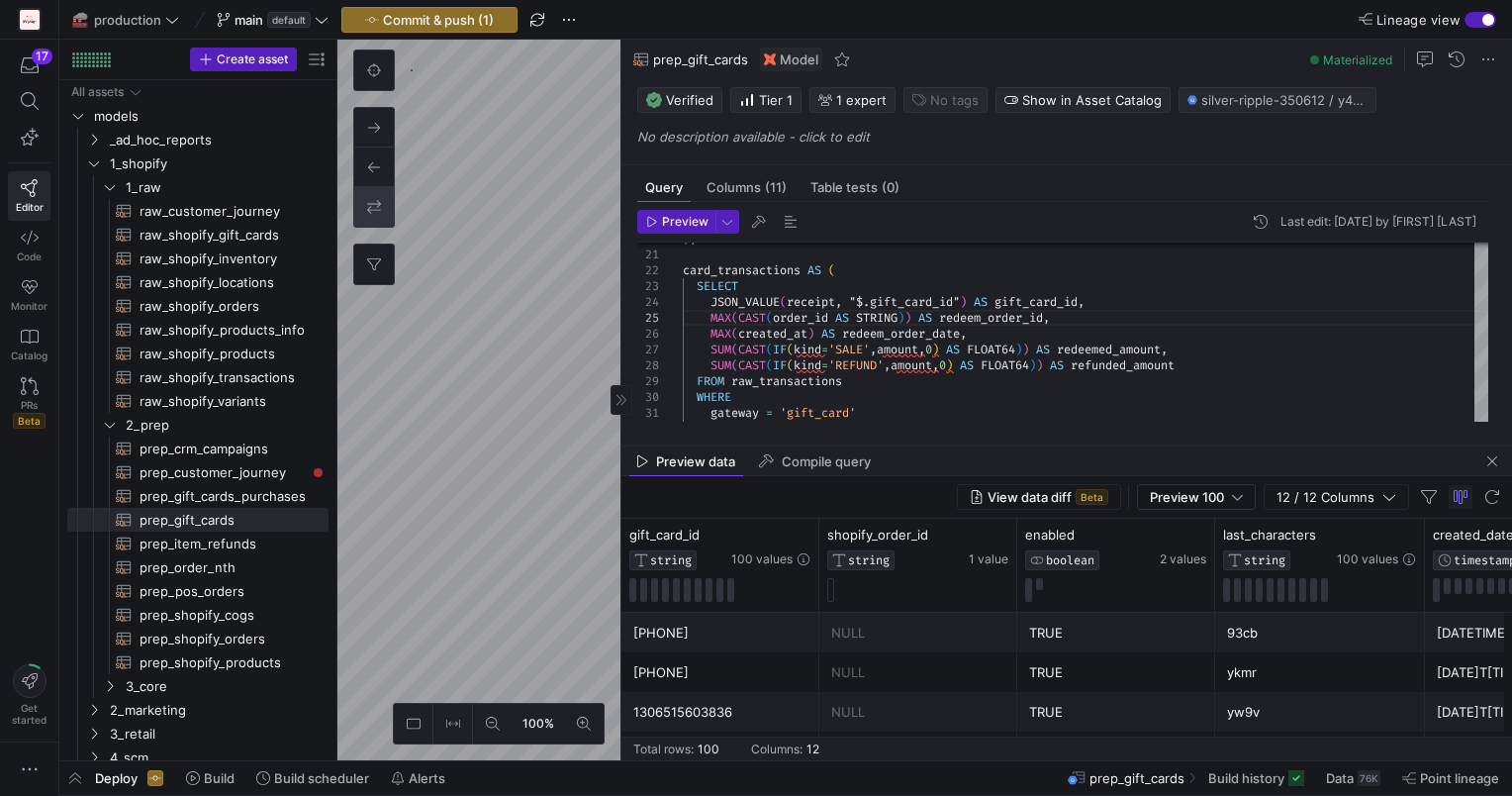 scroll, scrollTop: 0, scrollLeft: 498, axis: horizontal 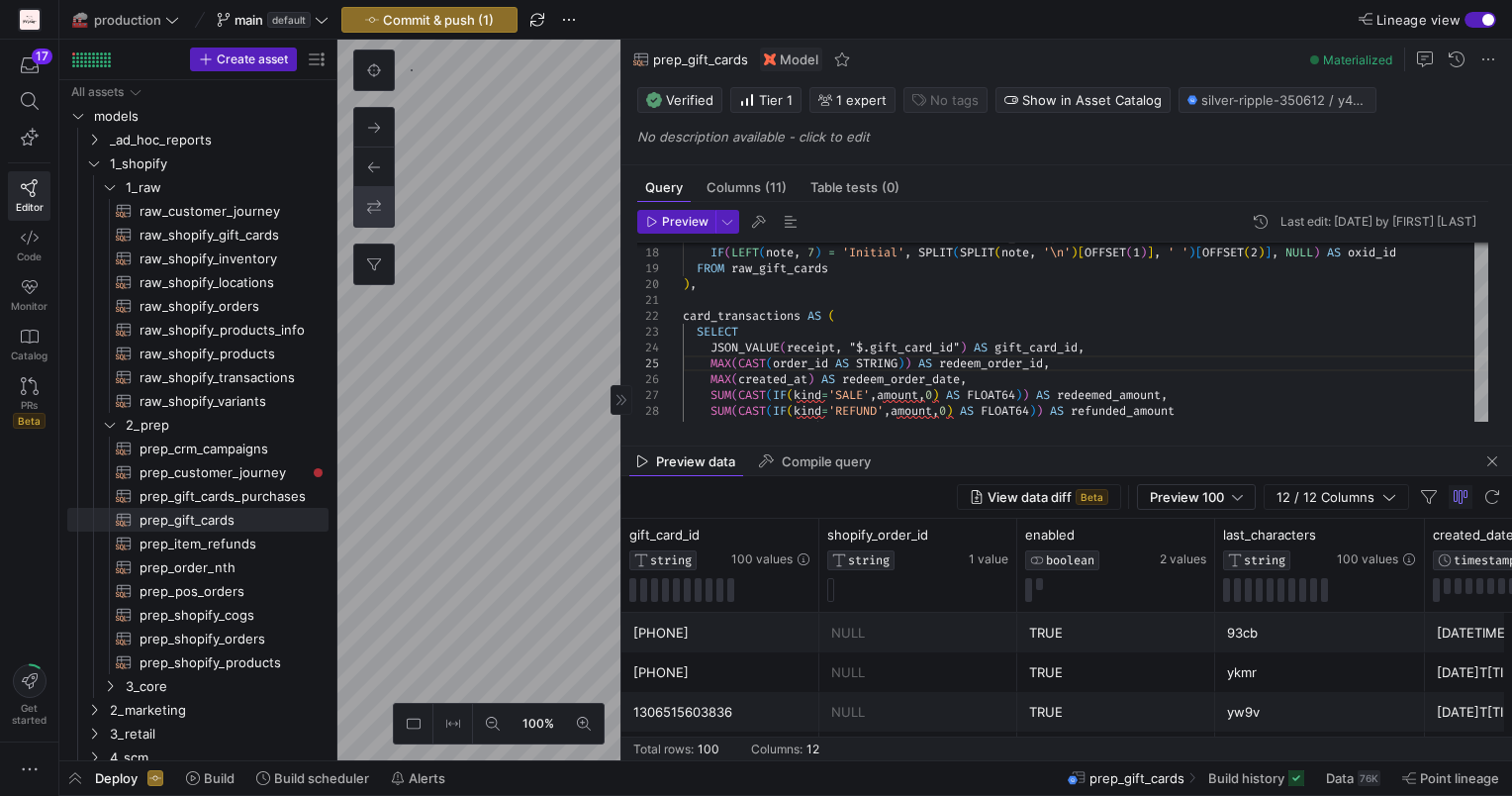 click on "[PHONE]" at bounding box center [720, 633] 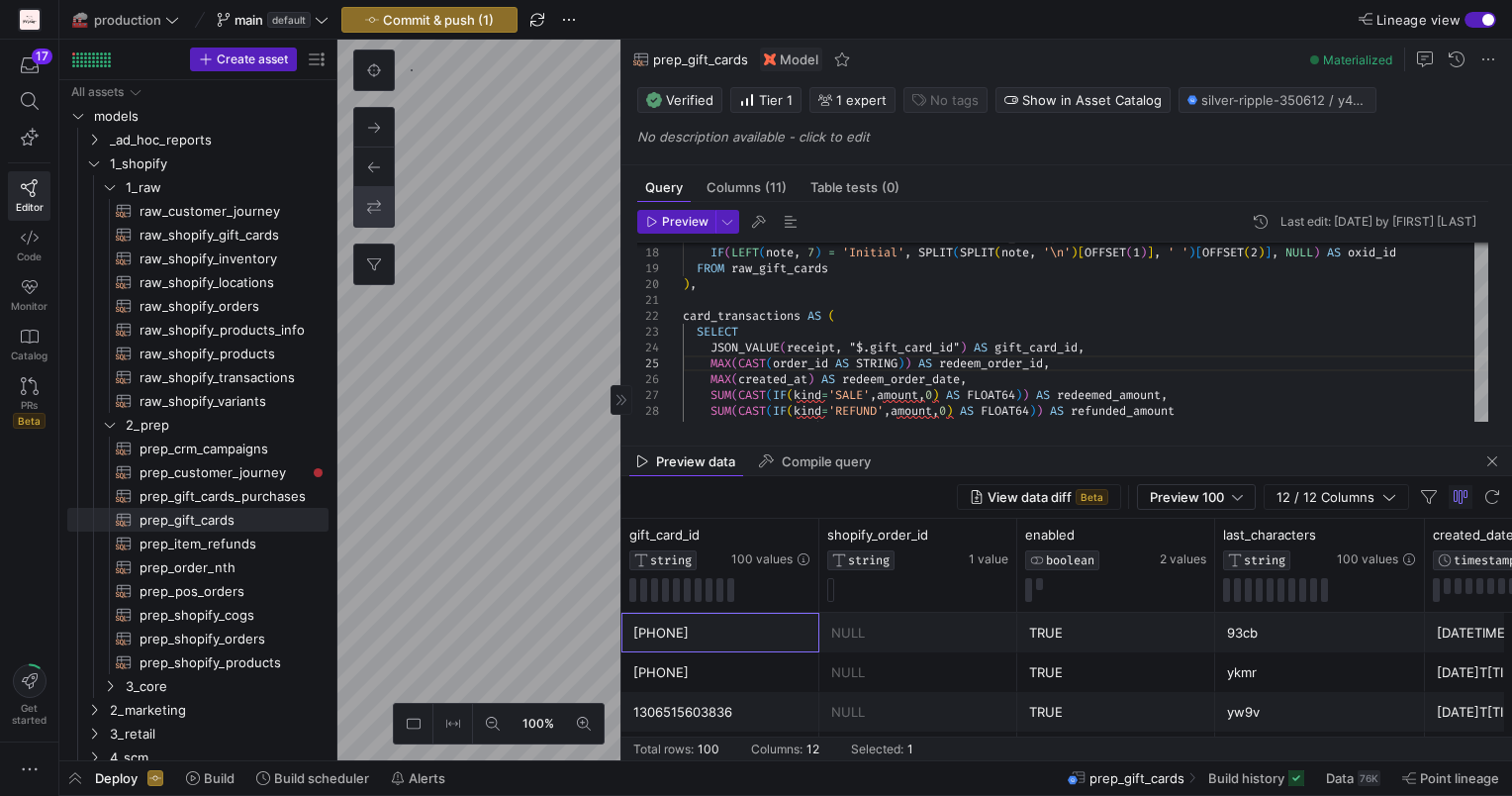 click on "[PHONE]" at bounding box center [720, 633] 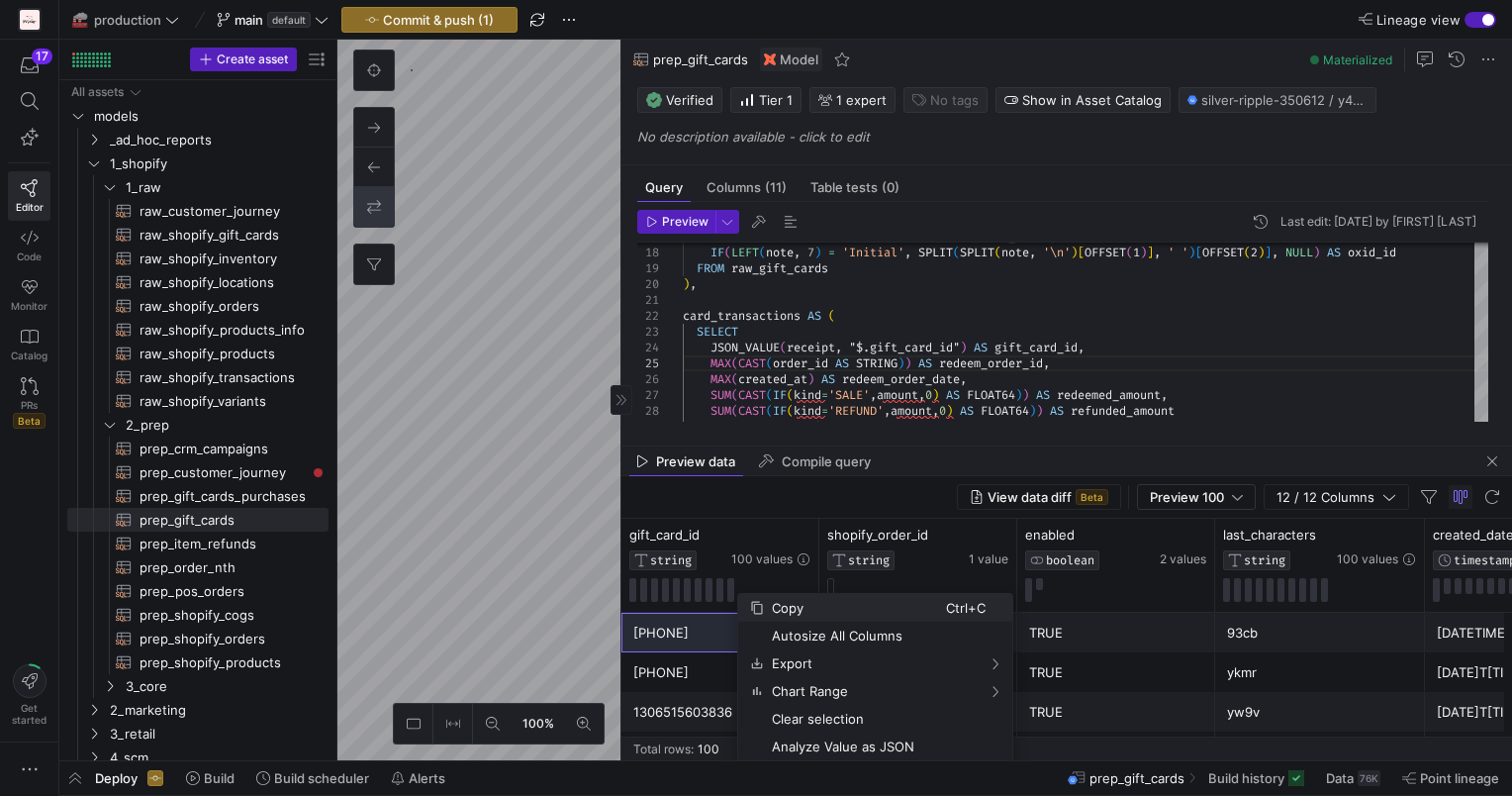 click on "Copy" at bounding box center [855, 608] 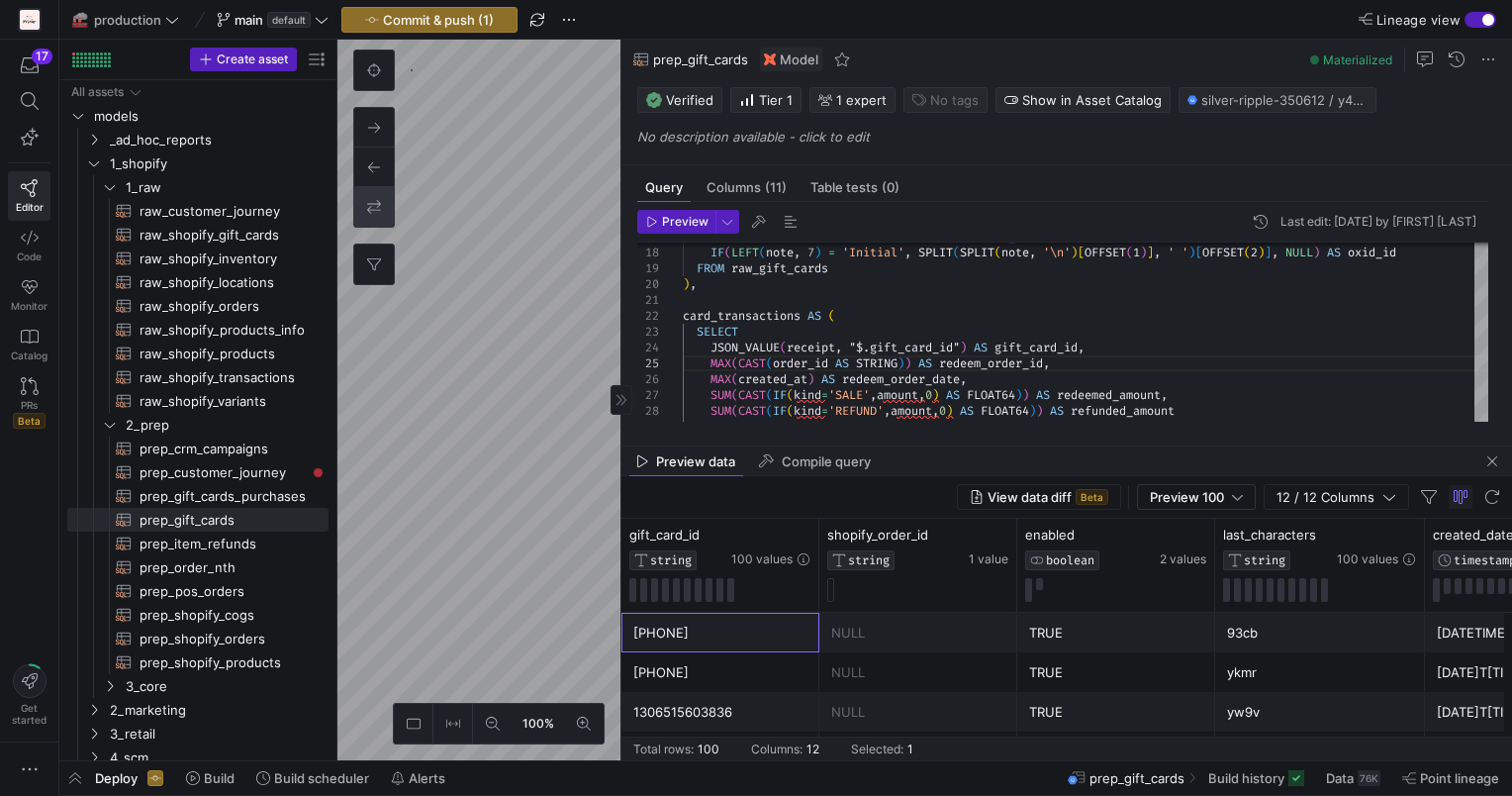 drag, startPoint x: 764, startPoint y: 615, endPoint x: 657, endPoint y: 146, distance: 481.05093 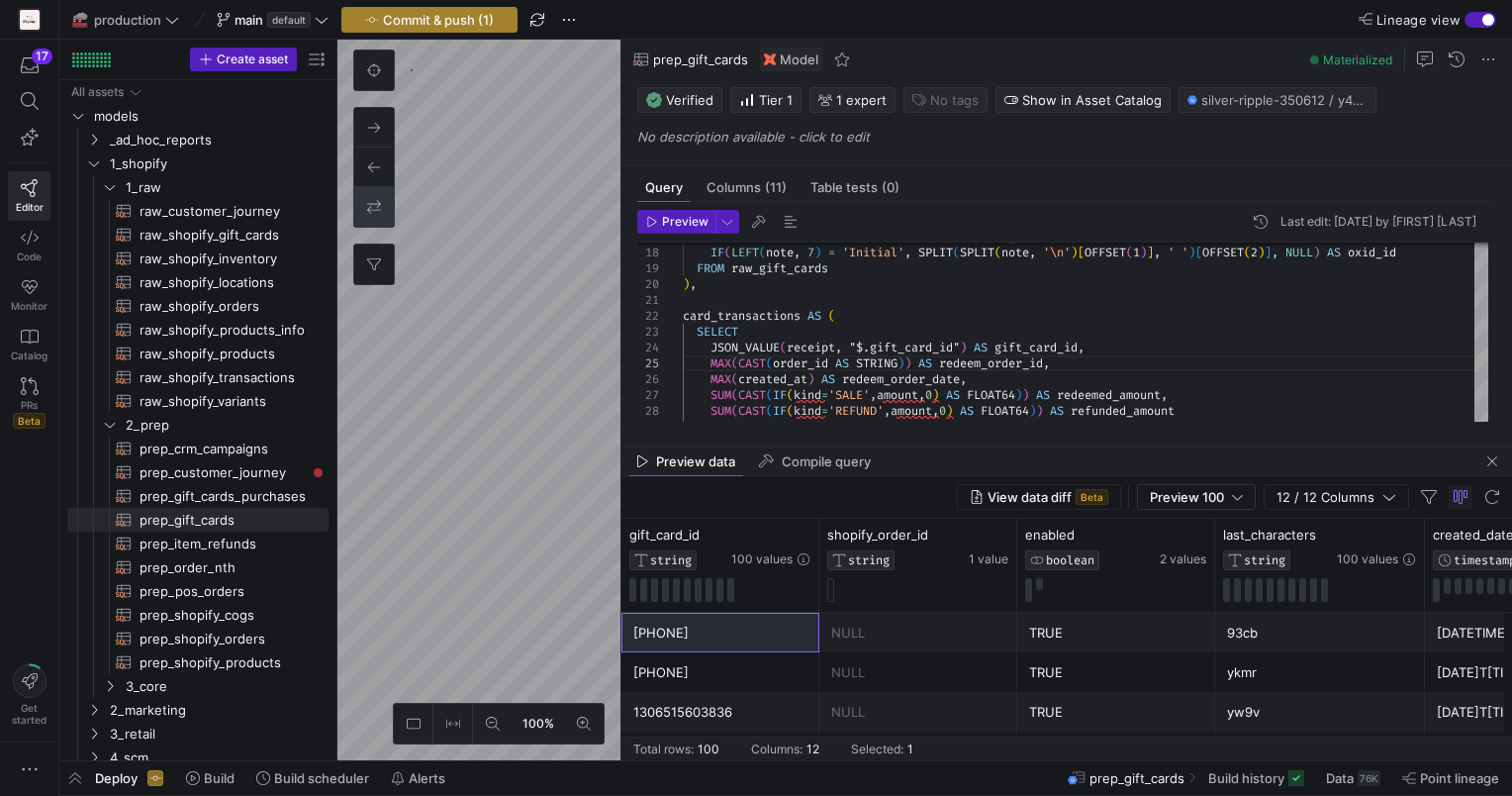 click on "Commit & push (1)" at bounding box center (438, 20) 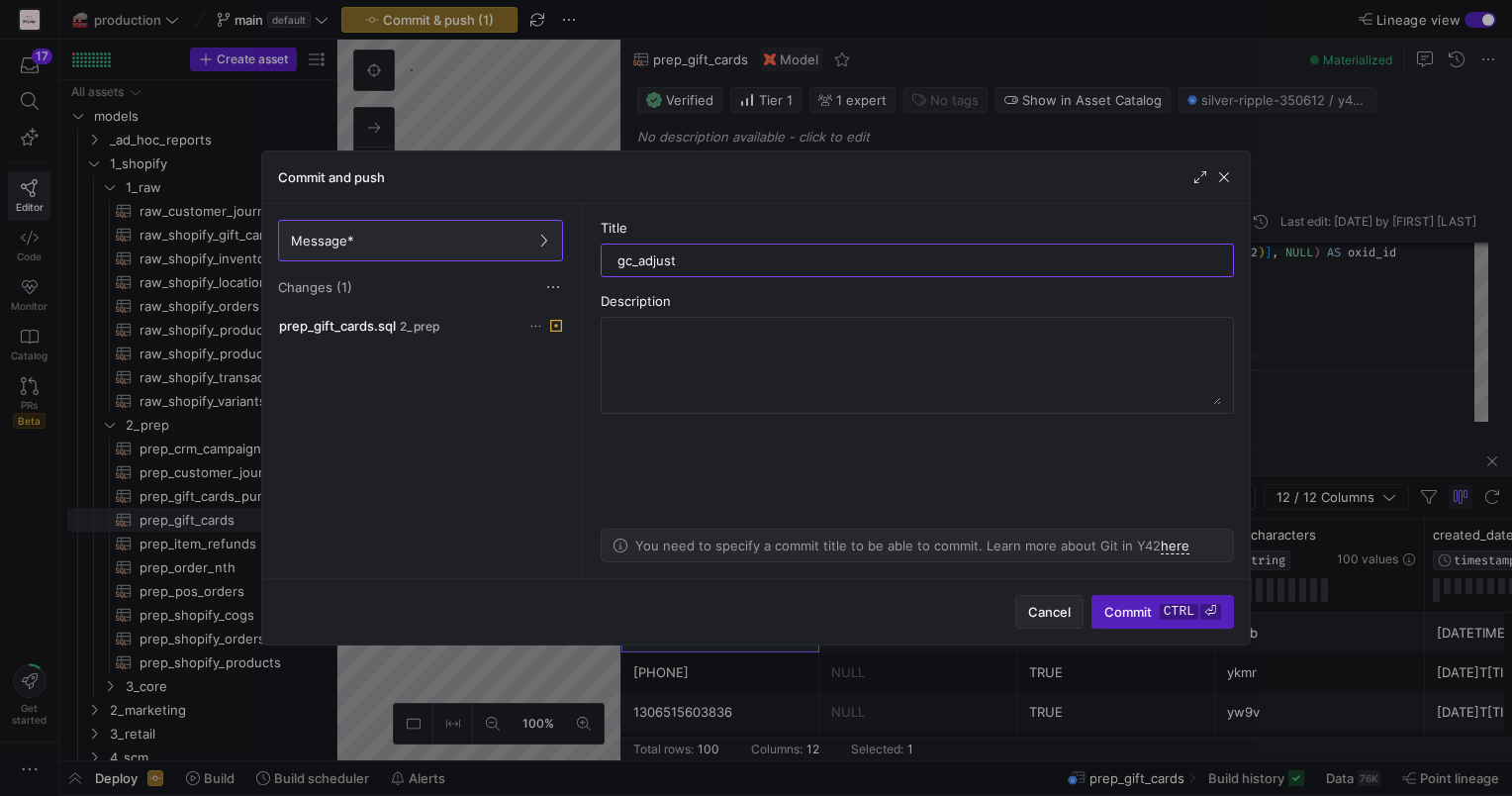 type on "gc_adjust" 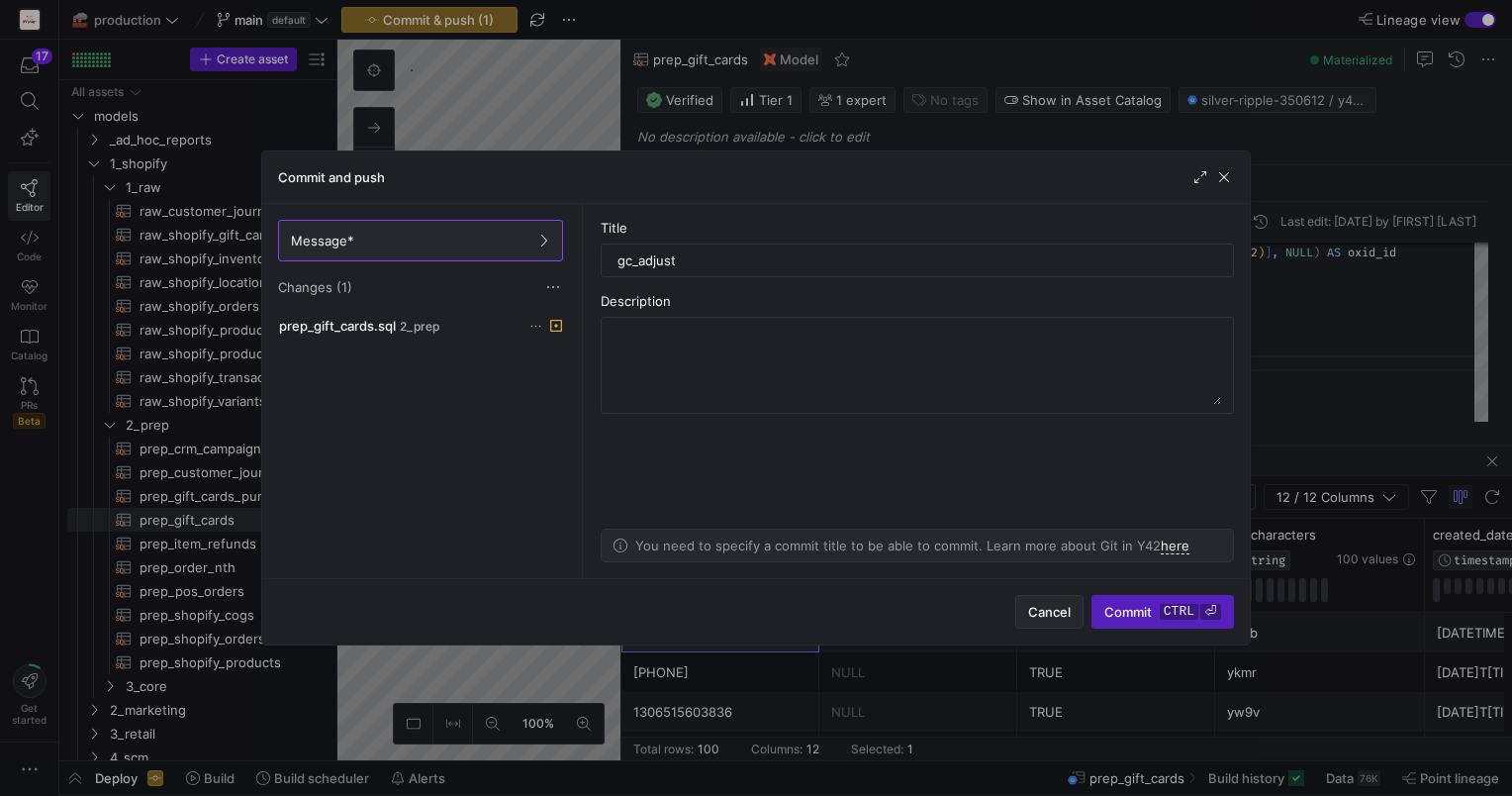 click on "Cancel" at bounding box center [1049, 612] 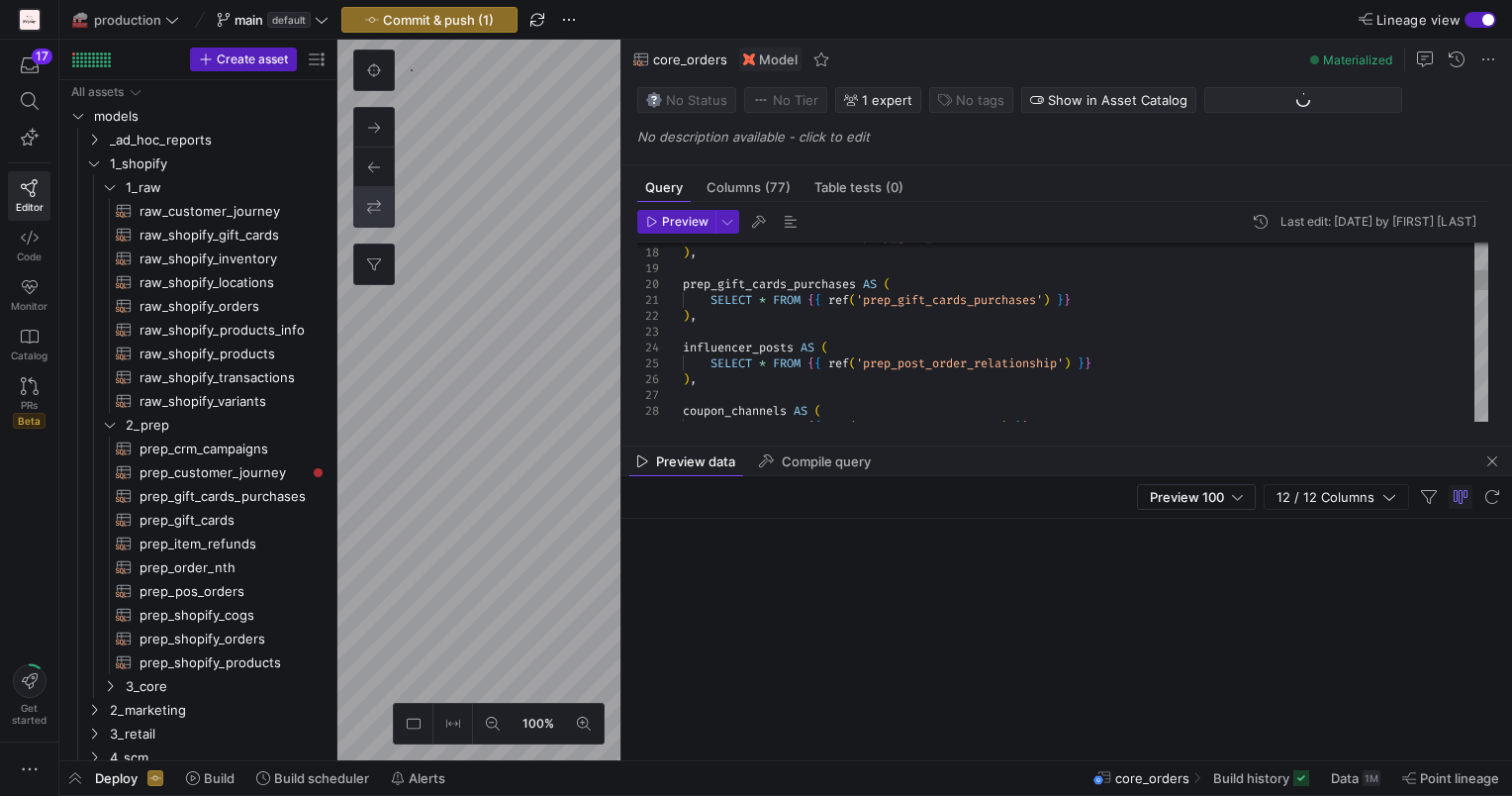 scroll, scrollTop: 95, scrollLeft: 369, axis: both 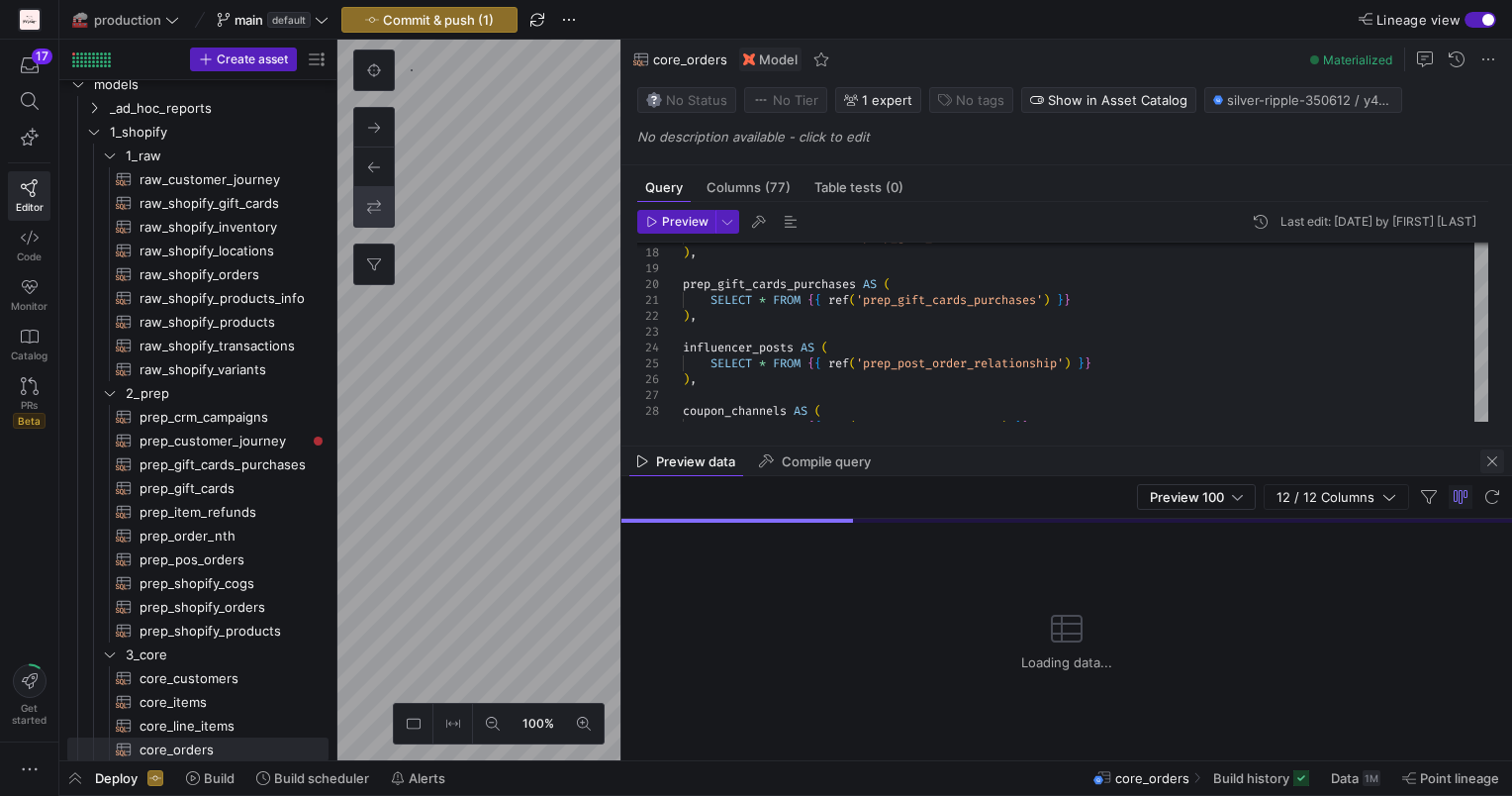 click at bounding box center (1492, 461) 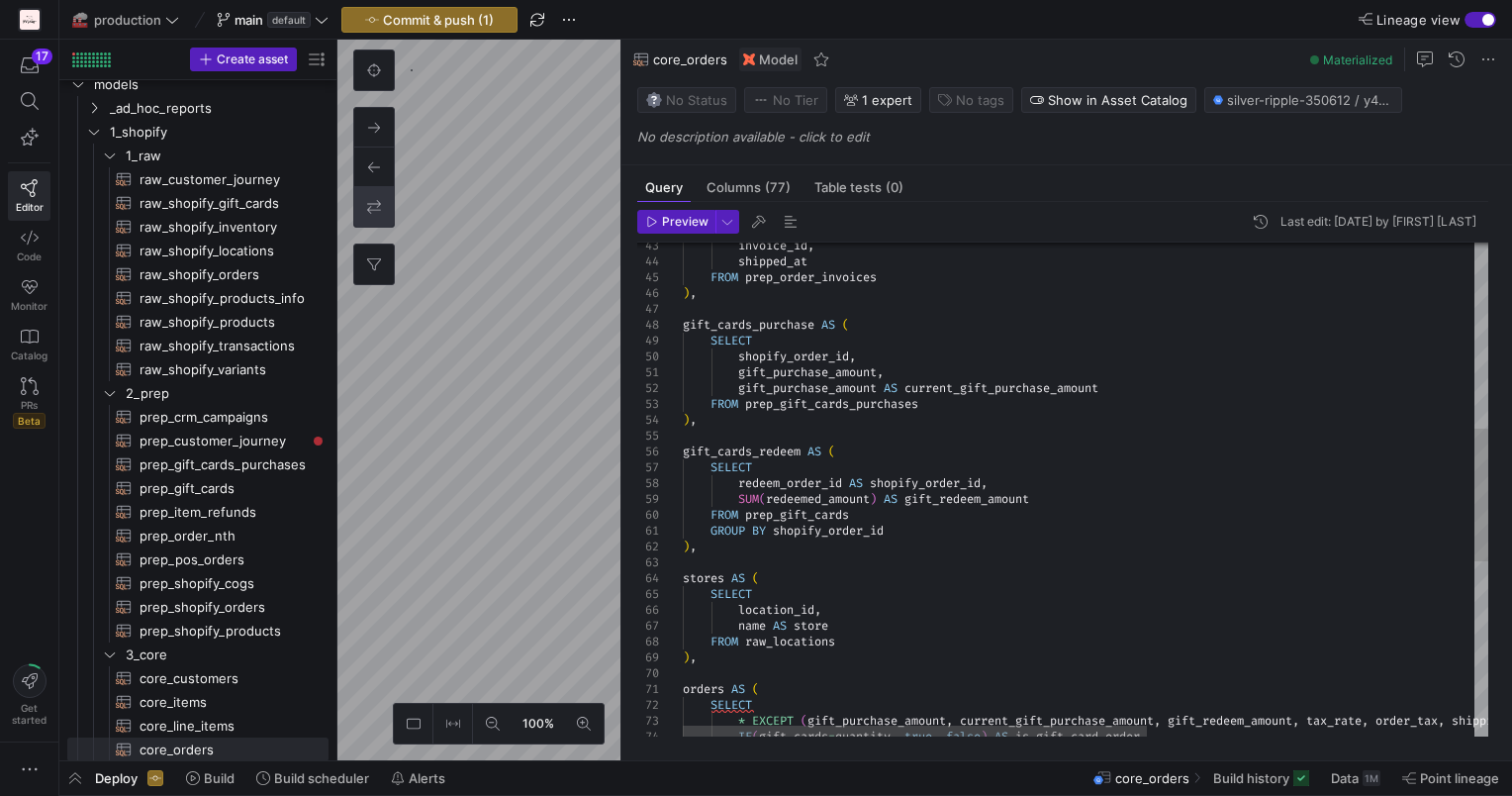 scroll, scrollTop: 95, scrollLeft: 0, axis: vertical 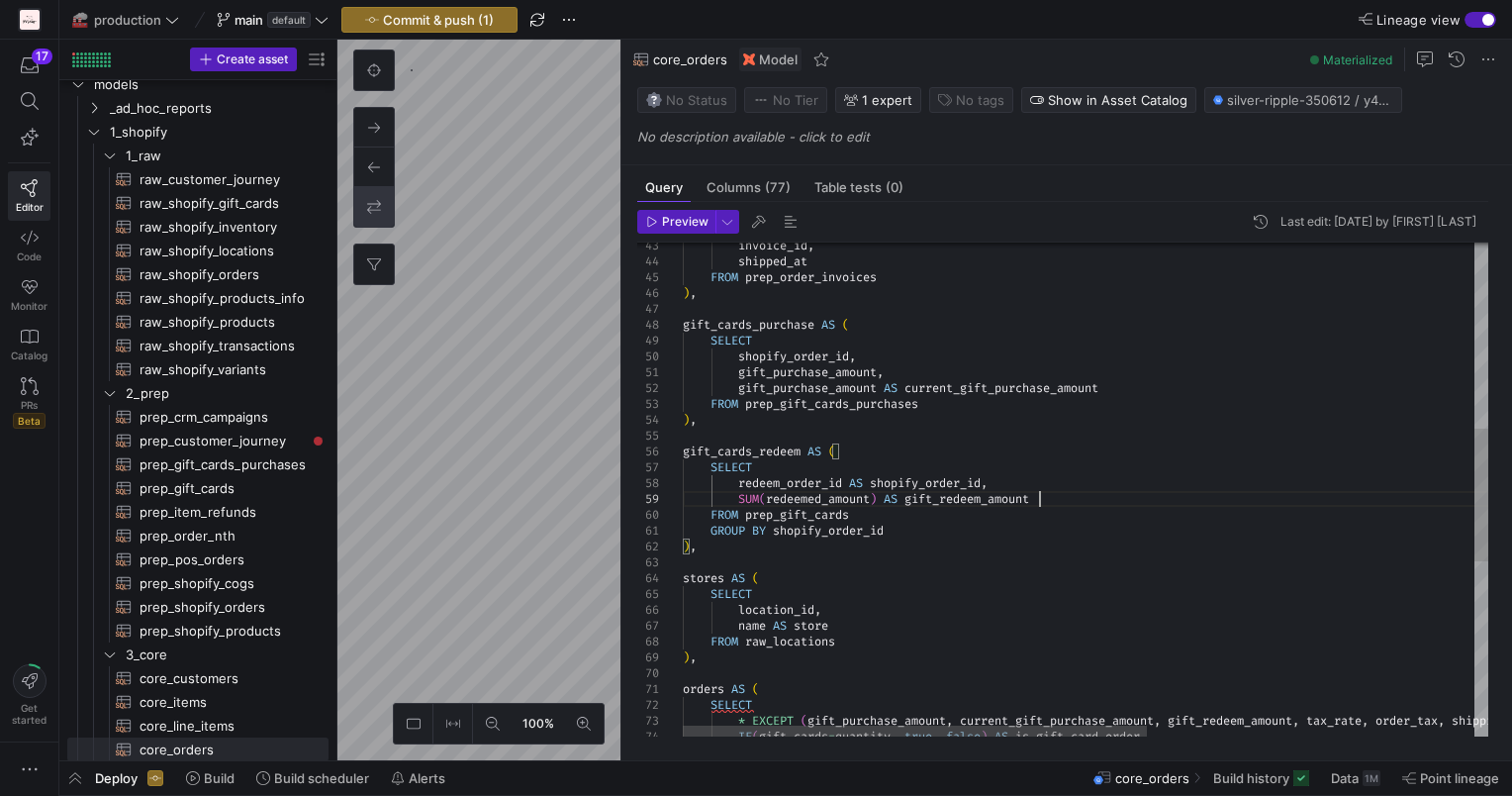 click on "shopify_order_id ,          gift_purchase_amount ,          gift_purchase_amount   AS   current_gift_purchase_amount      FROM   prep_gift_cards_purchases ) , gift_cards_redeem   AS   (      SELECT          redeem_order_id   AS   shopify_order_id ,          SUM ( redeemed_amount )   AS   gift_redeem_amount      FROM   prep_gift_cards      GROUP   BY   shopify_order_id ) , stores   AS   (      SELECT          location_id ,          name   AS   store      FROM   raw_locations ) , orders   AS   (      SELECT            *   EXCEPT   ( gift_purchase_amount ,   current_gift_purchase_amount ,   gift_redeem_amount ,   tax_rate ,   order_tax ,   shipping_price ,   full_shipping_price ,   shipping_discount ,   order_gross_refund ) ,          IF ( gift_cards = quantity ,   true ,   false )   AS   is_gift_card_order ,      SELECT gift_cards_purchase   AS   ( ) ," at bounding box center [1370, 473] 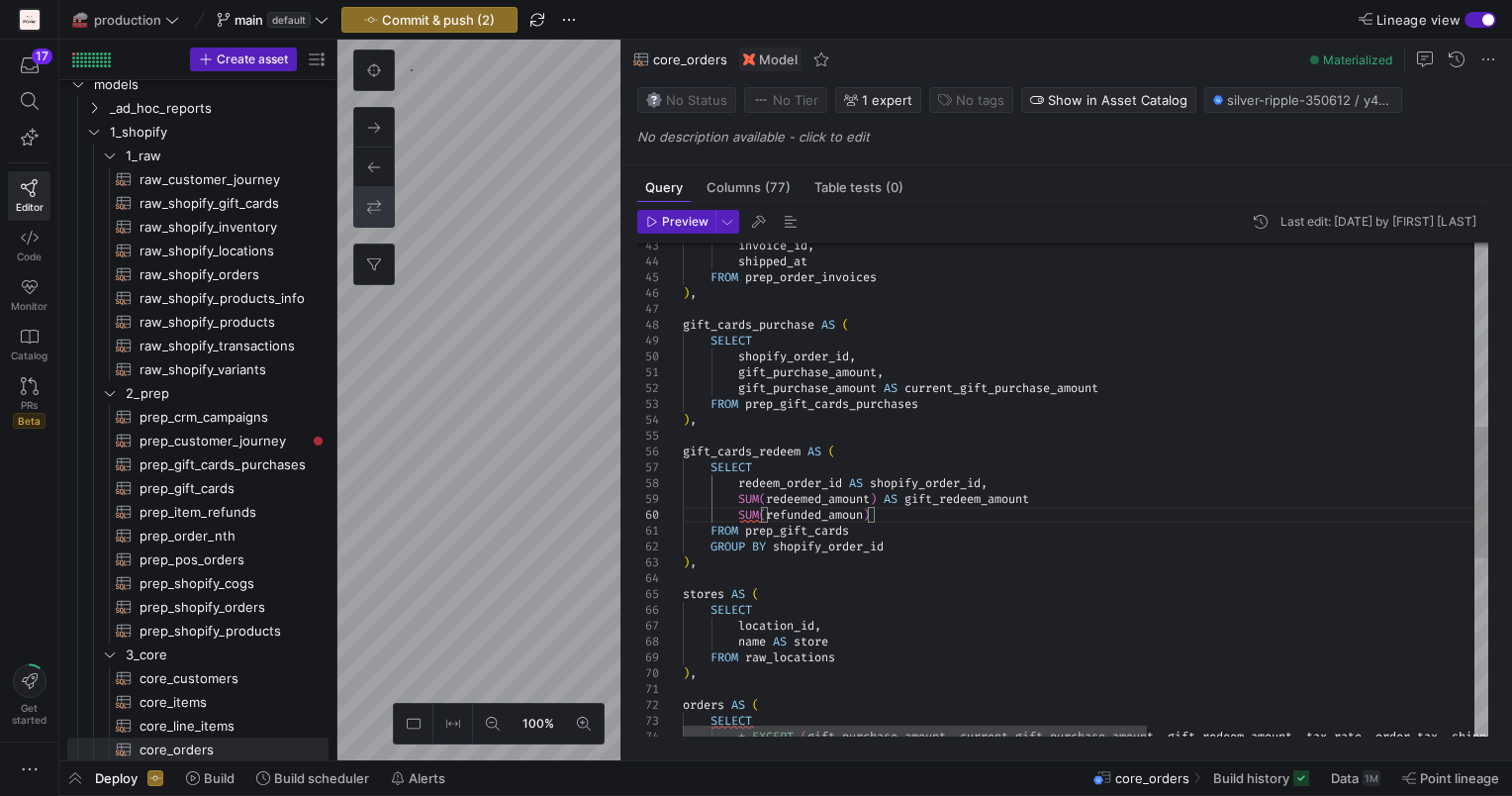 scroll, scrollTop: 143, scrollLeft: 191, axis: both 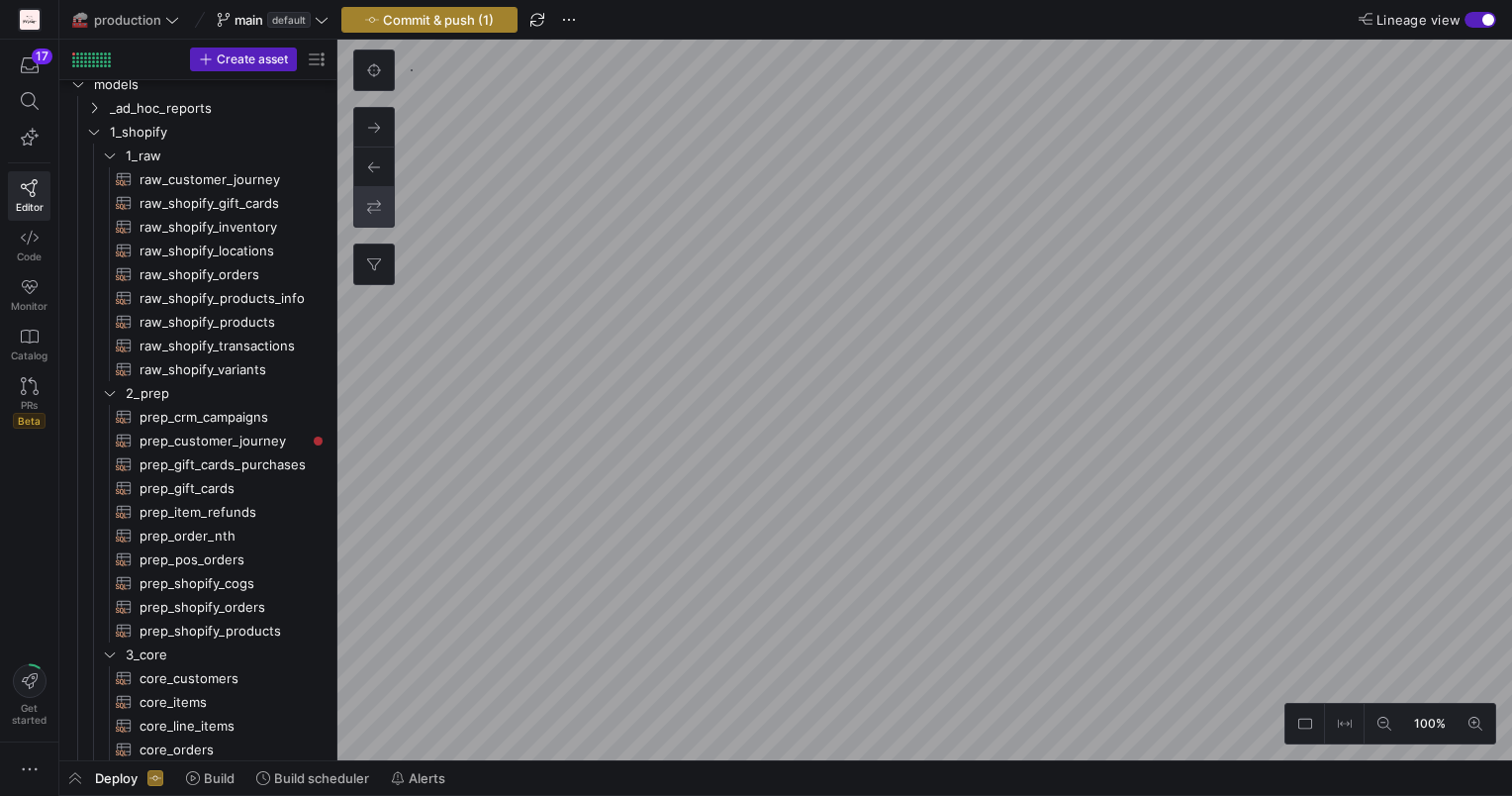 click at bounding box center [429, 20] 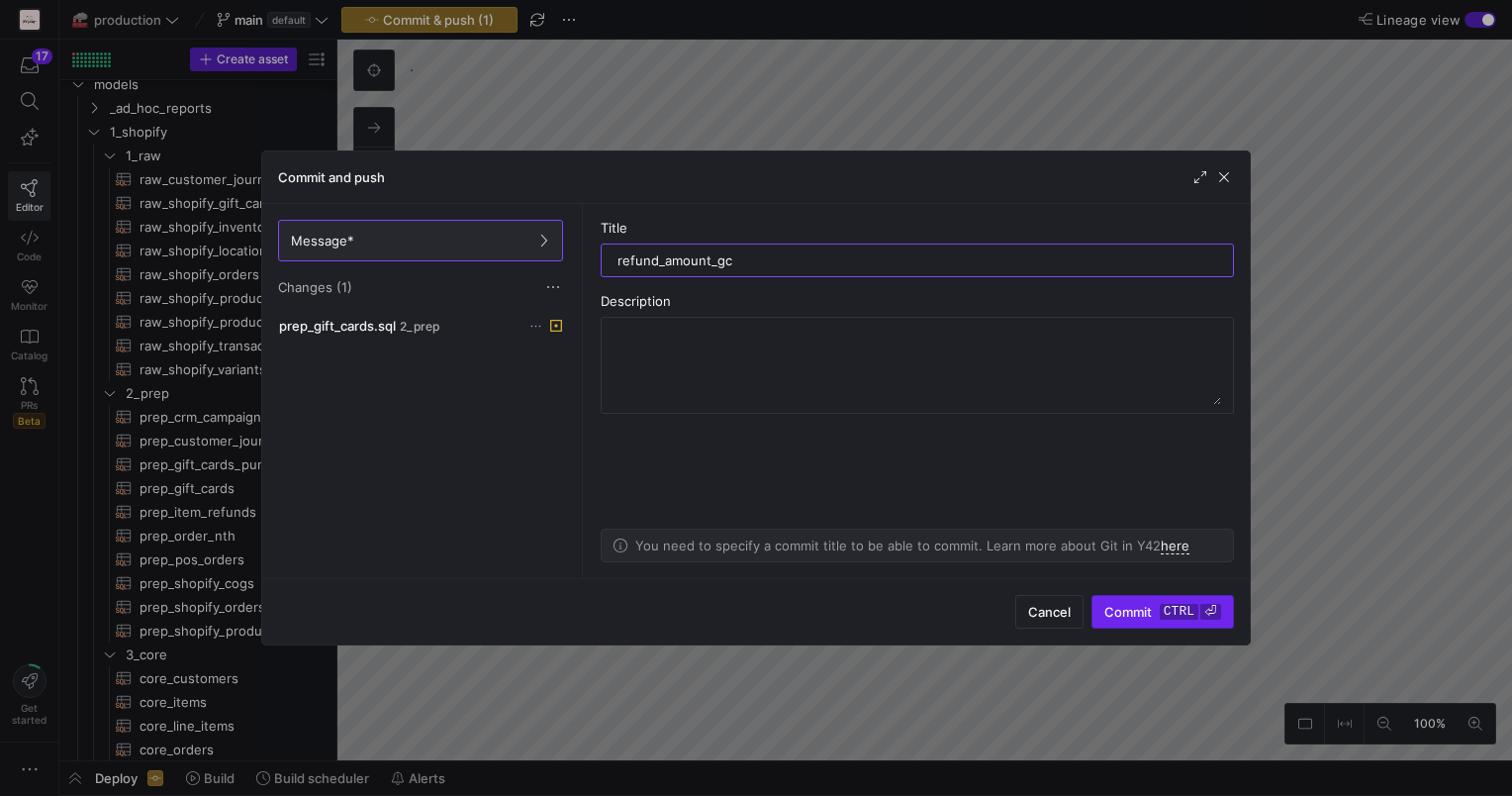 type on "refund_amount_gc" 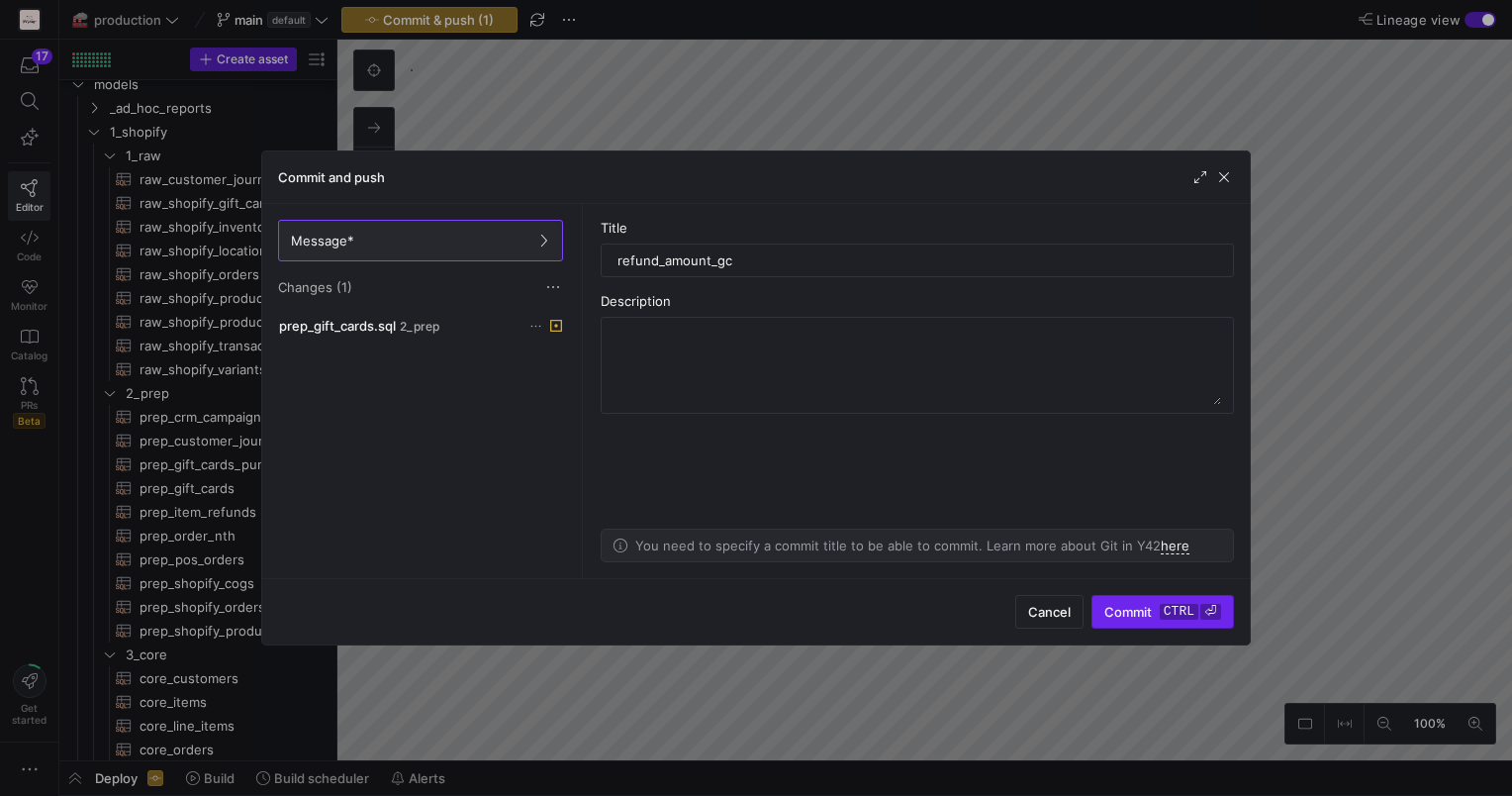 click on "Commit  ctrl ⏎" at bounding box center [1163, 612] 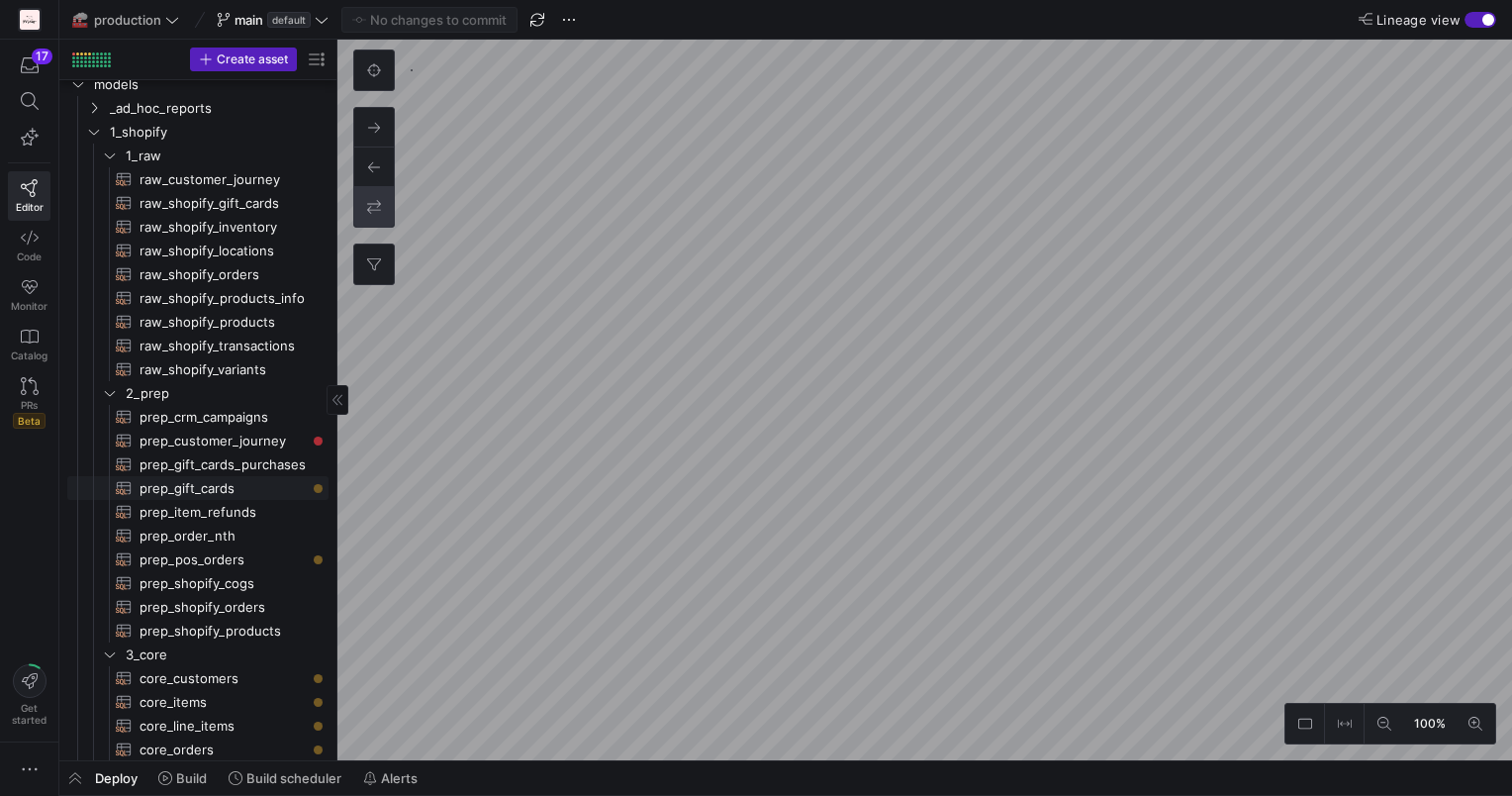 click on "prep_gift_cards​​​​​​​​​​" at bounding box center (223, 488) 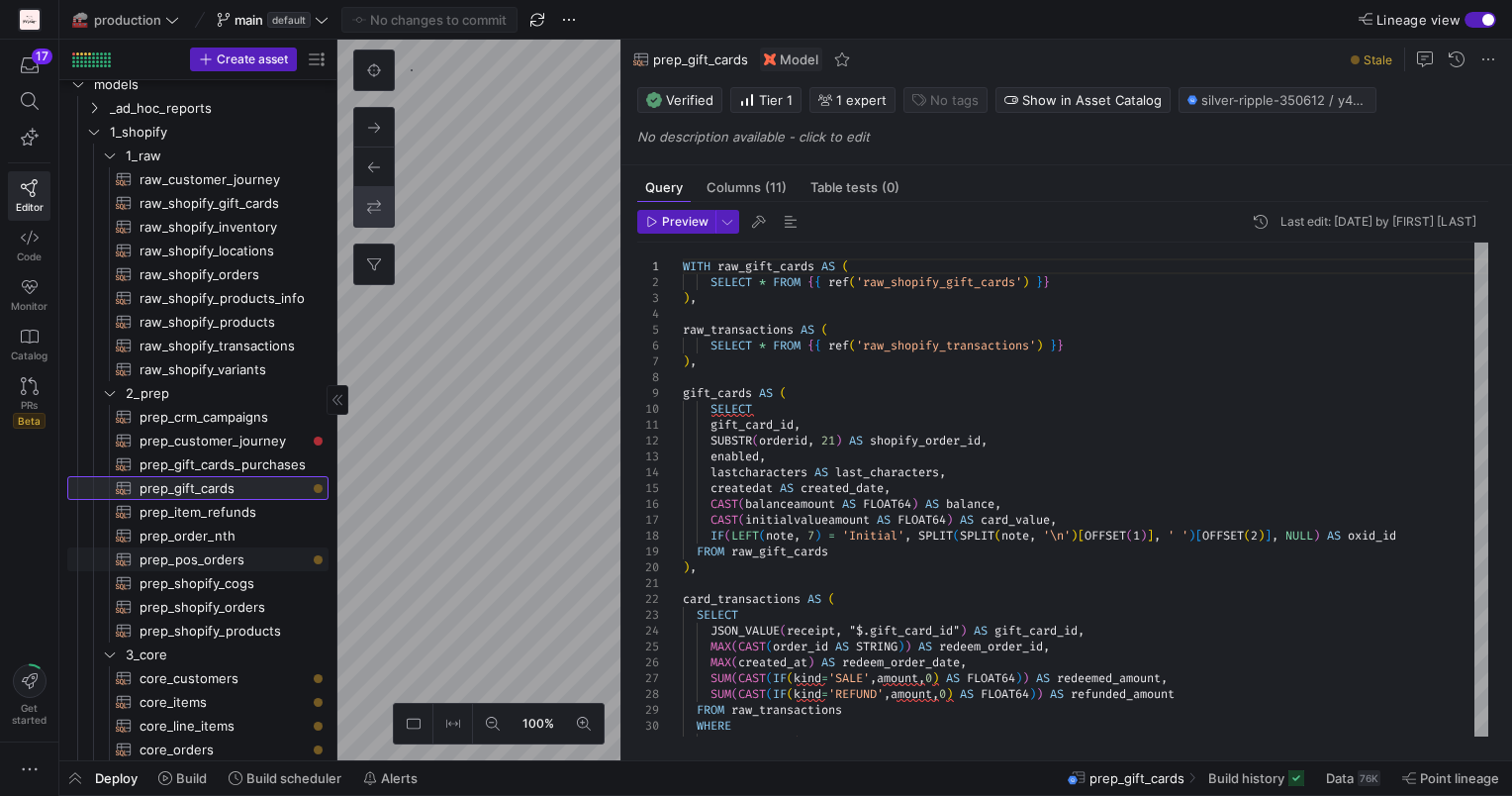 scroll, scrollTop: 129, scrollLeft: 0, axis: vertical 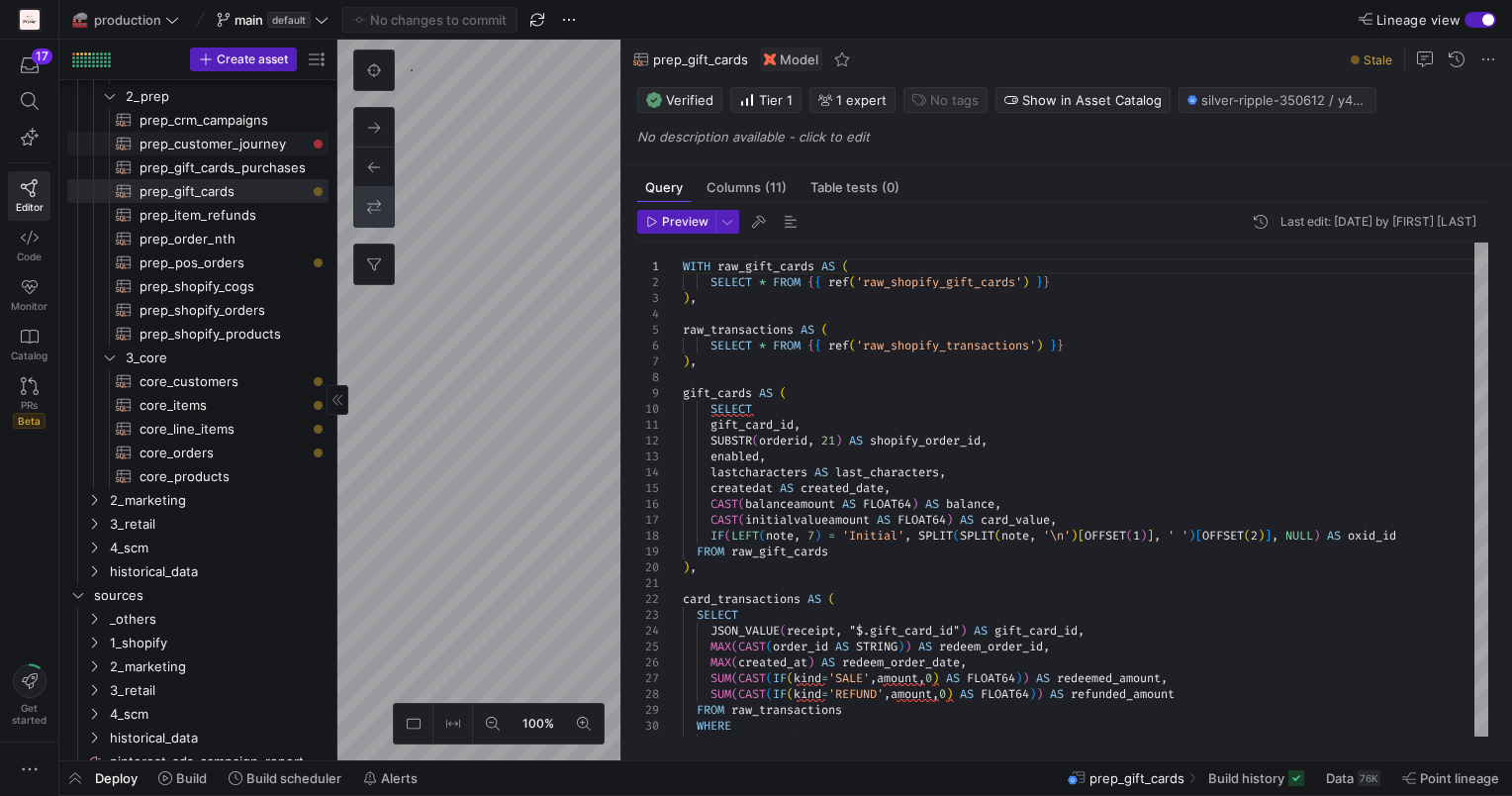 click on "prep_customer_journey​​​​​​​​​​" at bounding box center (223, 144) 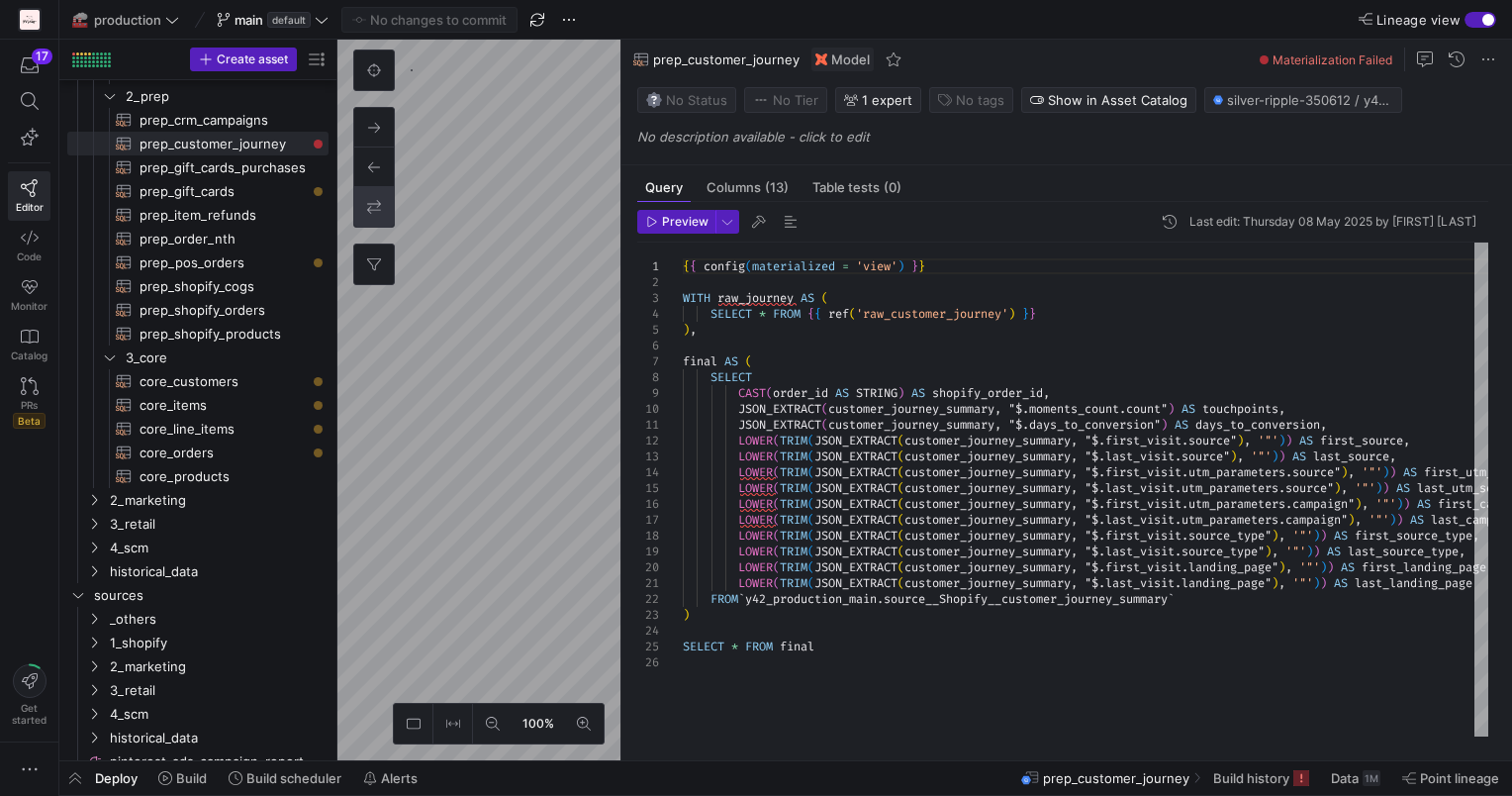 click on "Deploy Build Build scheduler Alerts
prep_customer_journey Build history
Data  1M  Point lineage" at bounding box center (786, 778) 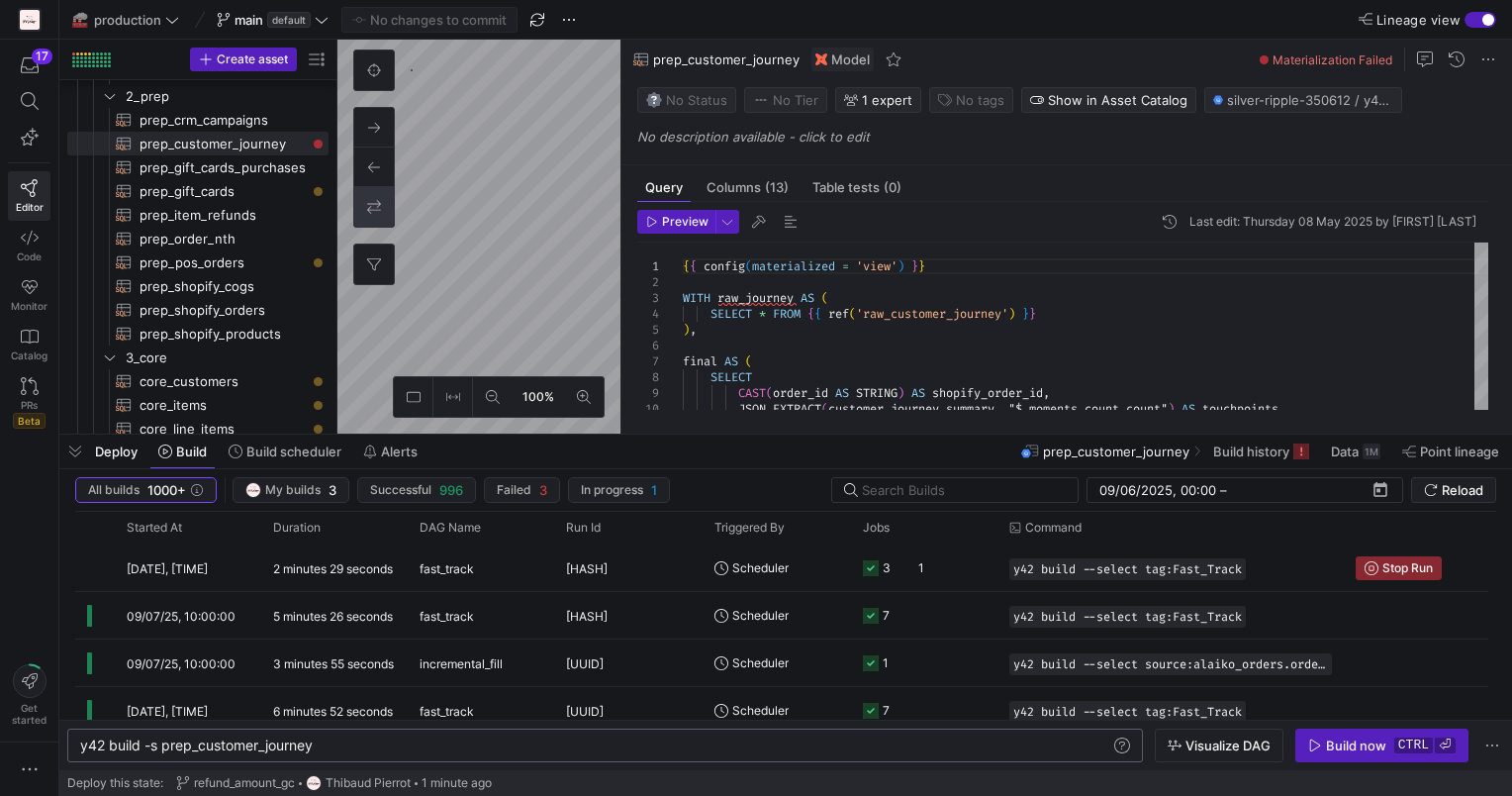 click on "y42 build -s prep_customer_journey" at bounding box center (599, 746) 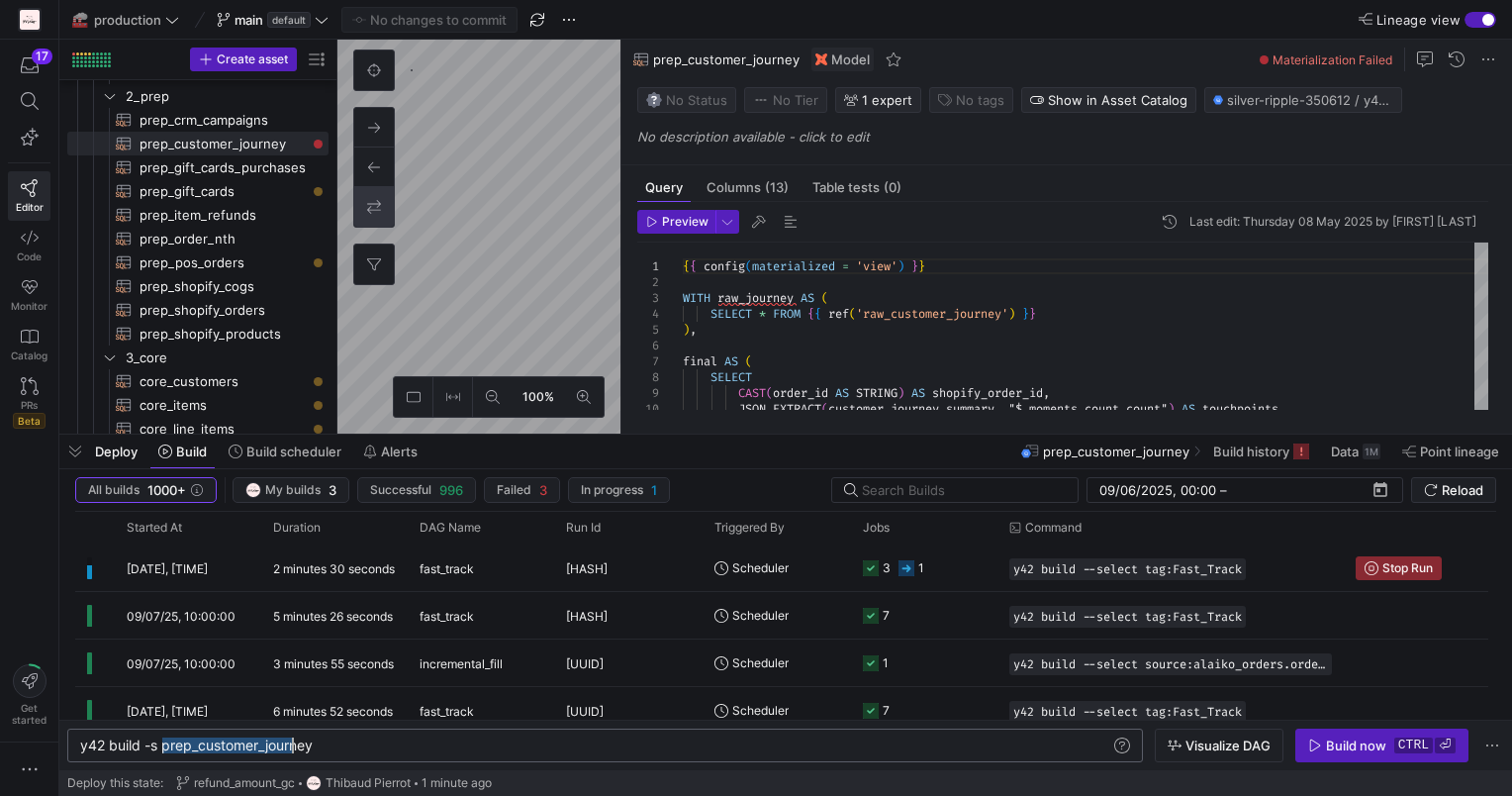 drag, startPoint x: 161, startPoint y: 746, endPoint x: 319, endPoint y: 738, distance: 158.2024 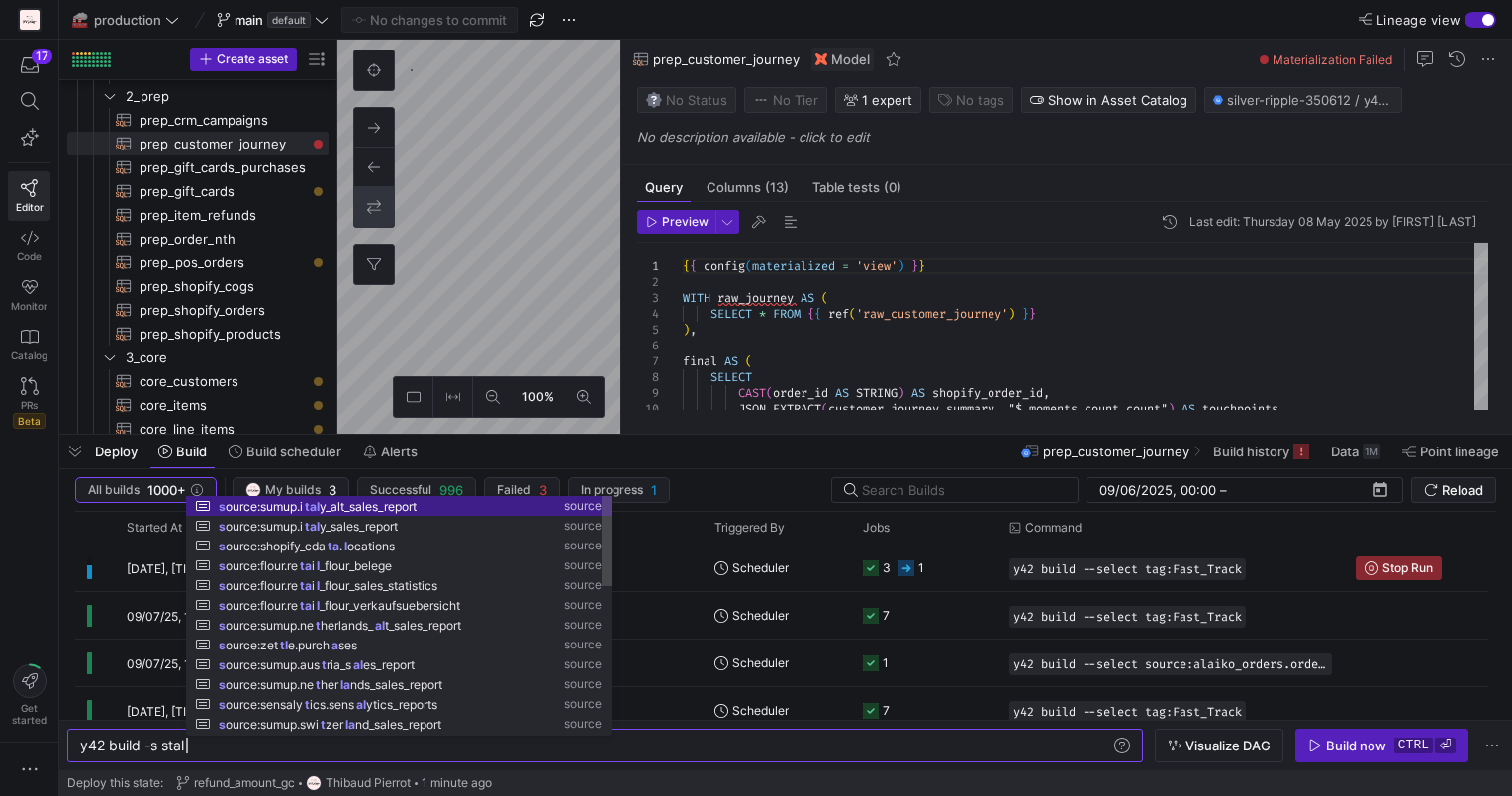 scroll, scrollTop: 0, scrollLeft: 111, axis: horizontal 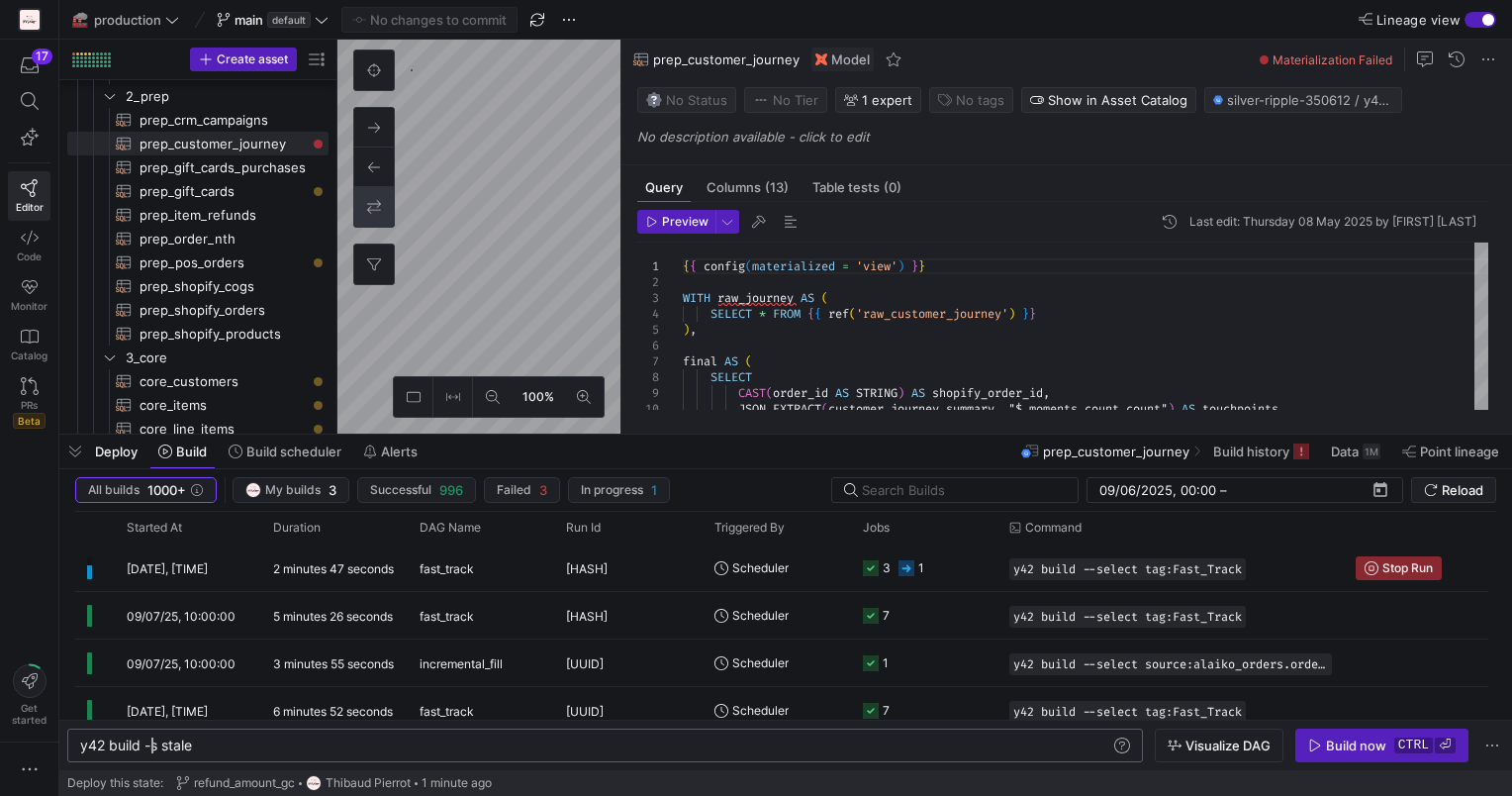 click on "y42 build -s stale" at bounding box center [599, 746] 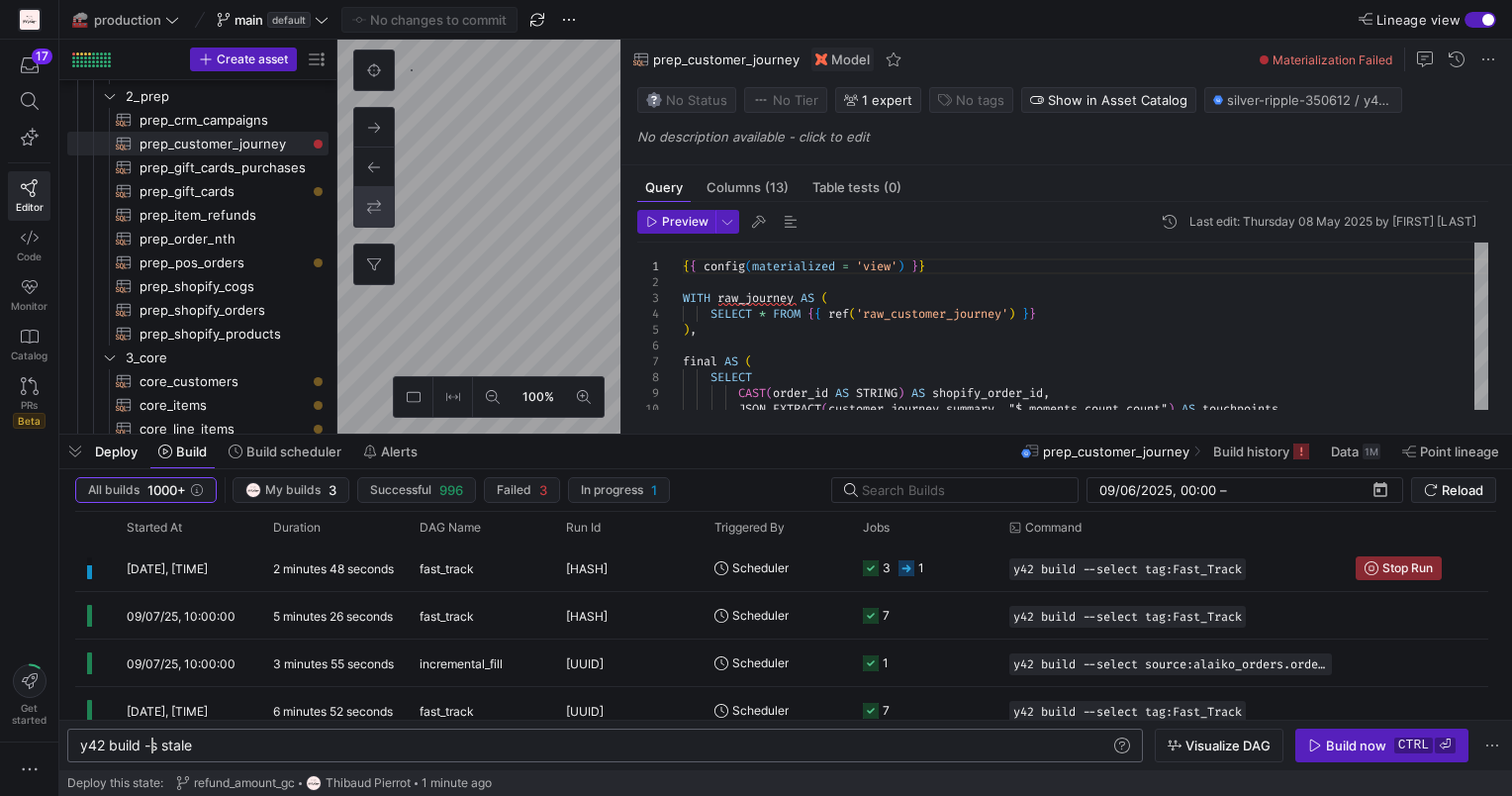 click on "y42 build -s stale" at bounding box center [599, 746] 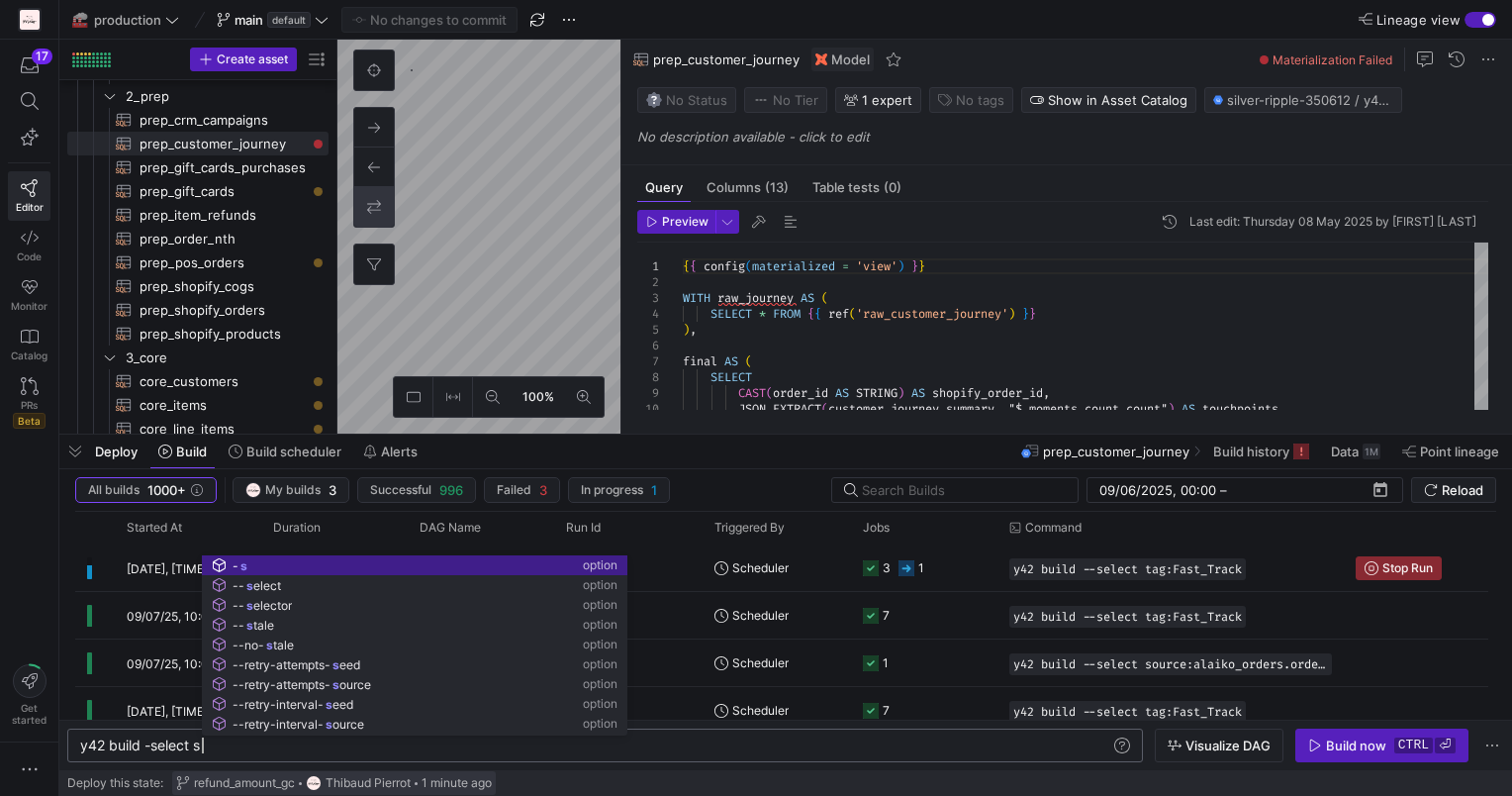 scroll, scrollTop: 0, scrollLeft: 124, axis: horizontal 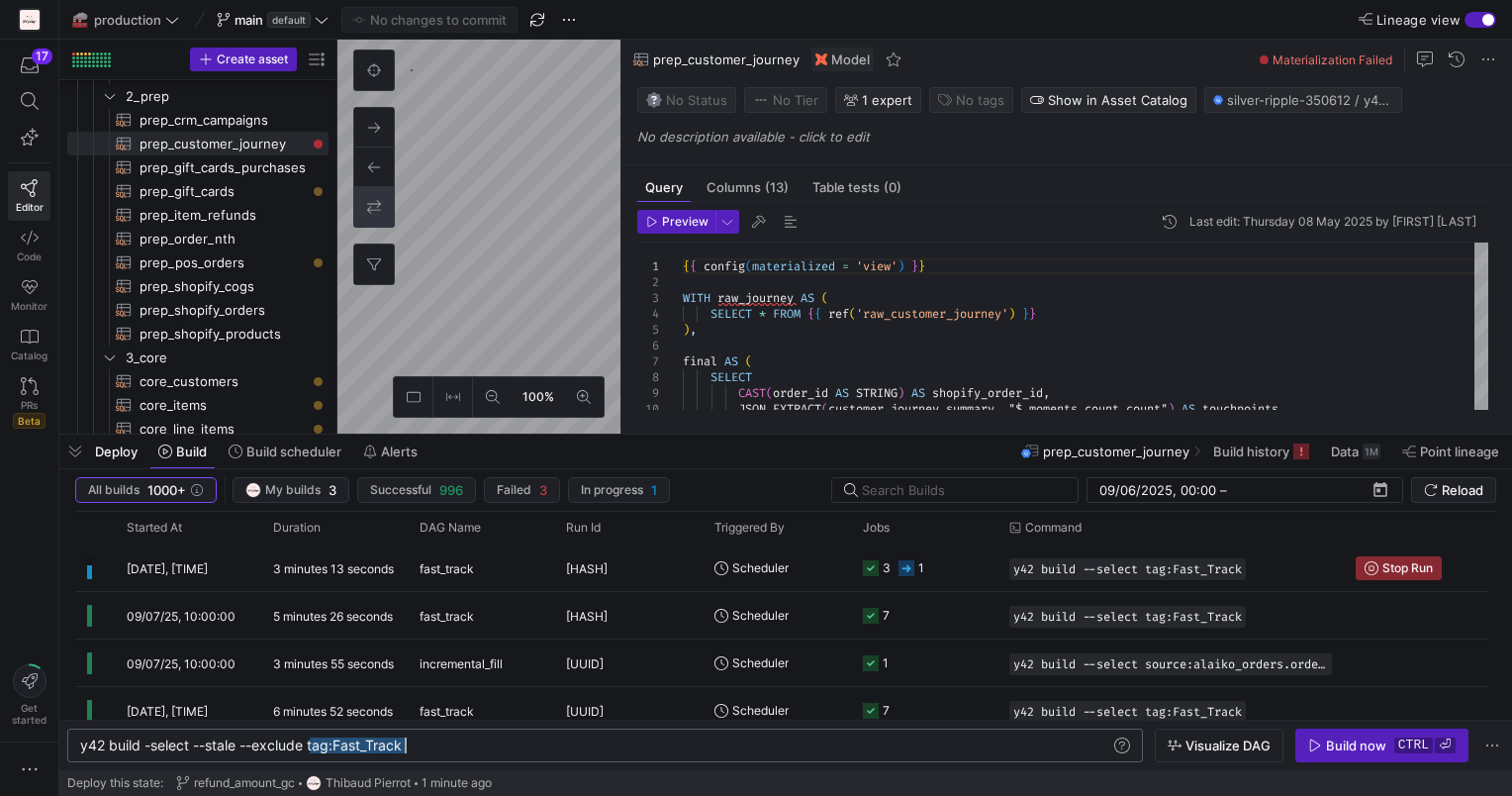 drag, startPoint x: 310, startPoint y: 744, endPoint x: 431, endPoint y: 744, distance: 121 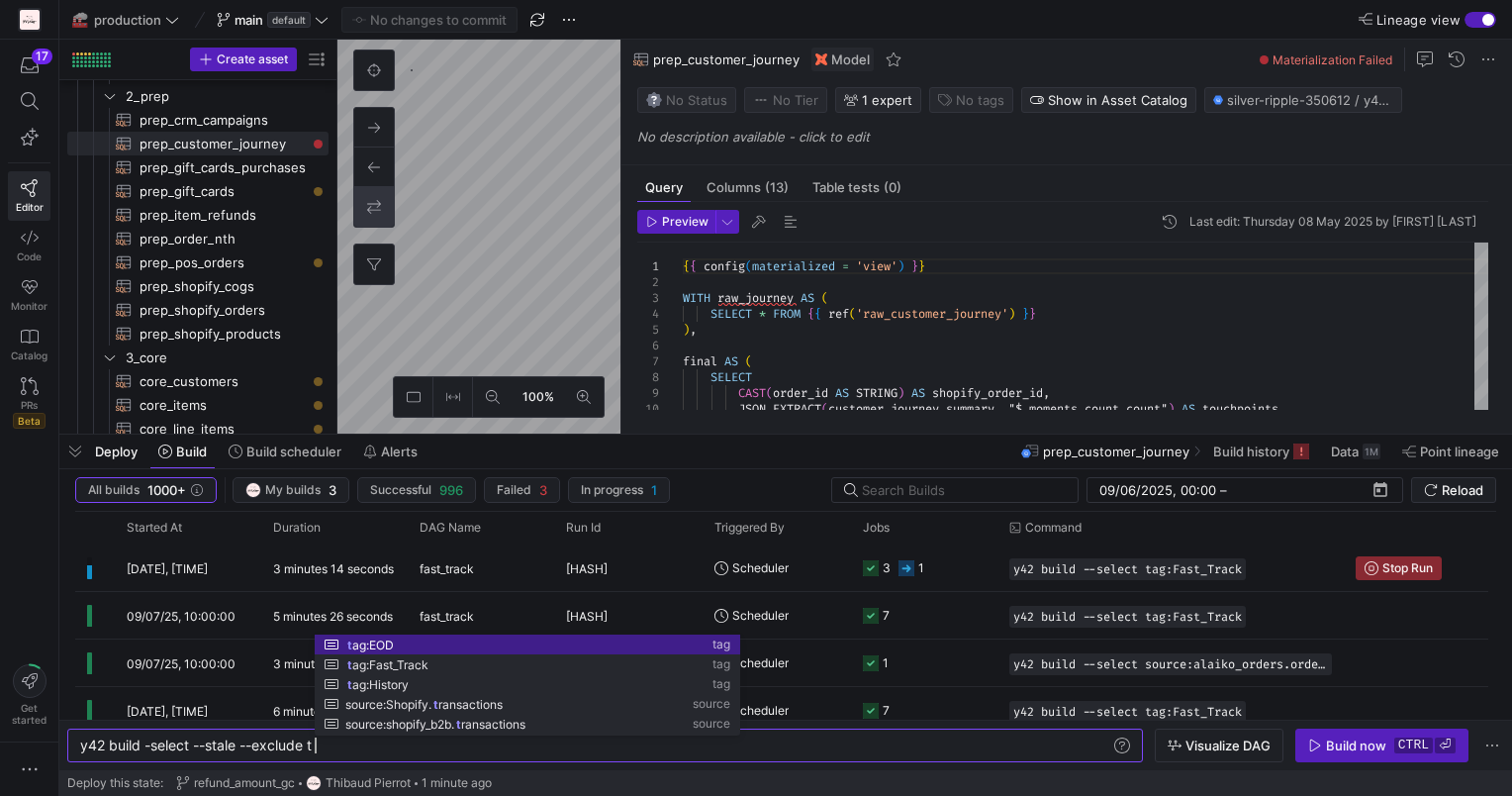 scroll, scrollTop: 0, scrollLeft: 241, axis: horizontal 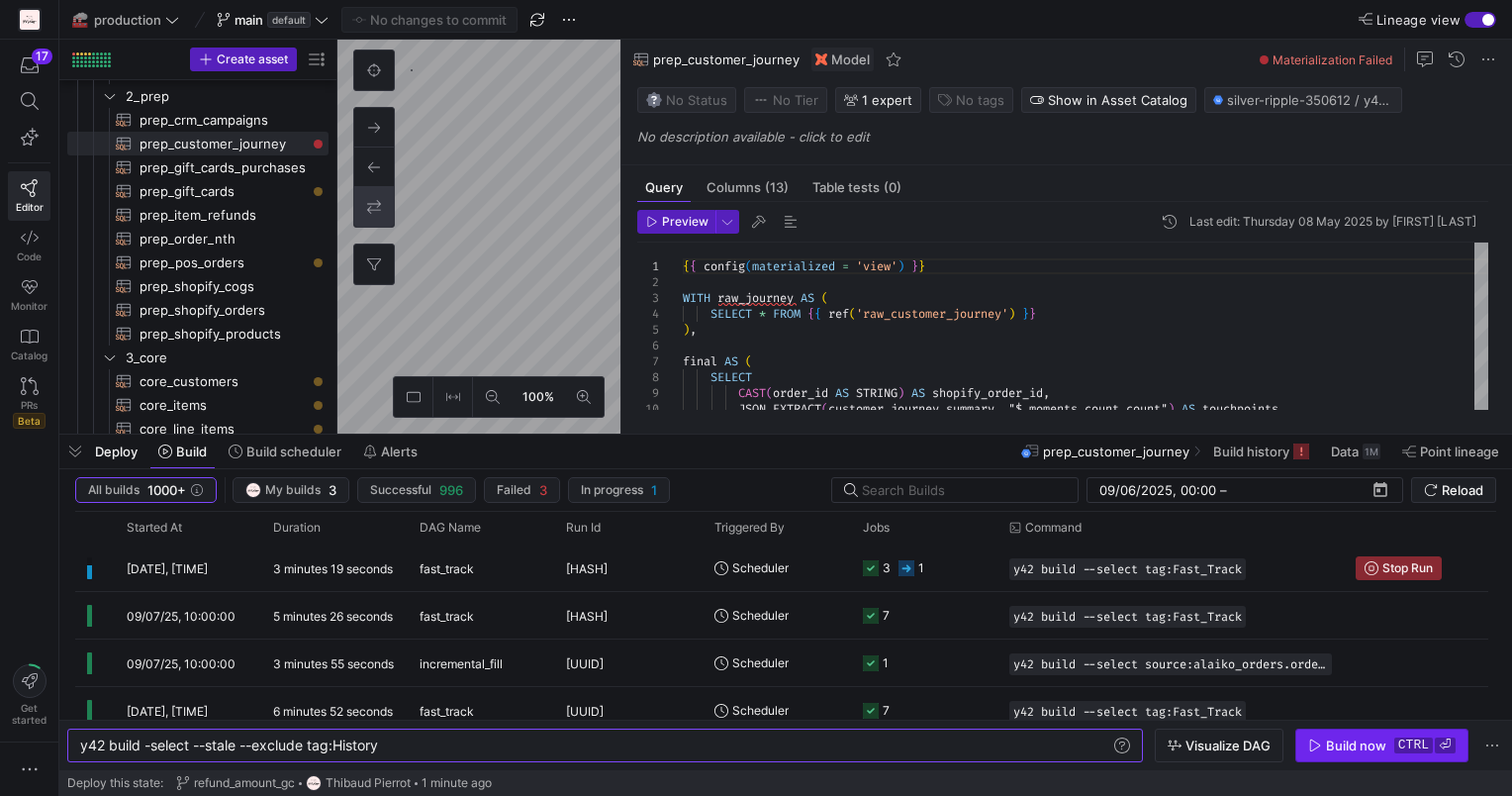 type on "y42 build -select --stale --exclude tag:History" 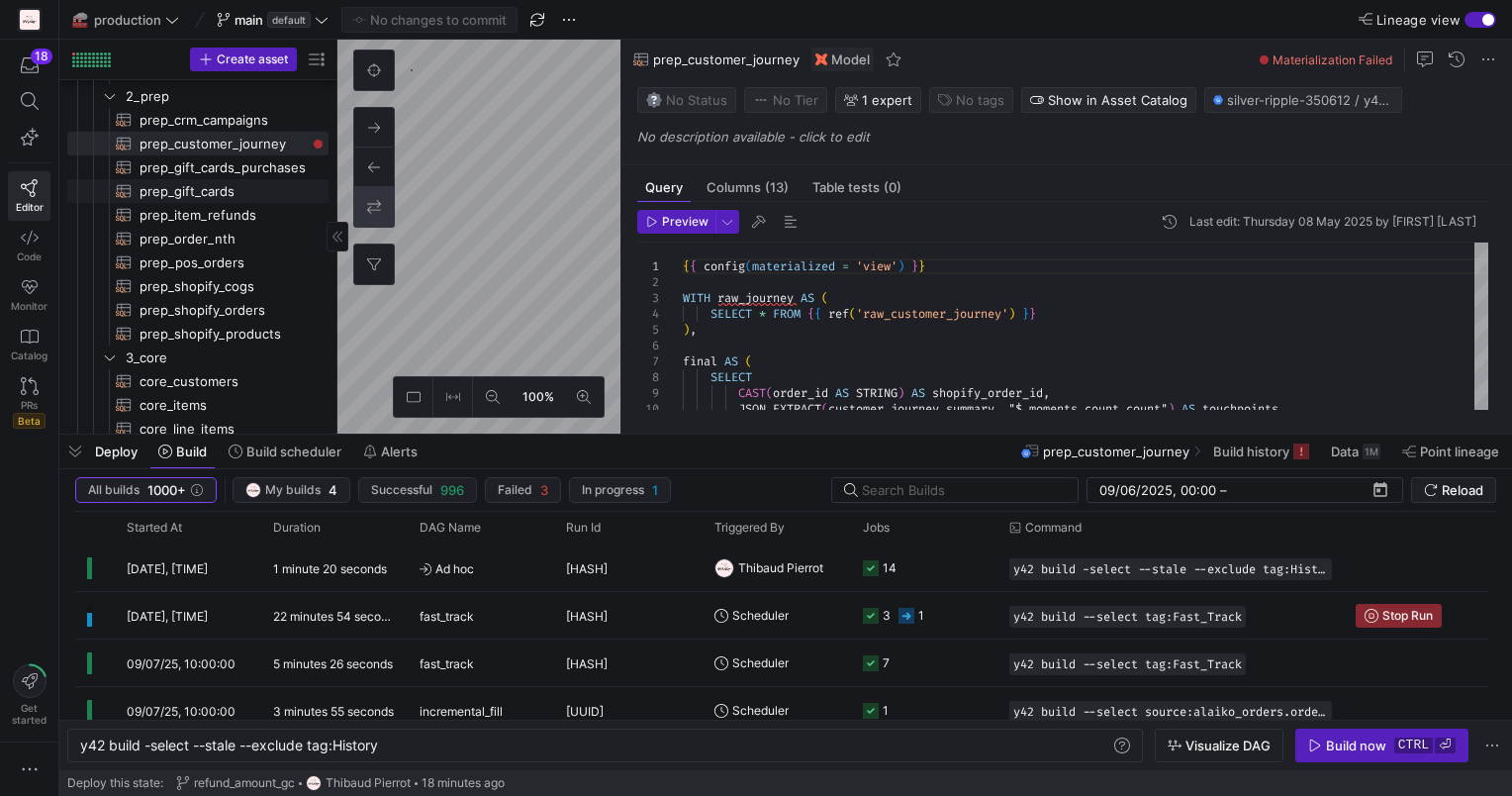scroll, scrollTop: 220, scrollLeft: 0, axis: vertical 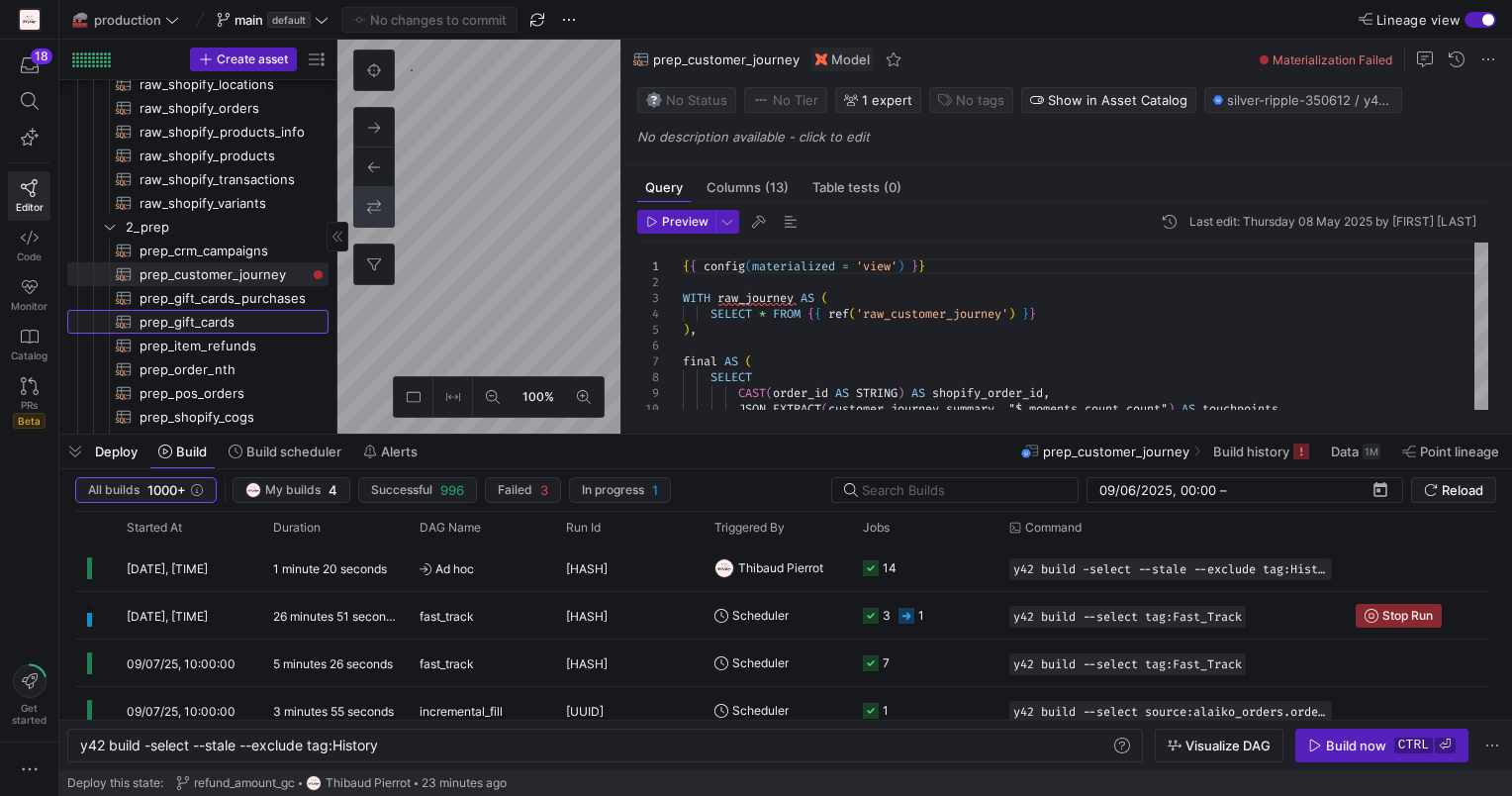click on "prep_gift_cards​​​​​​​​​​" at bounding box center [223, 322] 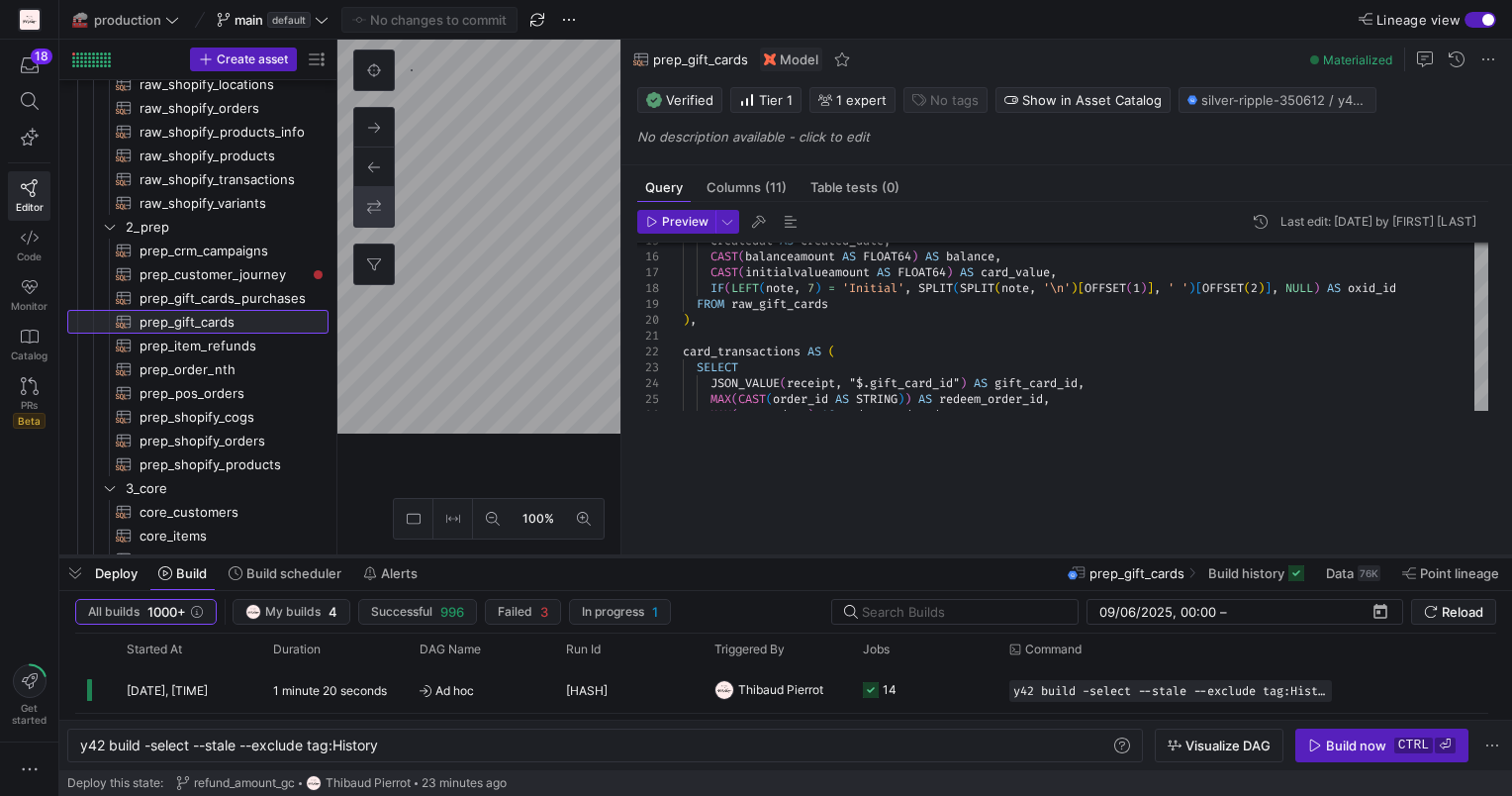 drag, startPoint x: 958, startPoint y: 435, endPoint x: 928, endPoint y: 594, distance: 161.80544 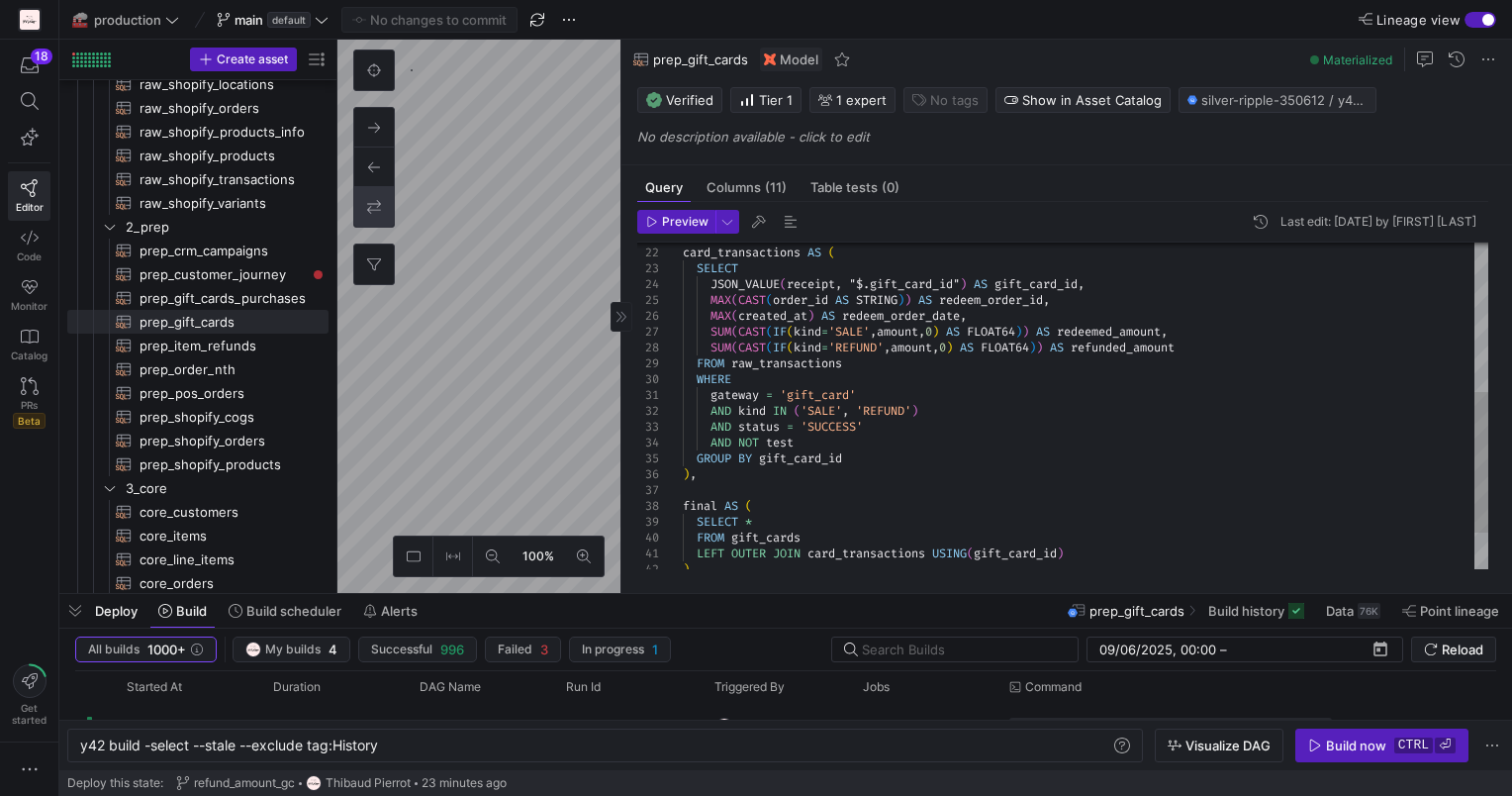 scroll, scrollTop: 0, scrollLeft: 0, axis: both 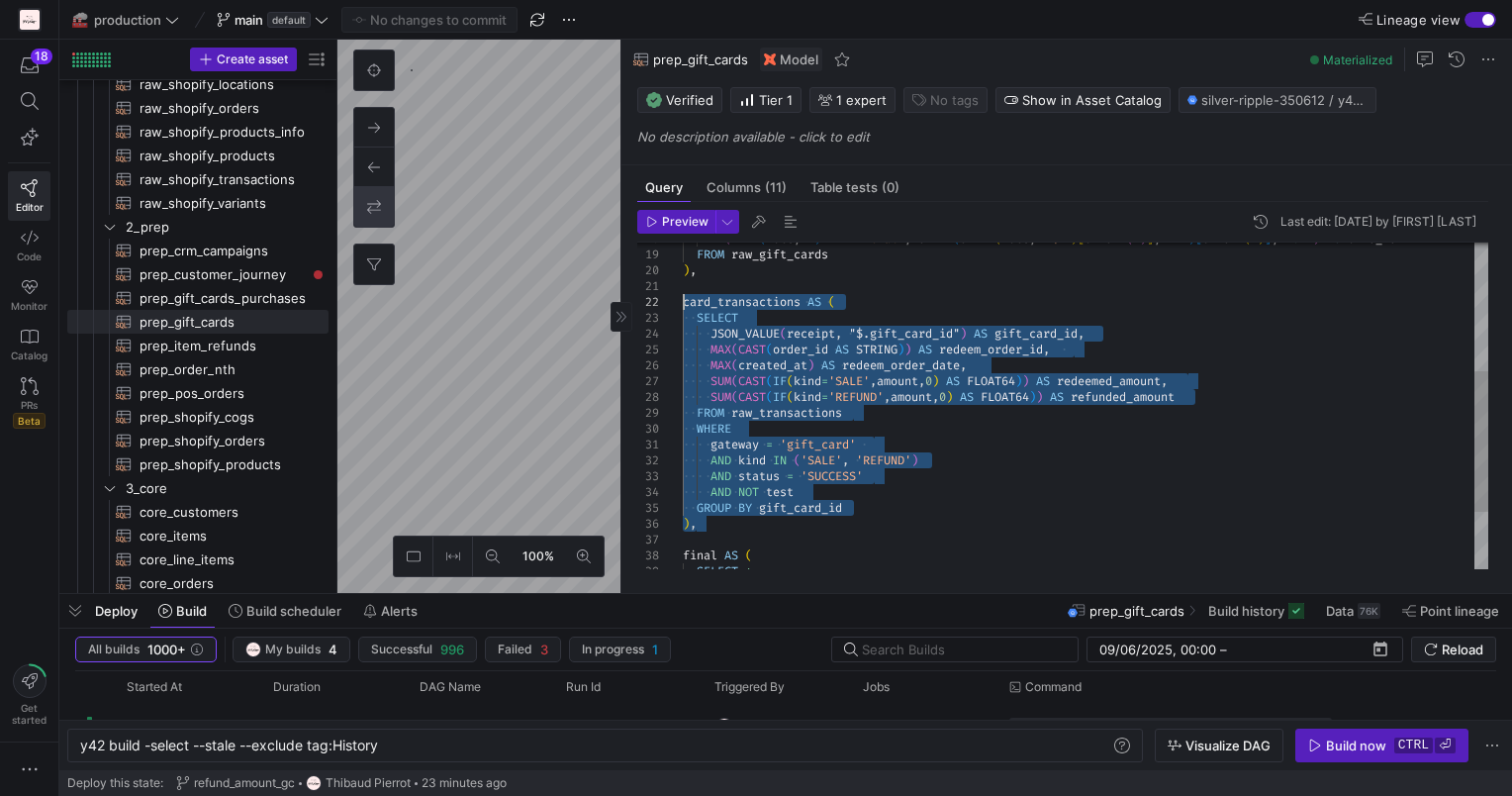 drag, startPoint x: 725, startPoint y: 471, endPoint x: 681, endPoint y: 301, distance: 175.6018 